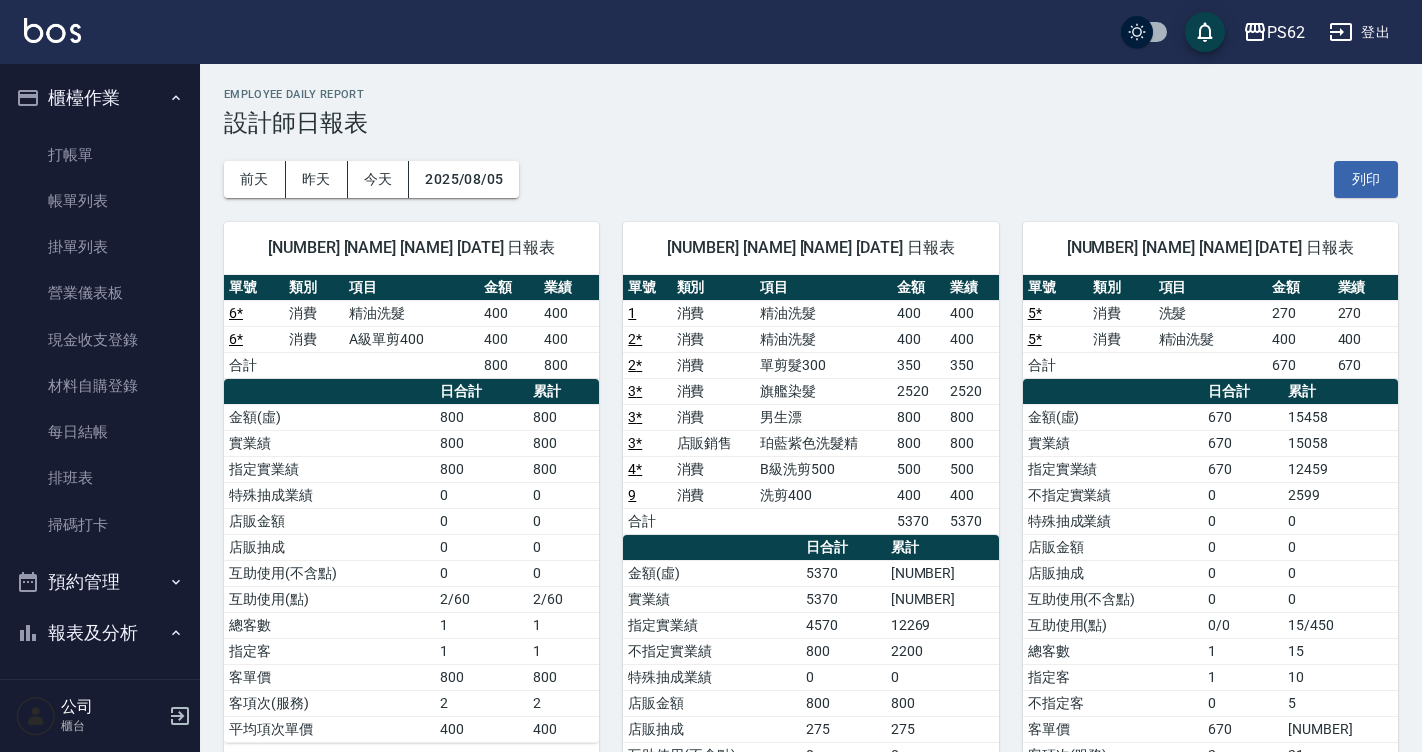 scroll, scrollTop: 0, scrollLeft: 0, axis: both 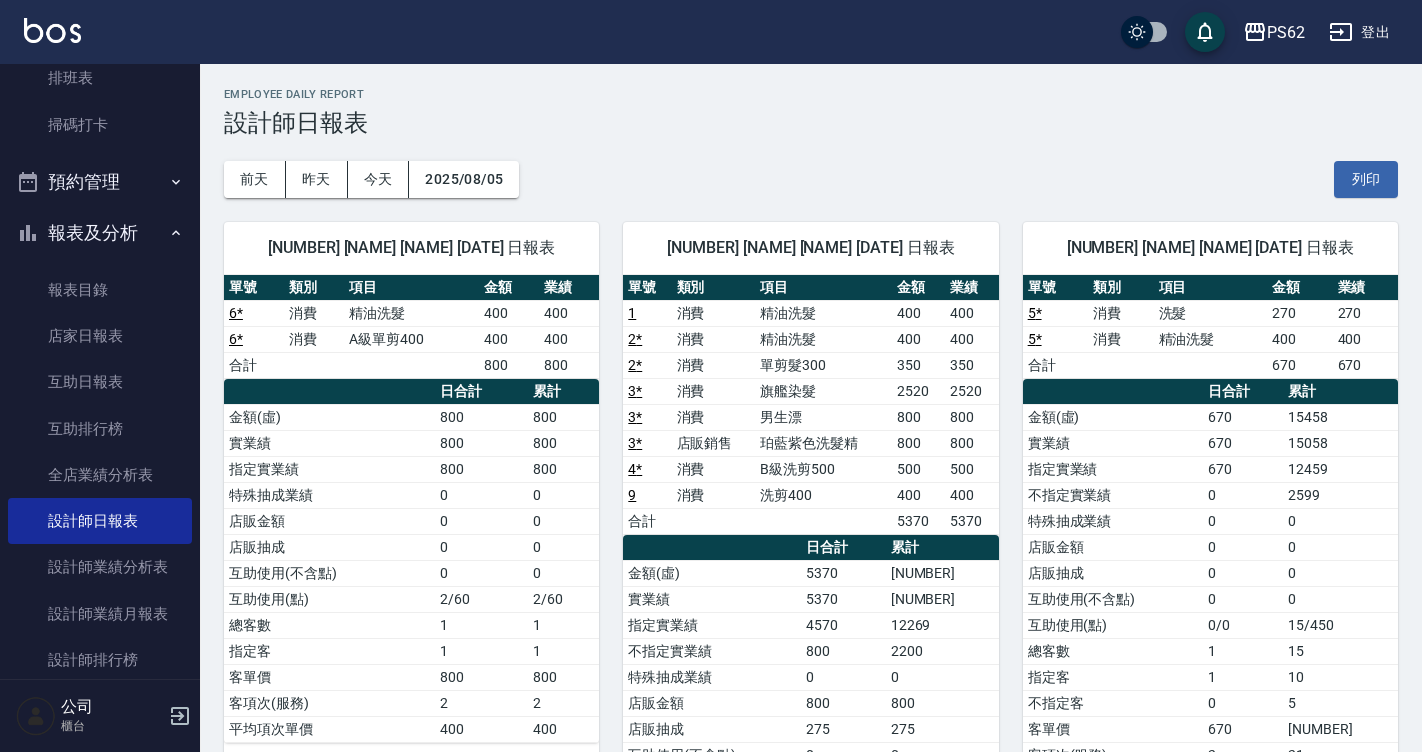 click on "PS62 登出" at bounding box center (711, 32) 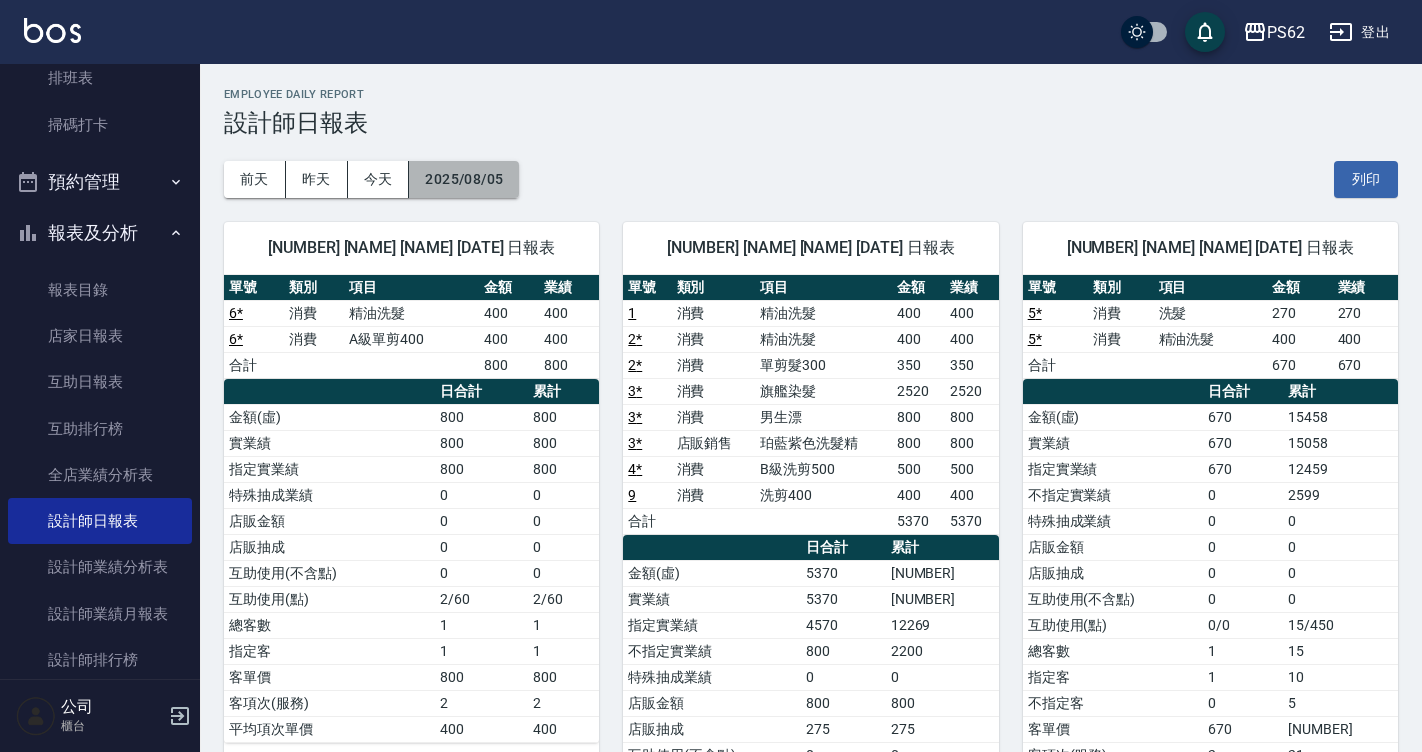 click on "2025/08/05" at bounding box center (464, 179) 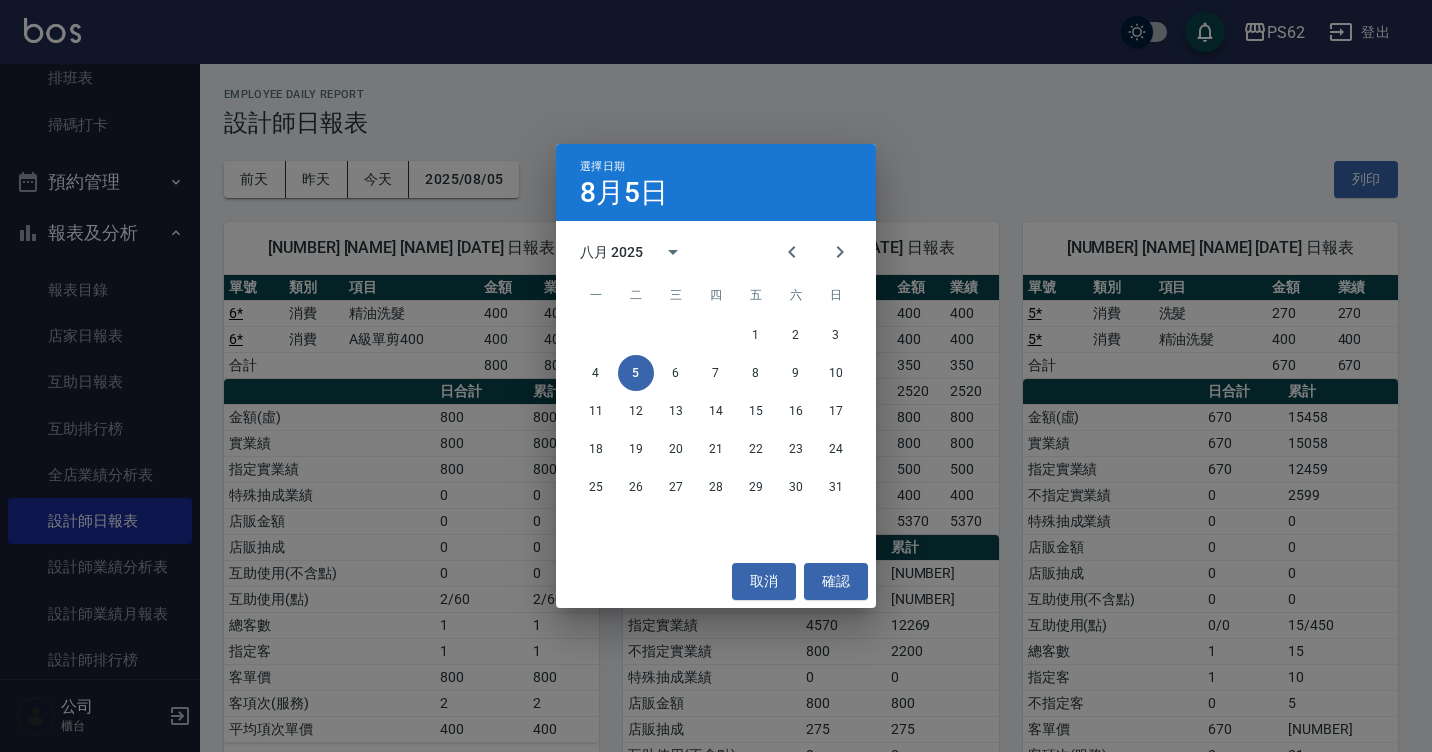click on "選擇日期 8月5日 八月 2025 一 二 三 四 五 六 日 1 2 3 4 5 6 7 8 9 10 11 12 13 14 15 16 17 18 19 20 21 22 23 24 25 26 27 28 29 30 31 取消 確認" at bounding box center (716, 376) 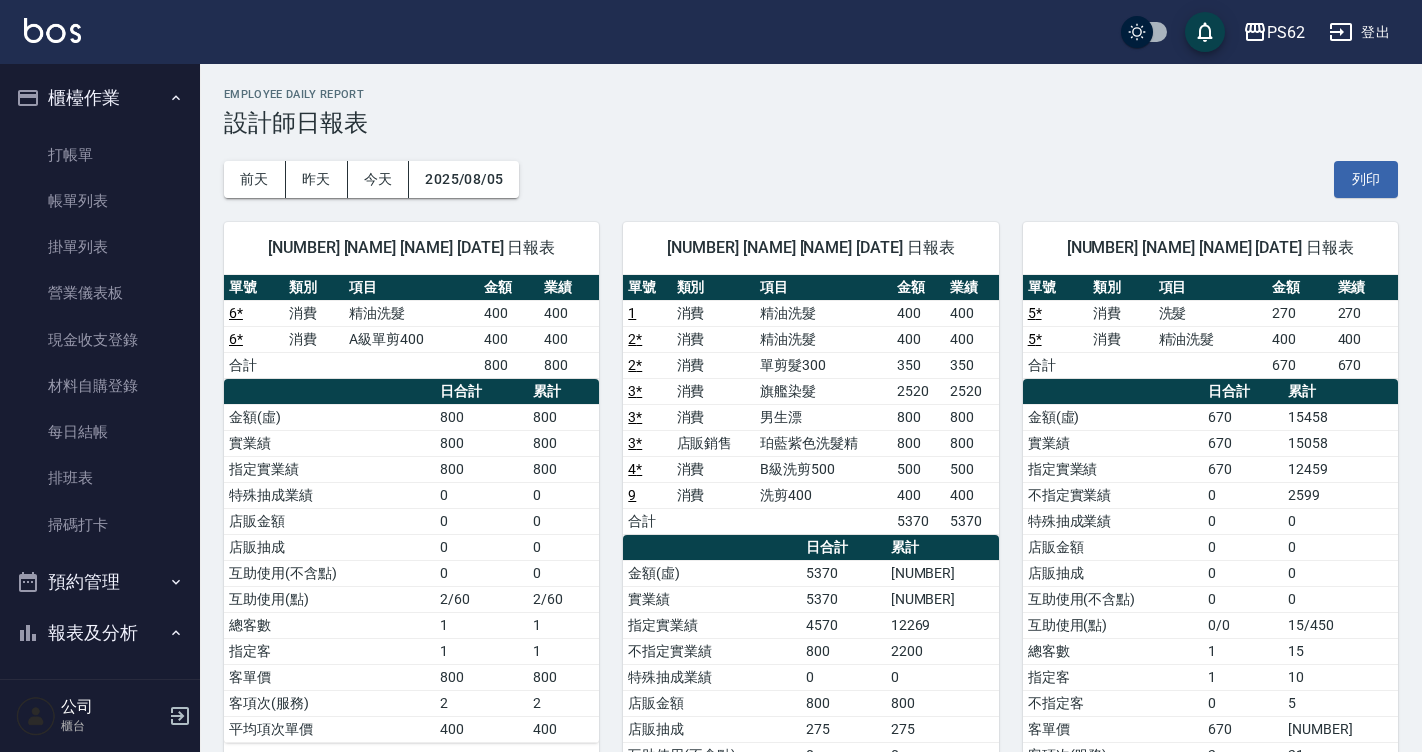 scroll, scrollTop: 0, scrollLeft: 0, axis: both 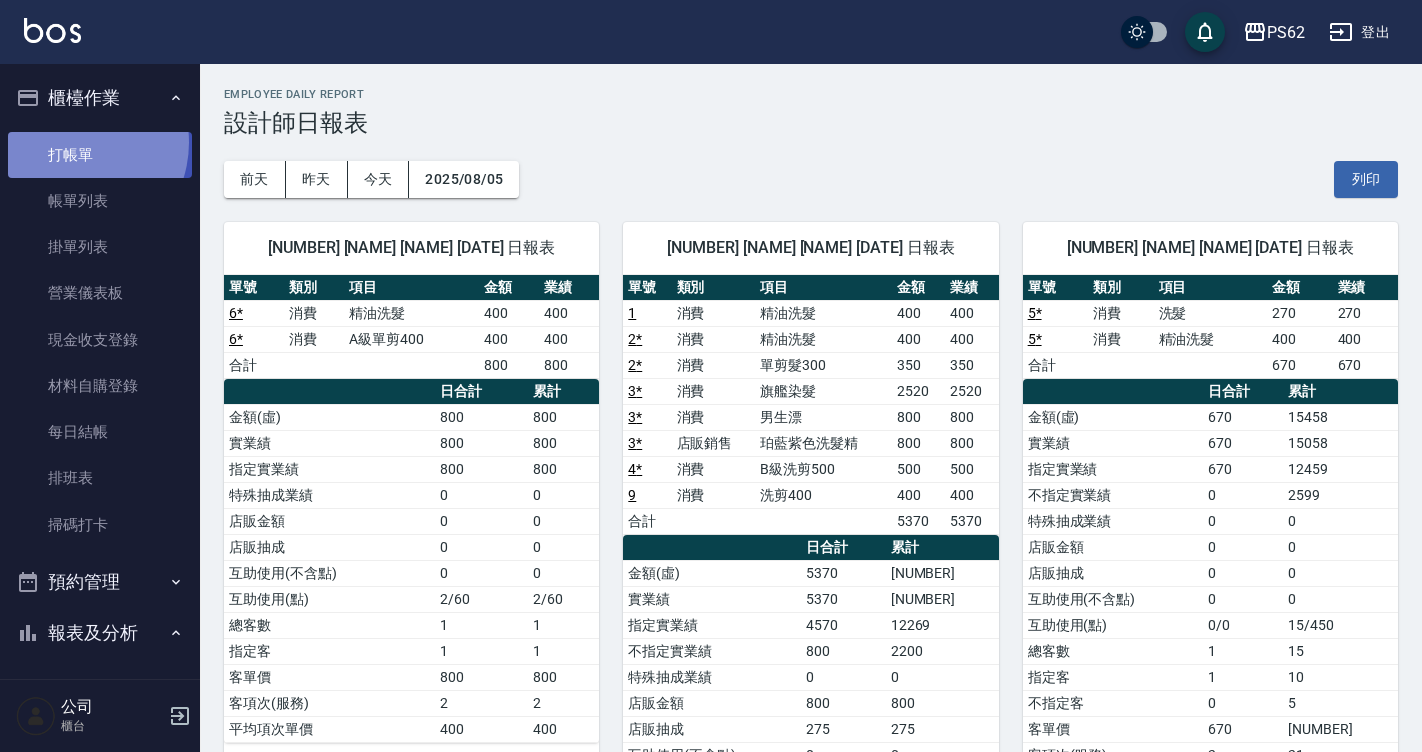 click on "打帳單" at bounding box center [100, 155] 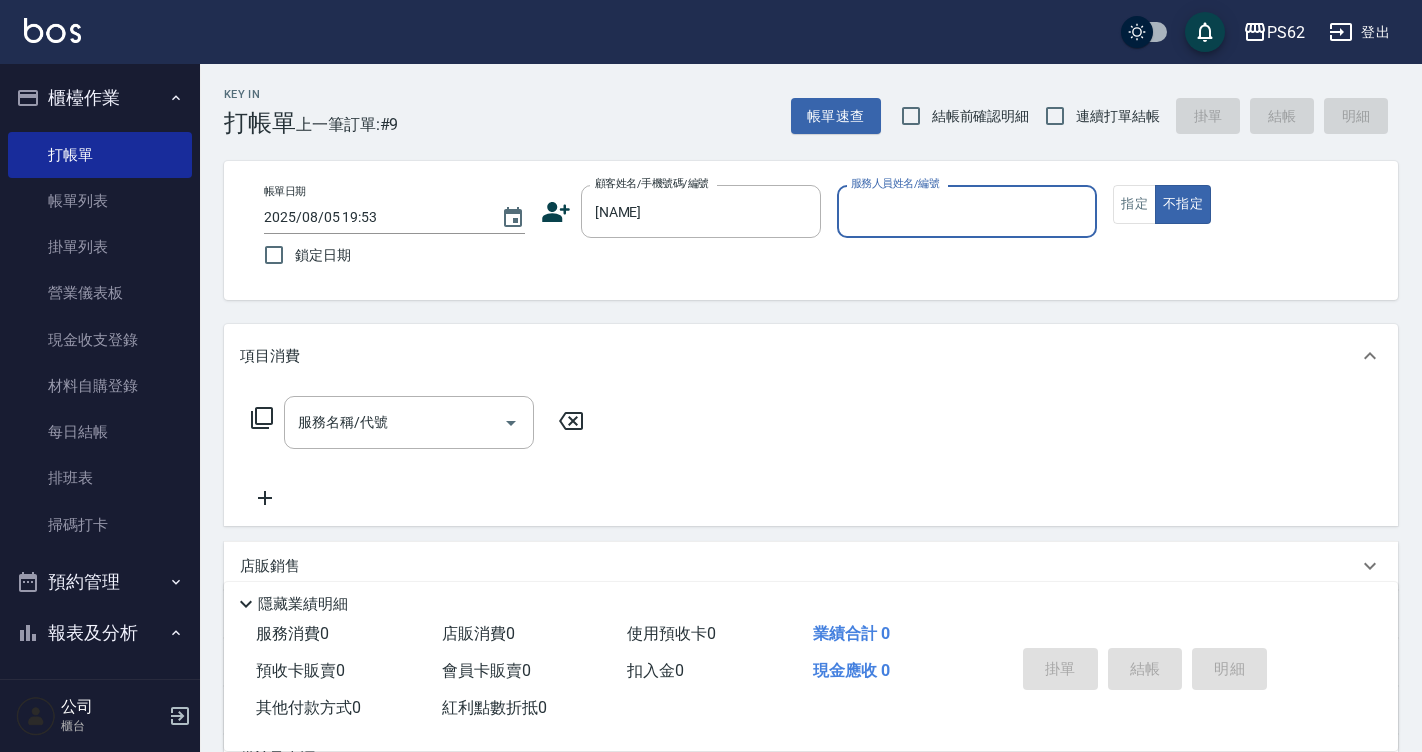 type on "[NAME]" 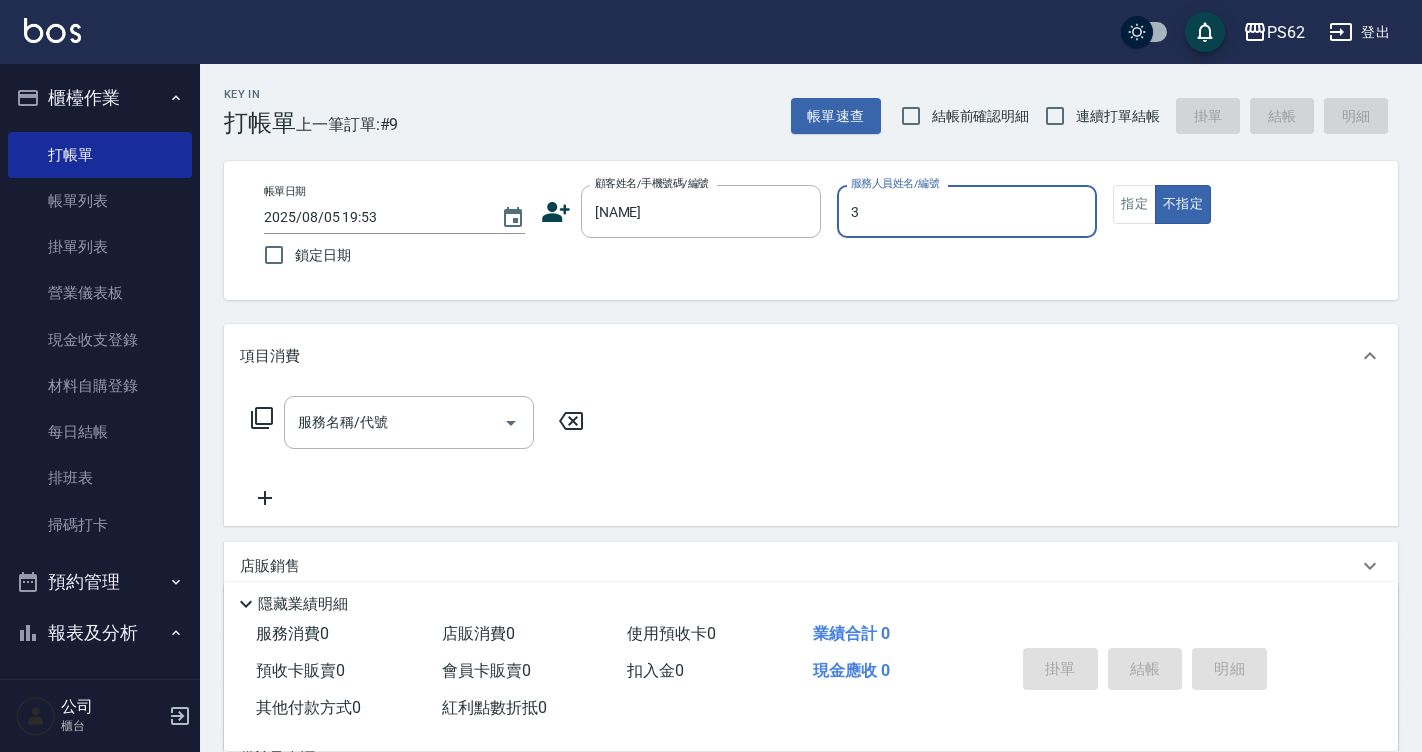 type on "Tina-3" 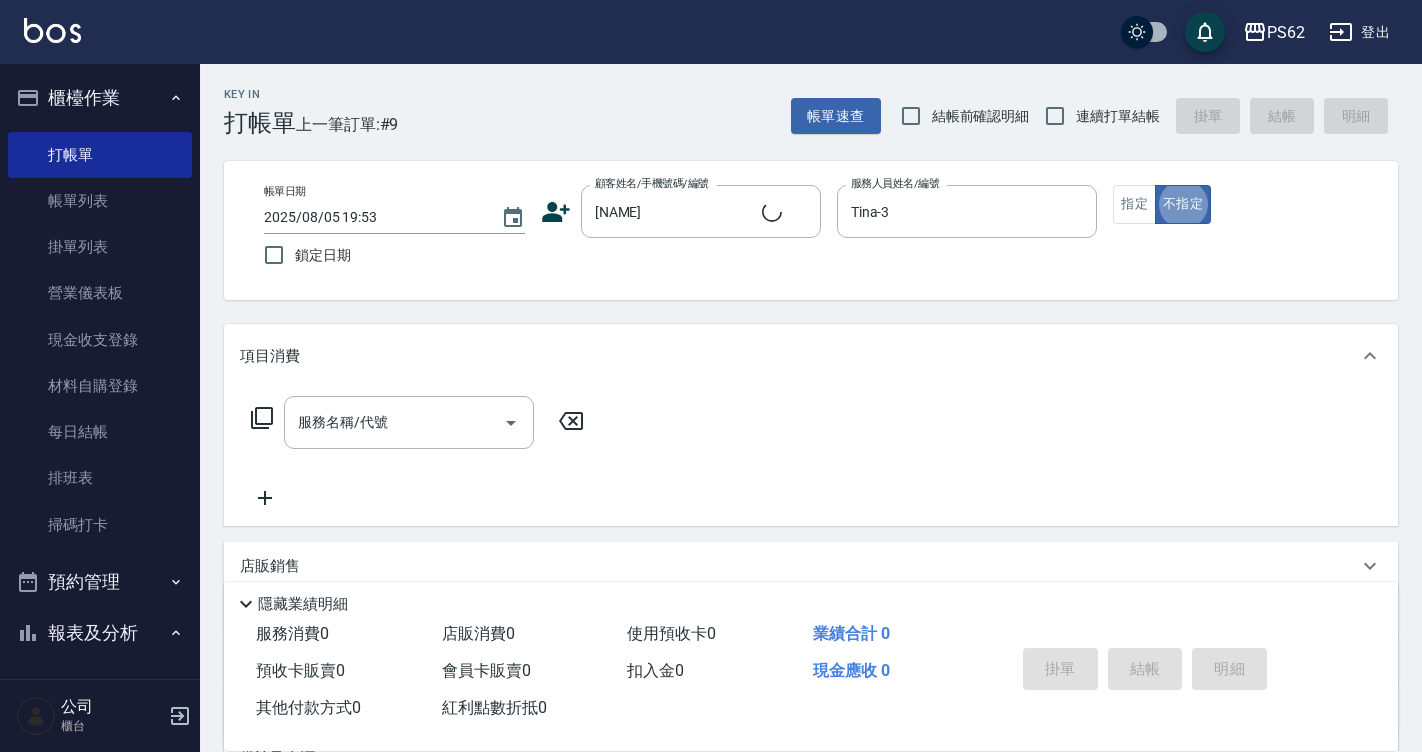 type on "false" 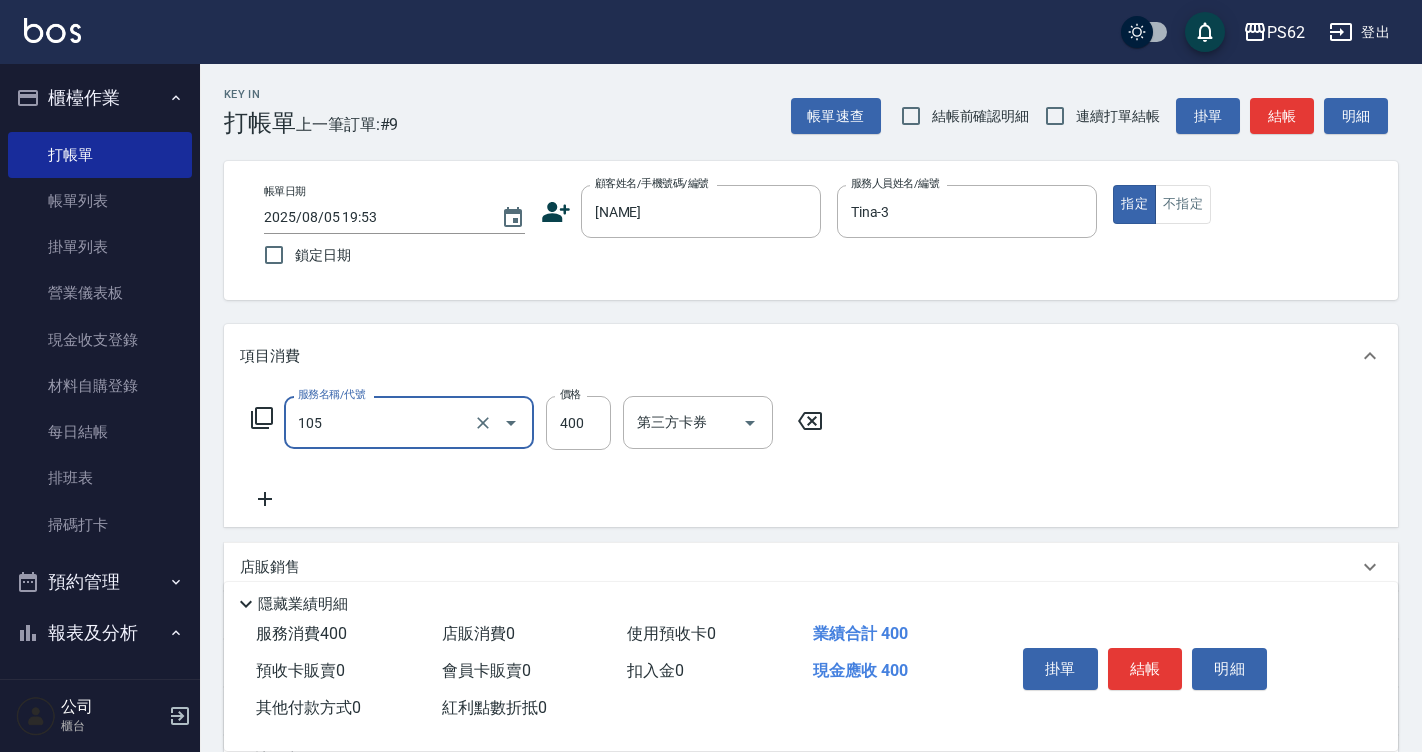type on "A級單剪400(105)" 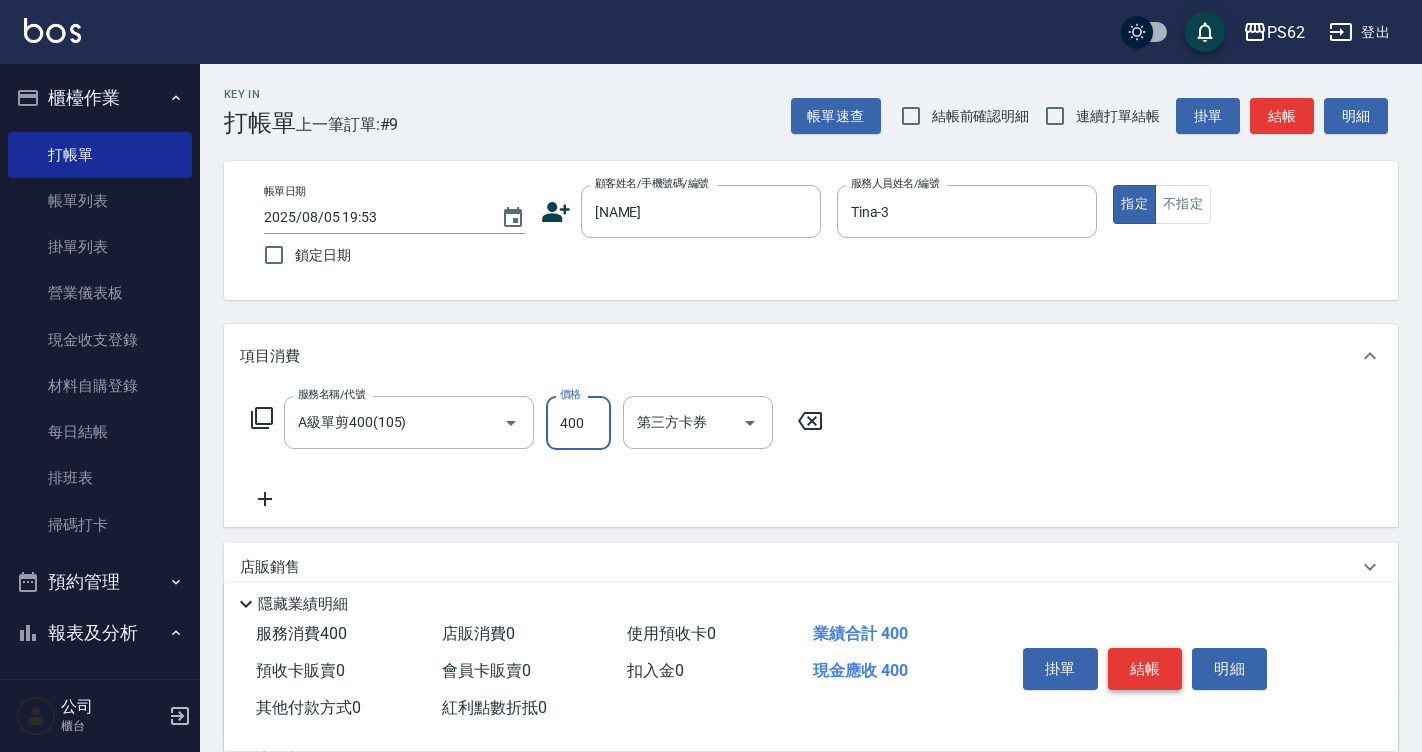 click on "結帳" at bounding box center [1145, 669] 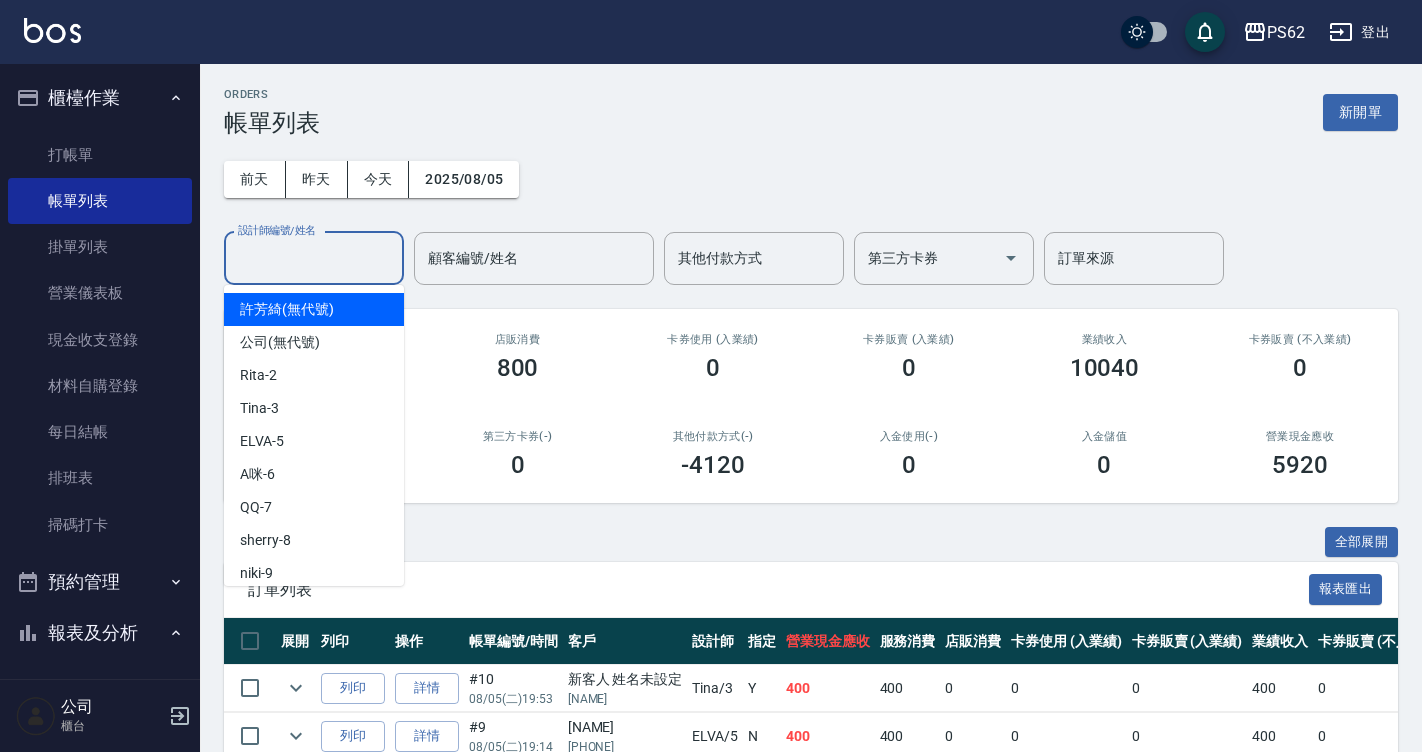 click on "設計師編號/姓名 設計師編號/姓名" at bounding box center [314, 258] 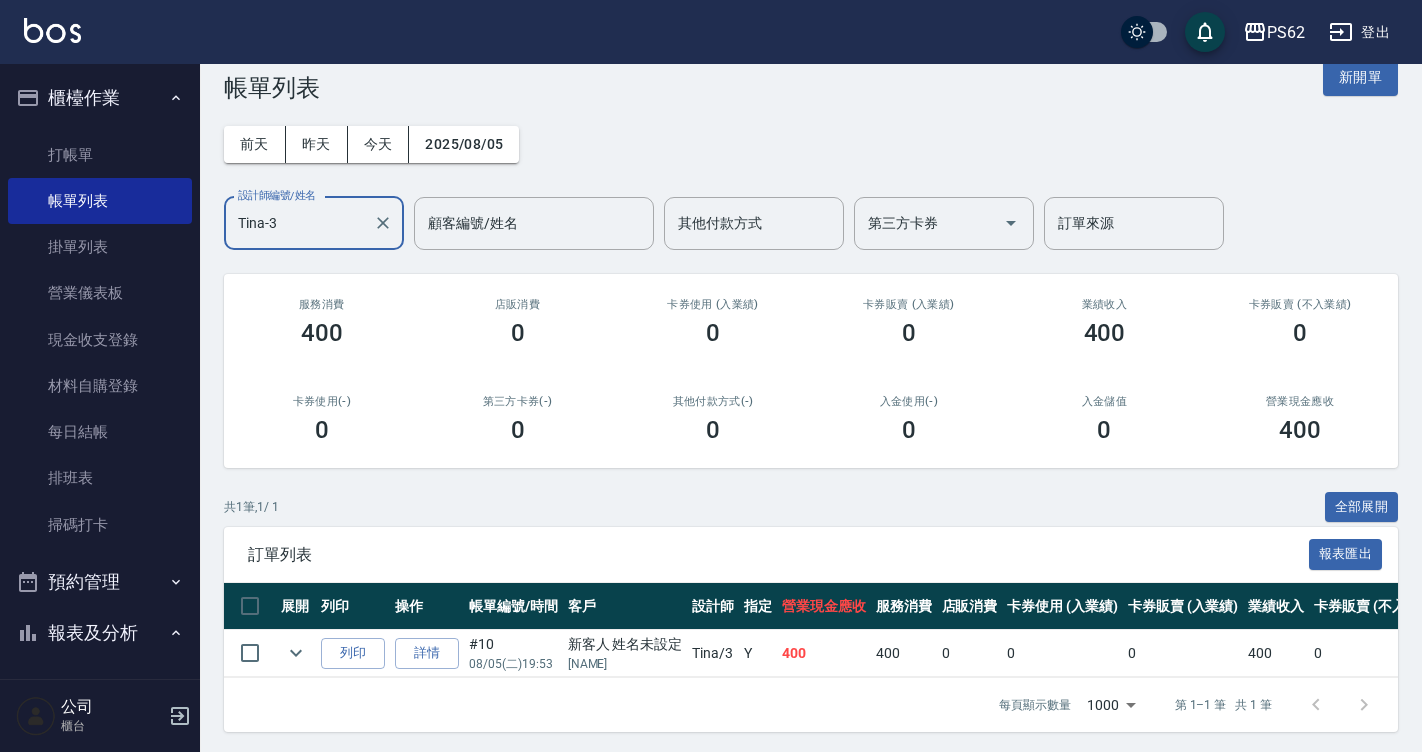 scroll, scrollTop: 54, scrollLeft: 0, axis: vertical 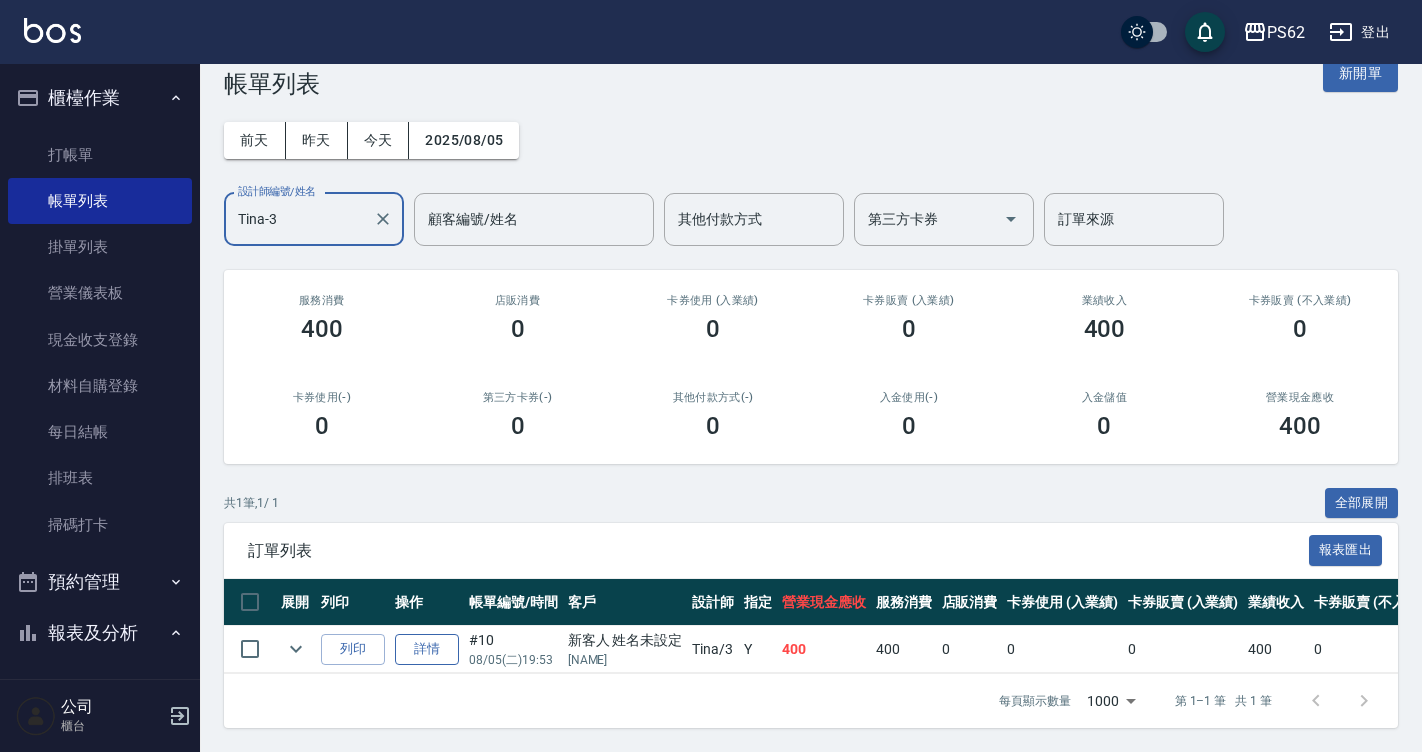 type on "Tina-3" 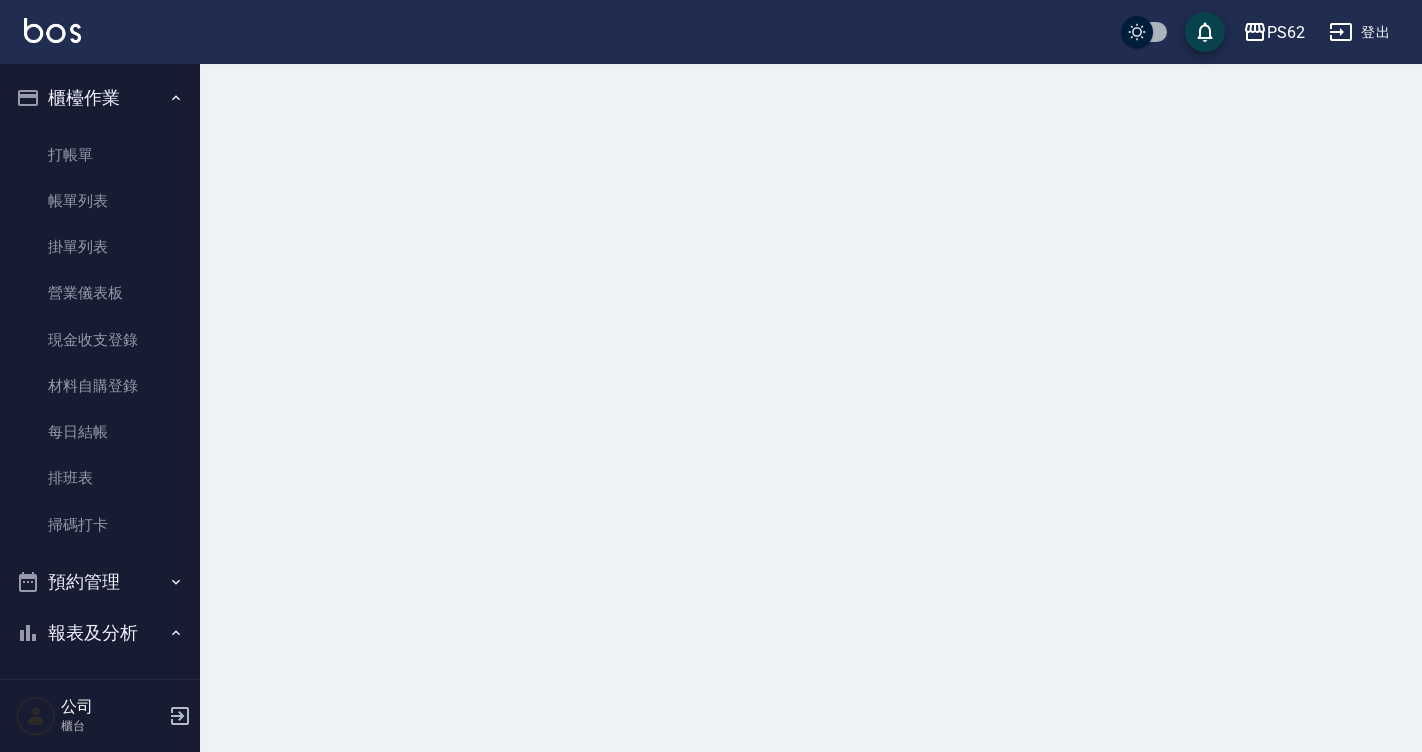 scroll, scrollTop: 0, scrollLeft: 0, axis: both 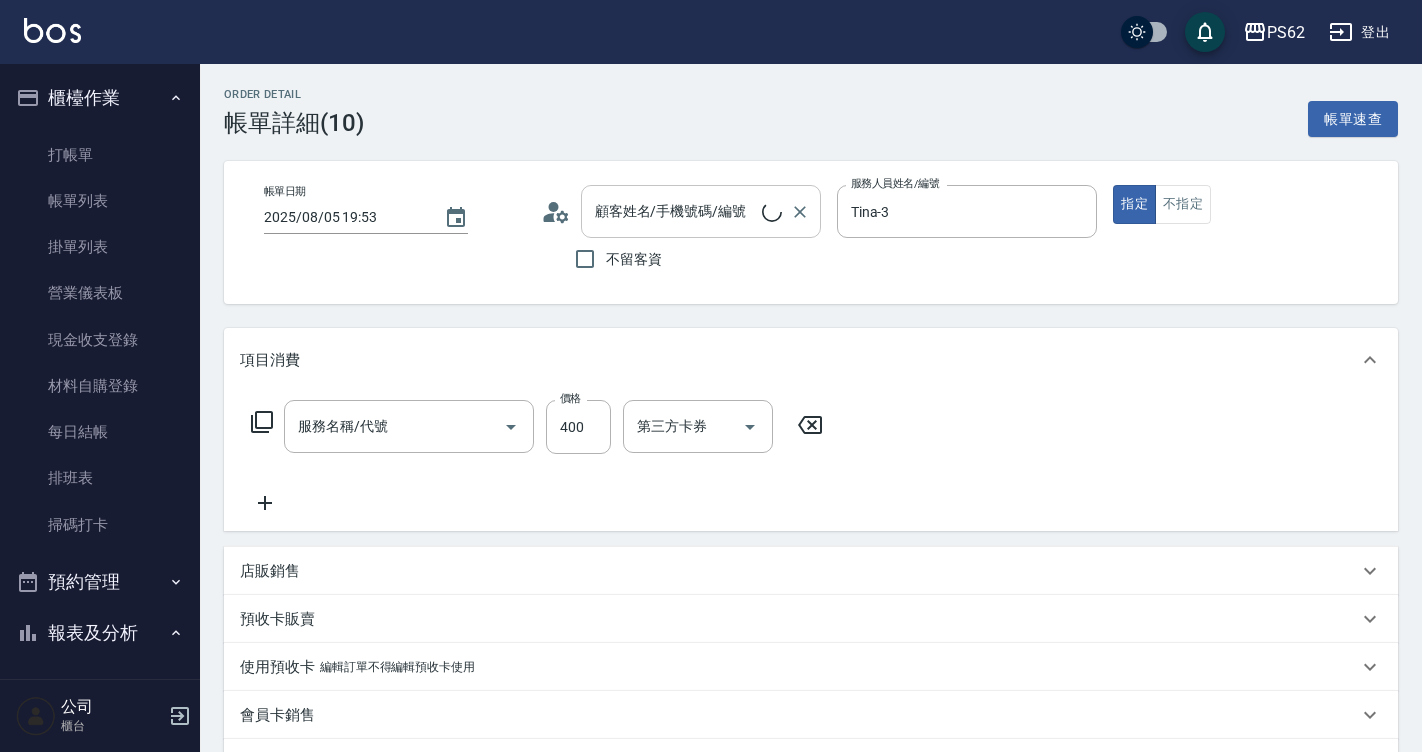 type on "Tina-3" 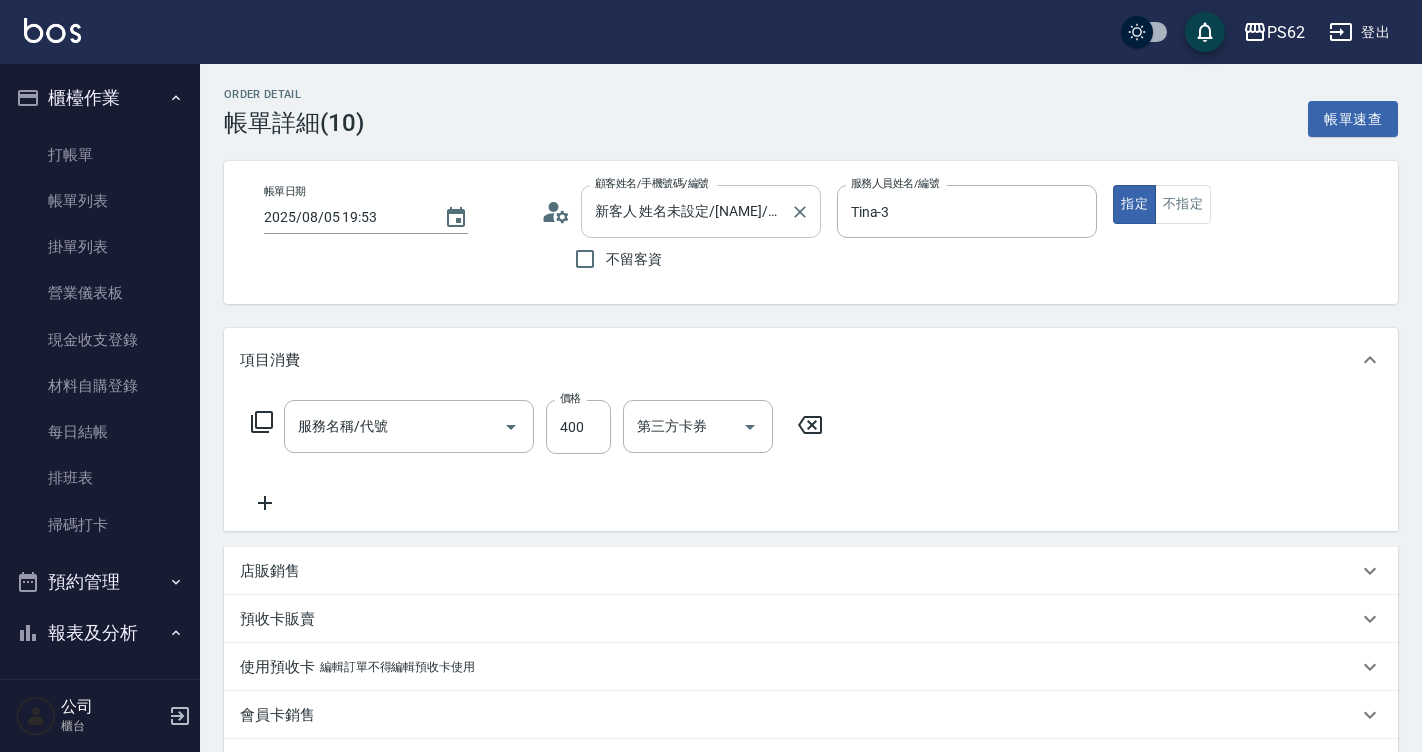 type on "新客人 姓名未設定/[NAME]/null" 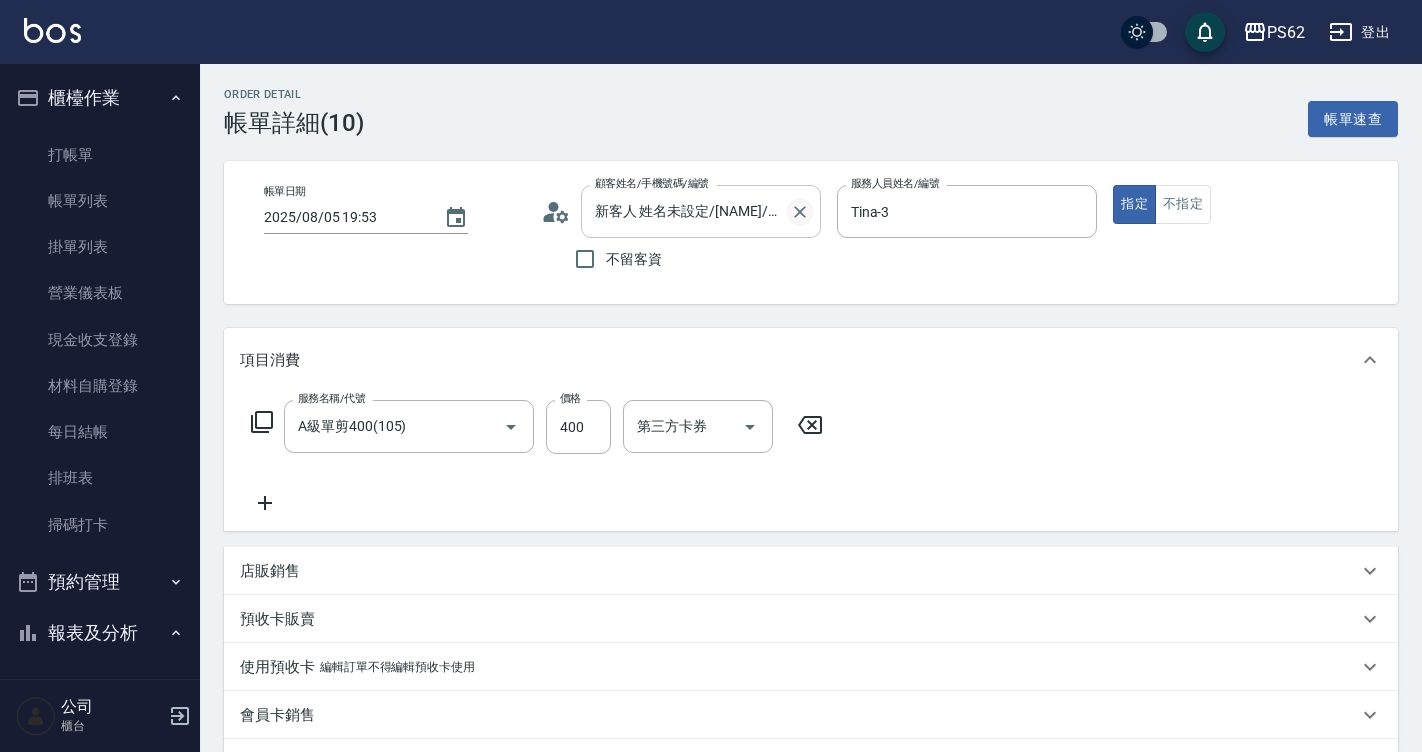 click 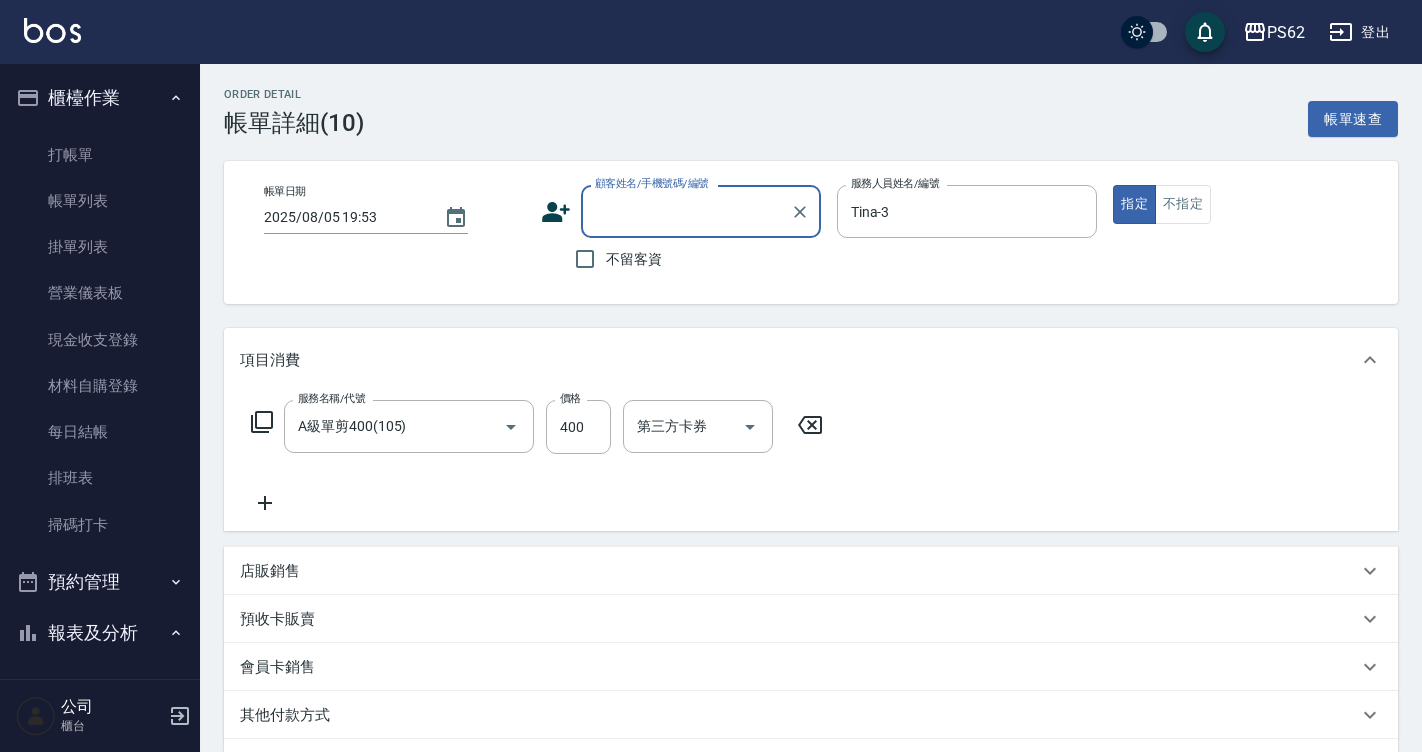 scroll, scrollTop: 0, scrollLeft: 0, axis: both 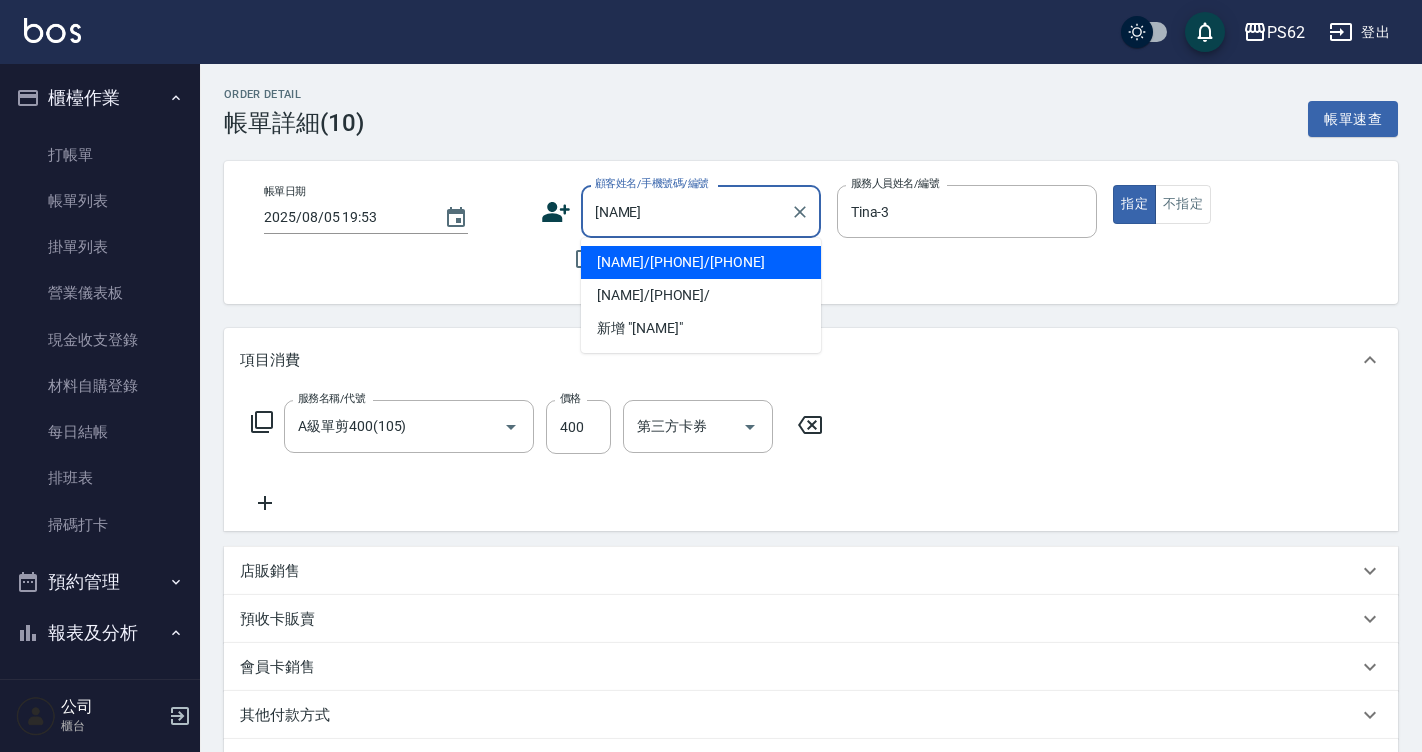 click on "[NAME]/[PHONE]/[PHONE]" at bounding box center (701, 262) 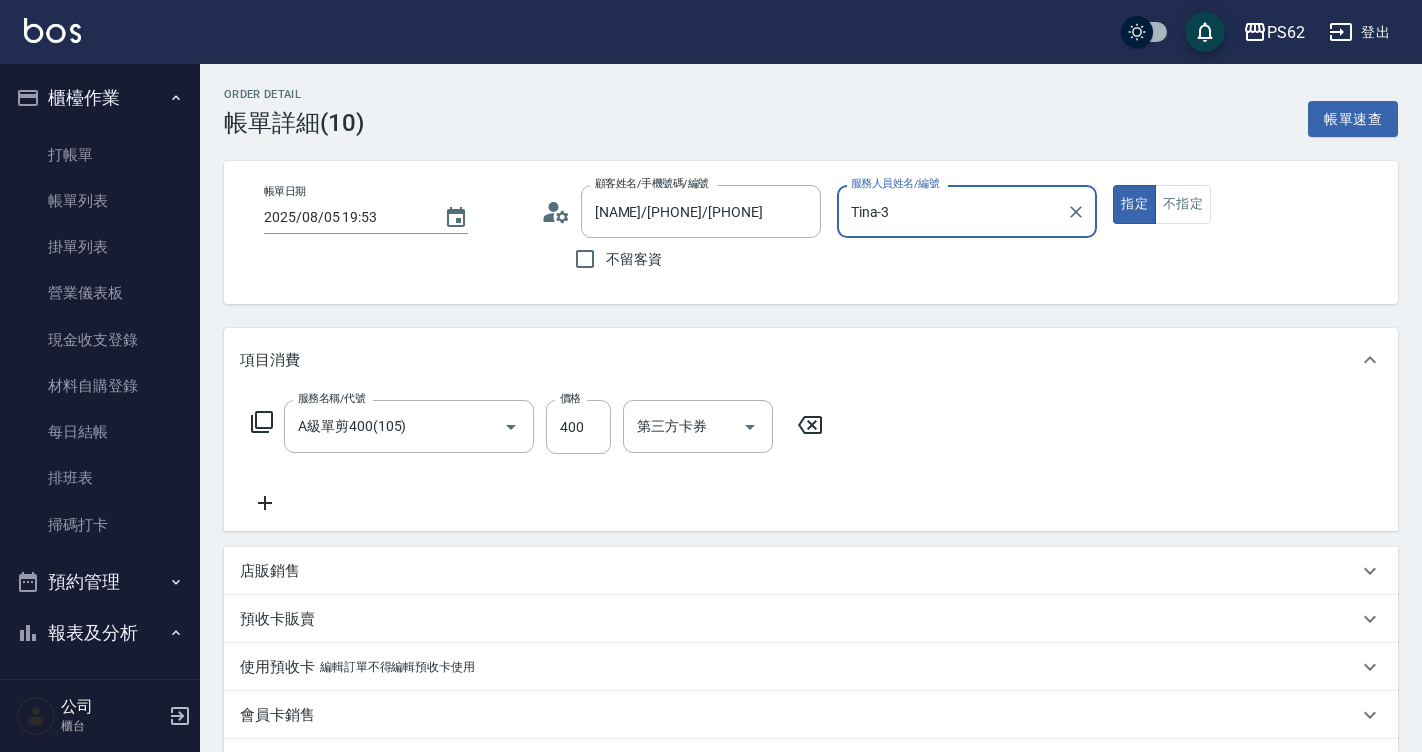 click on "帳單日期 [DATE] [TIME] 顧客姓名/手機號碼/編號 [NAME]/[PHONE]/[PHONE] 顧客姓名/手機號碼/編號 不留客資 服務人員姓名/編號 Tina-3 服務人員姓名/編號 指定 不指定" at bounding box center (811, 232) 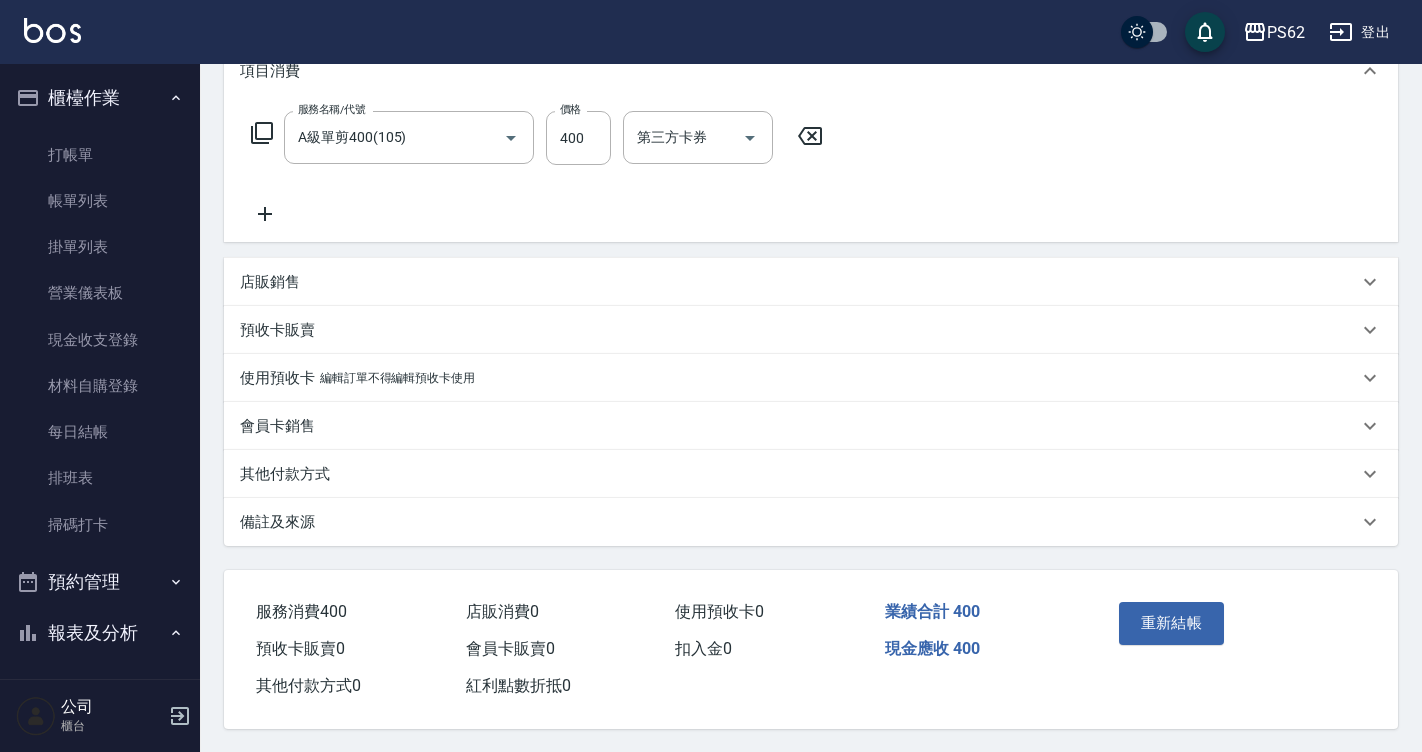 scroll, scrollTop: 299, scrollLeft: 0, axis: vertical 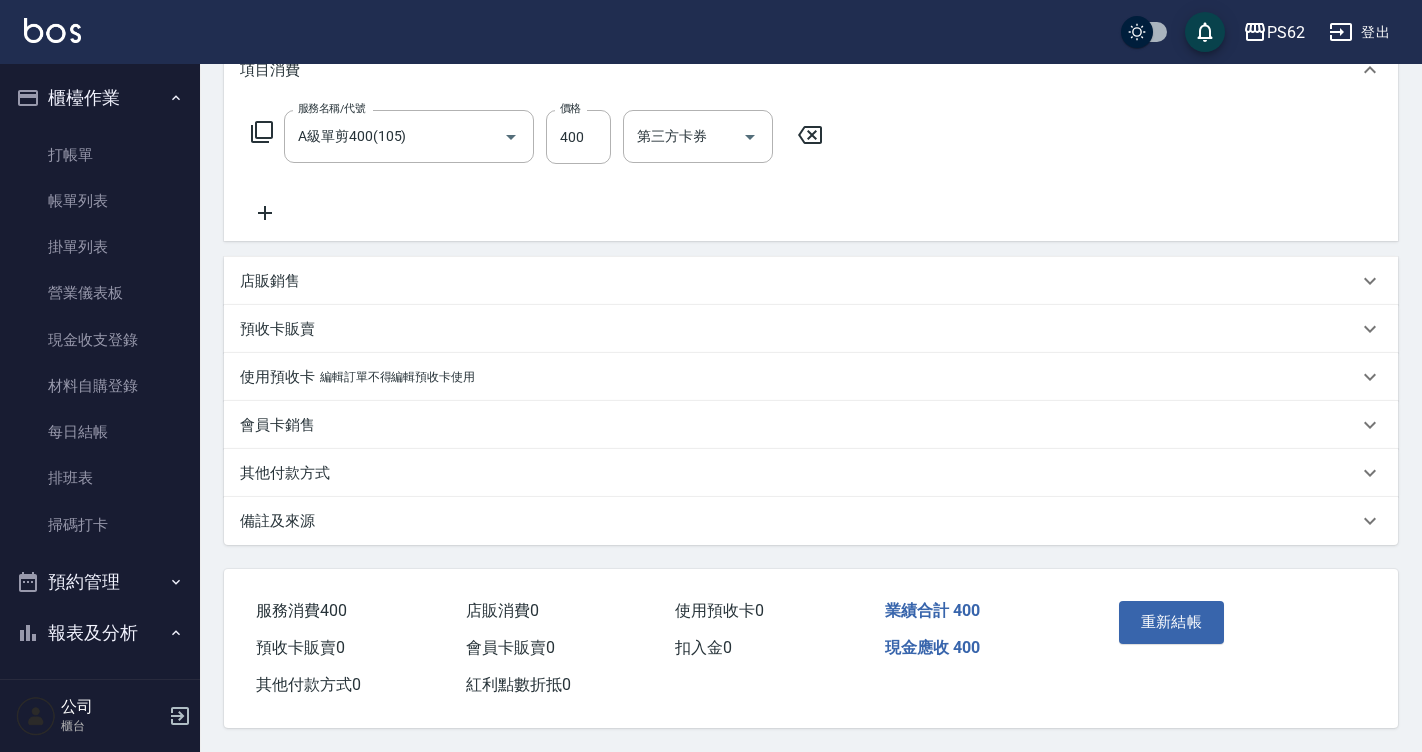 click on "重新結帳" at bounding box center [1172, 622] 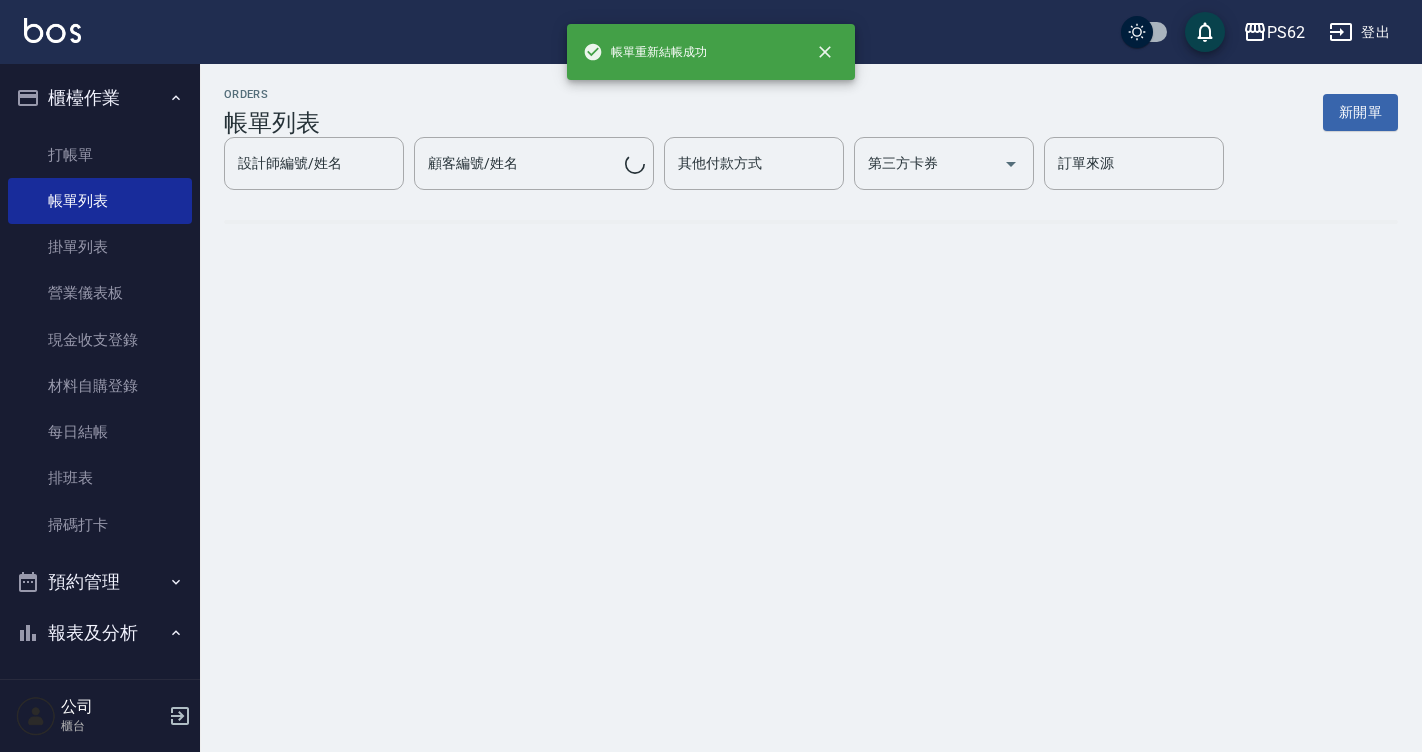 scroll, scrollTop: 0, scrollLeft: 0, axis: both 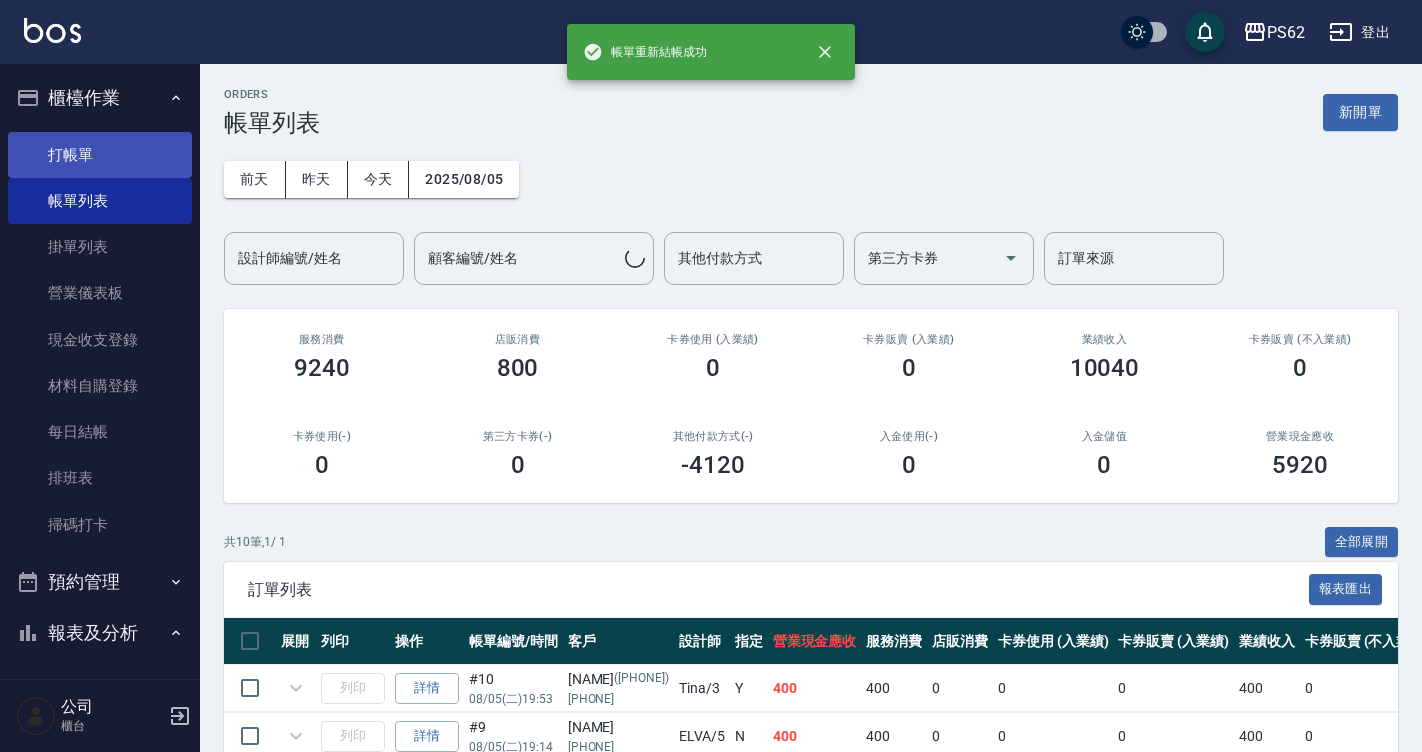 click on "打帳單" at bounding box center [100, 155] 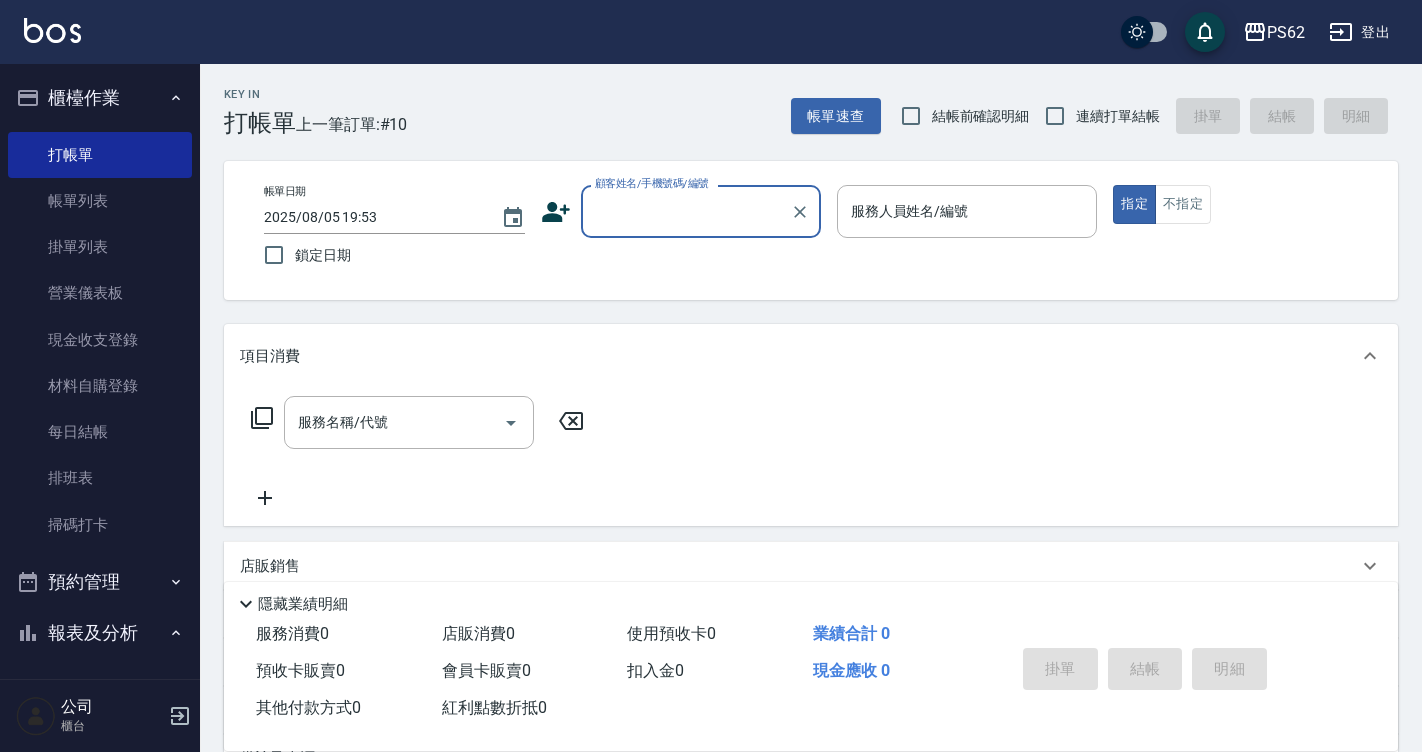 click on "連續打單結帳" at bounding box center (1118, 116) 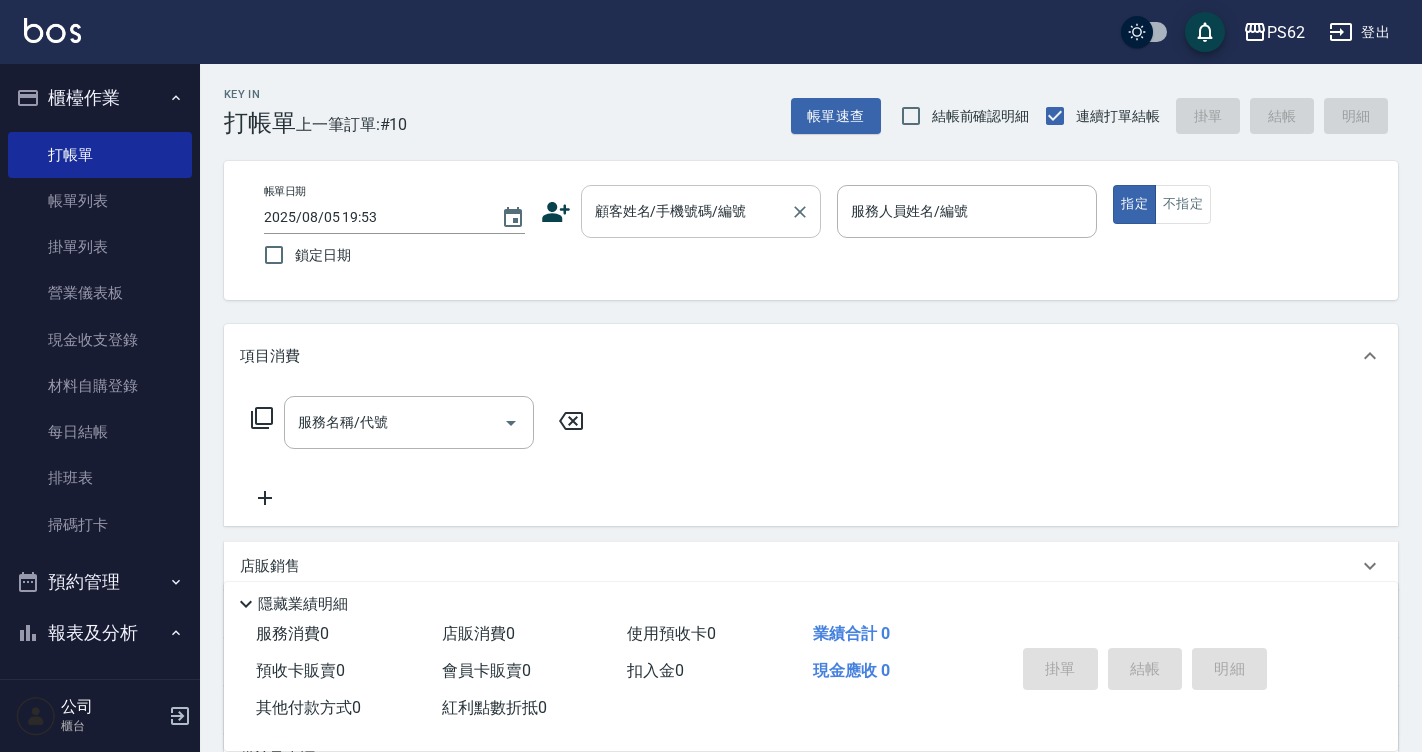 click on "顧客姓名/手機號碼/編號" at bounding box center [686, 211] 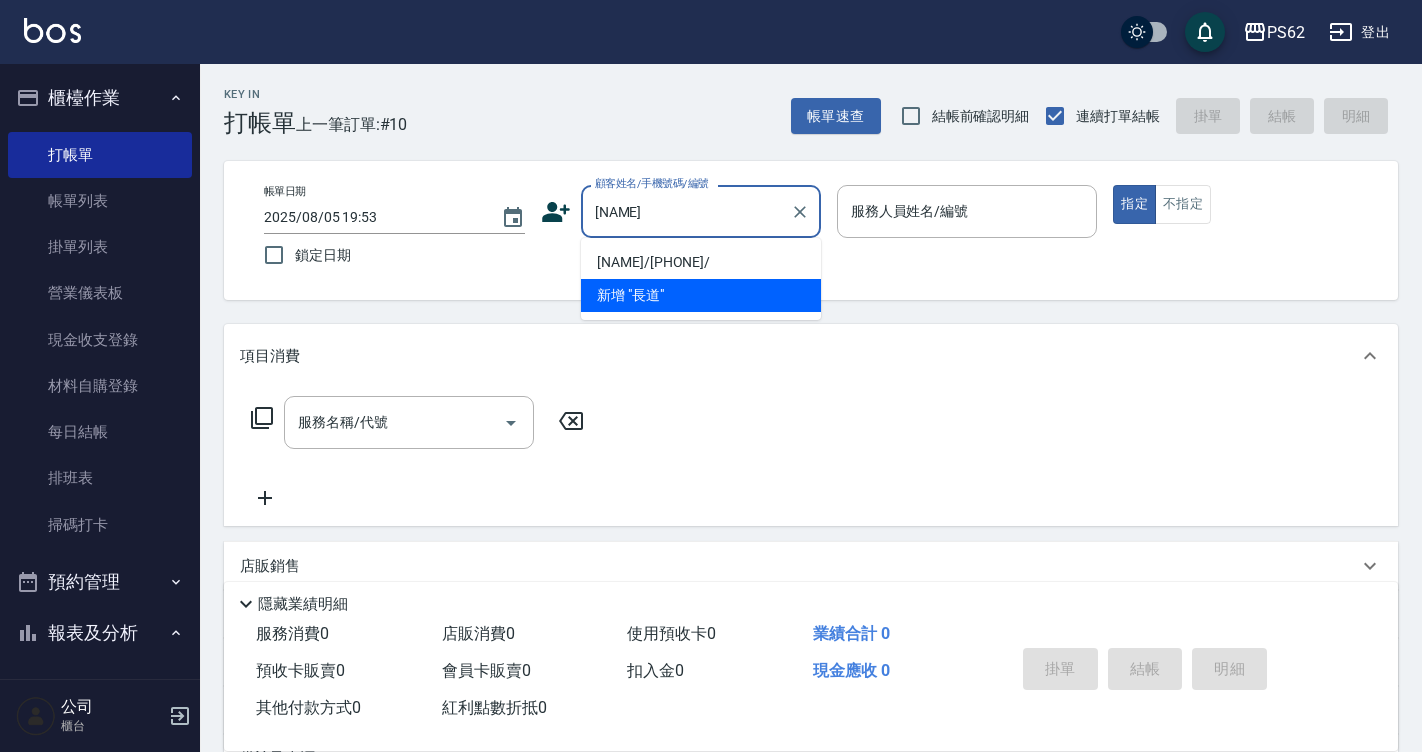 click on "[NAME]/[PHONE]/" at bounding box center (701, 262) 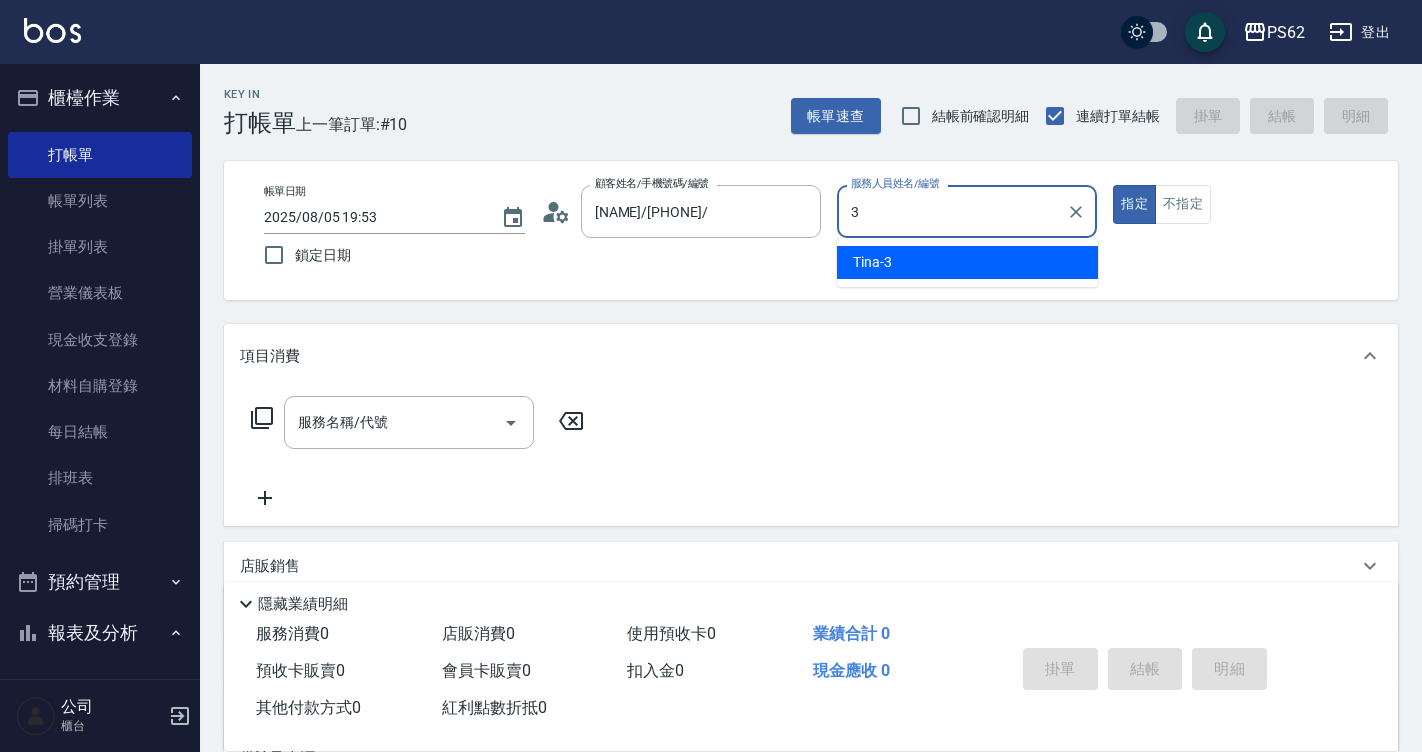 type on "Tina-3" 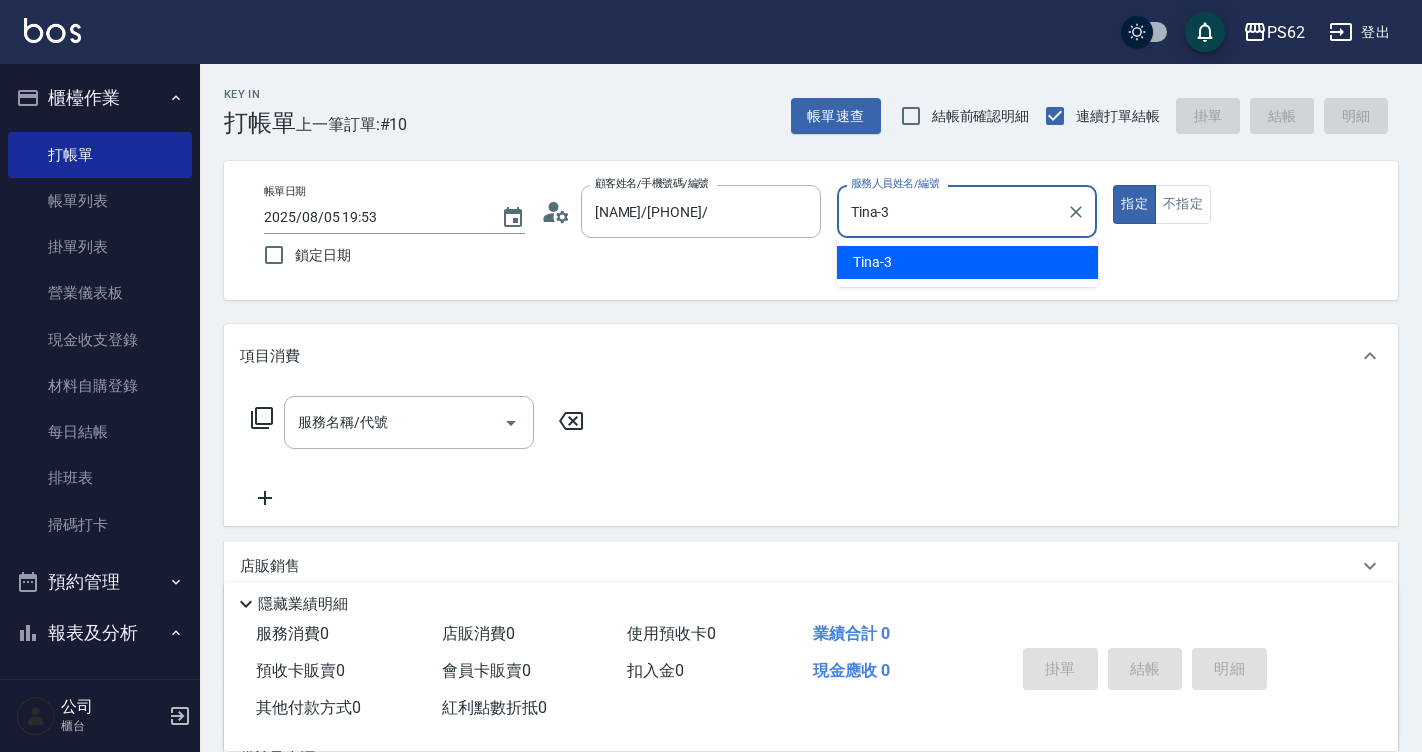 type on "true" 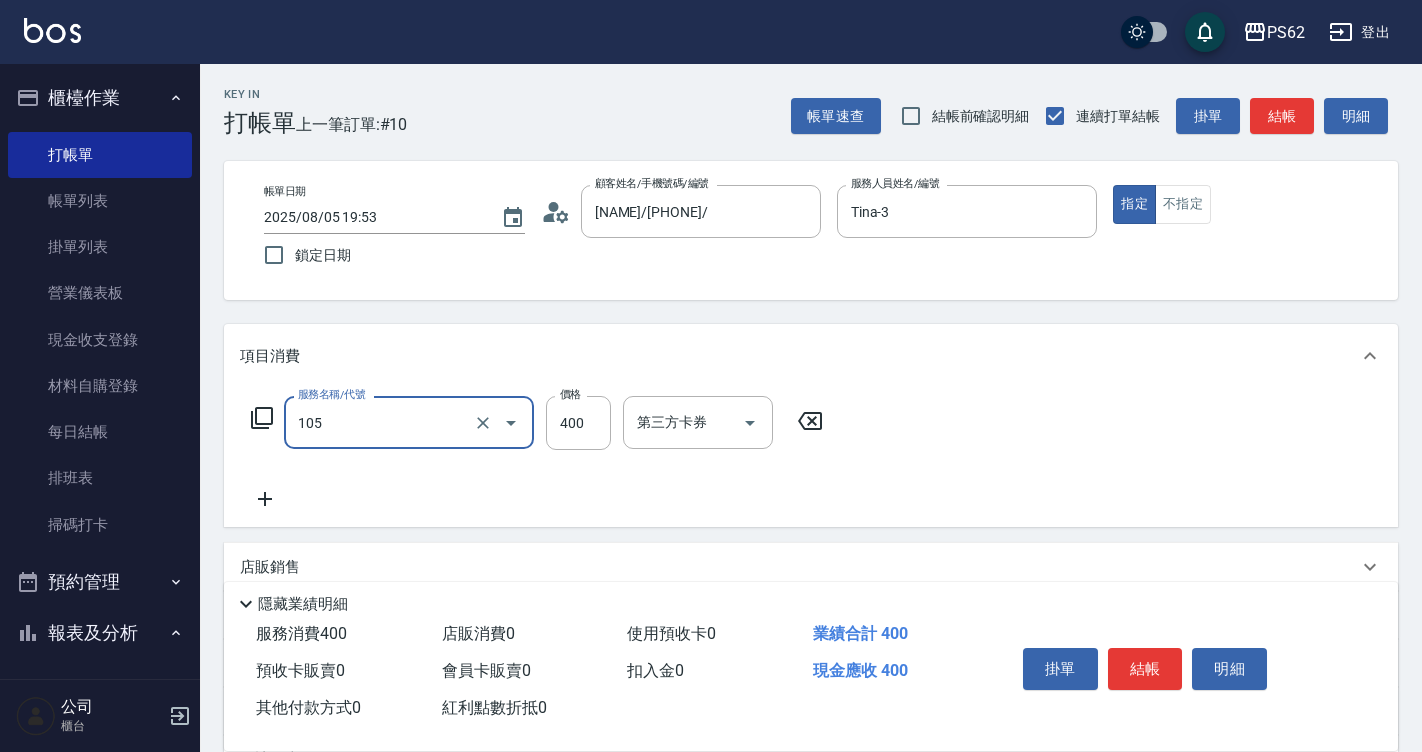 type on "A級單剪400(105)" 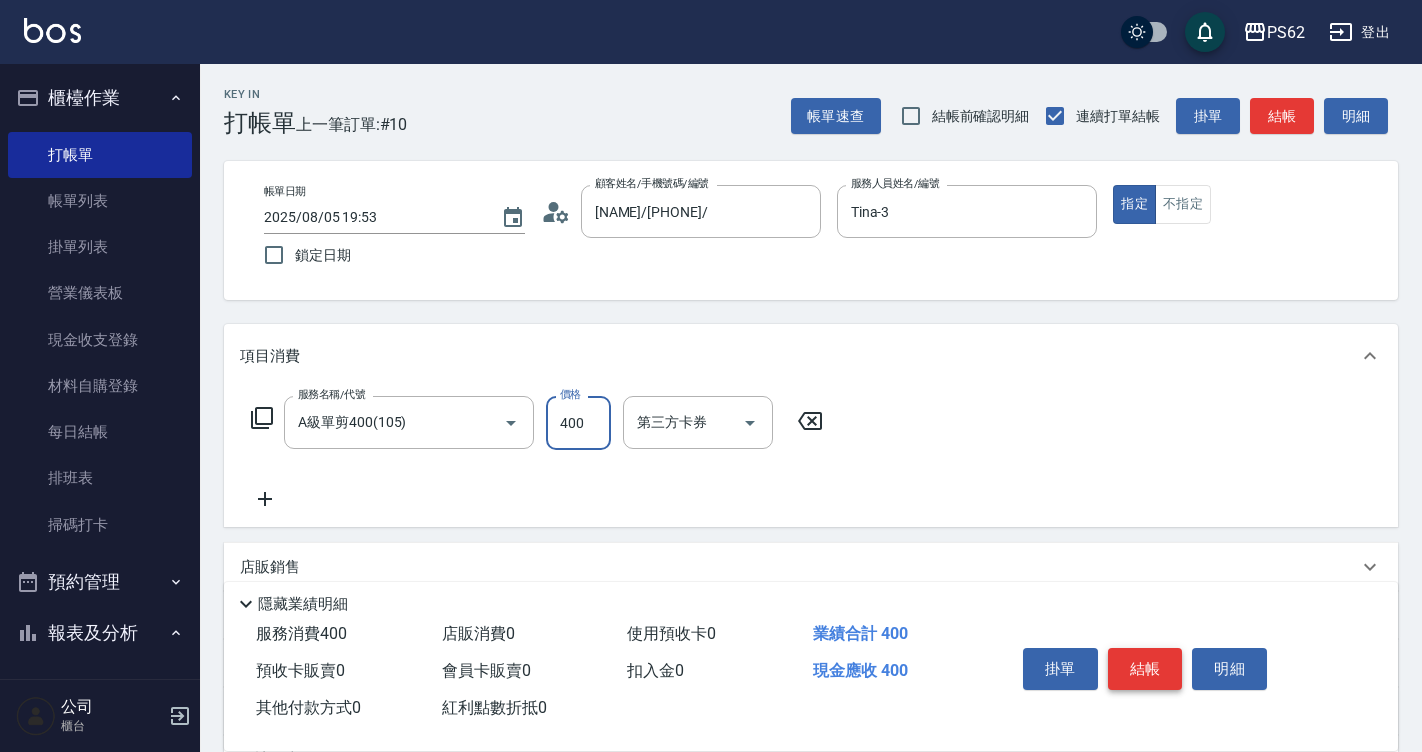 click on "結帳" at bounding box center (1145, 669) 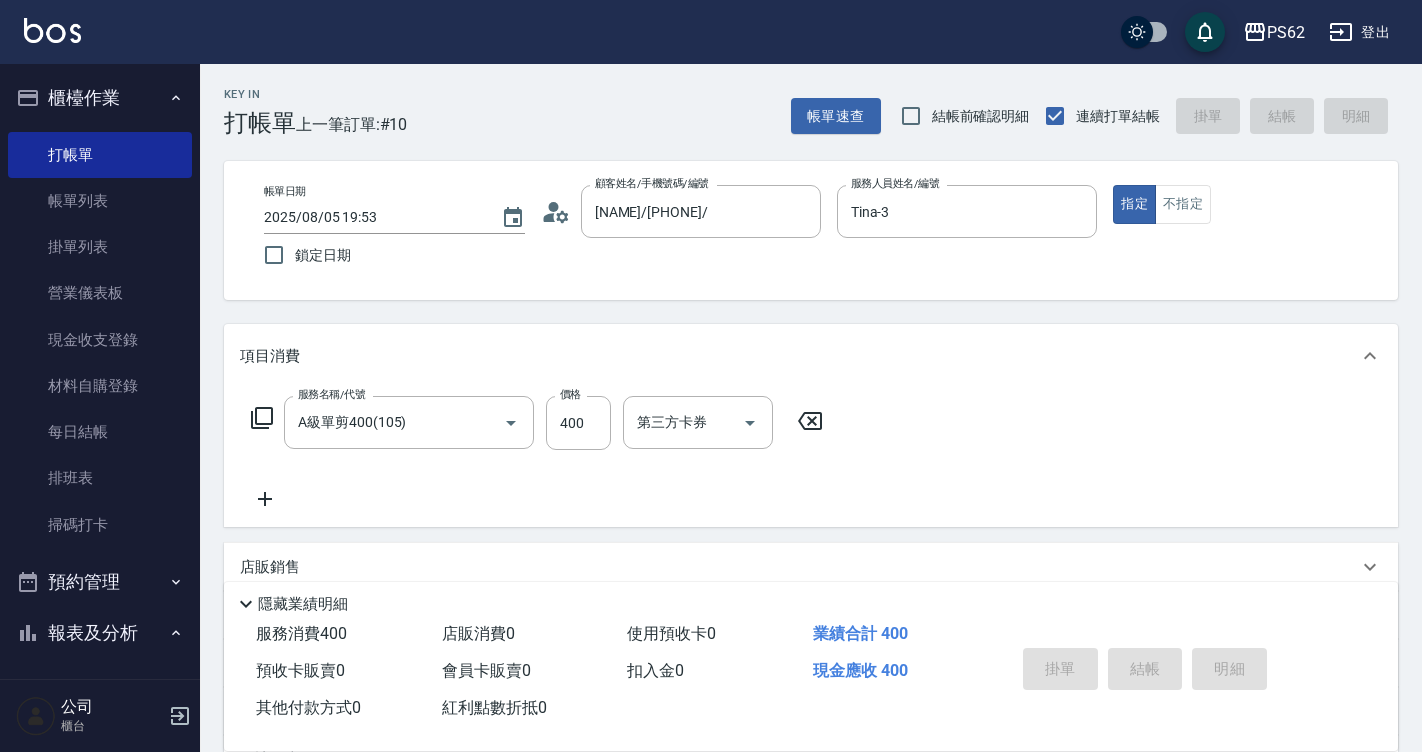 type on "[DATE] [TIME]" 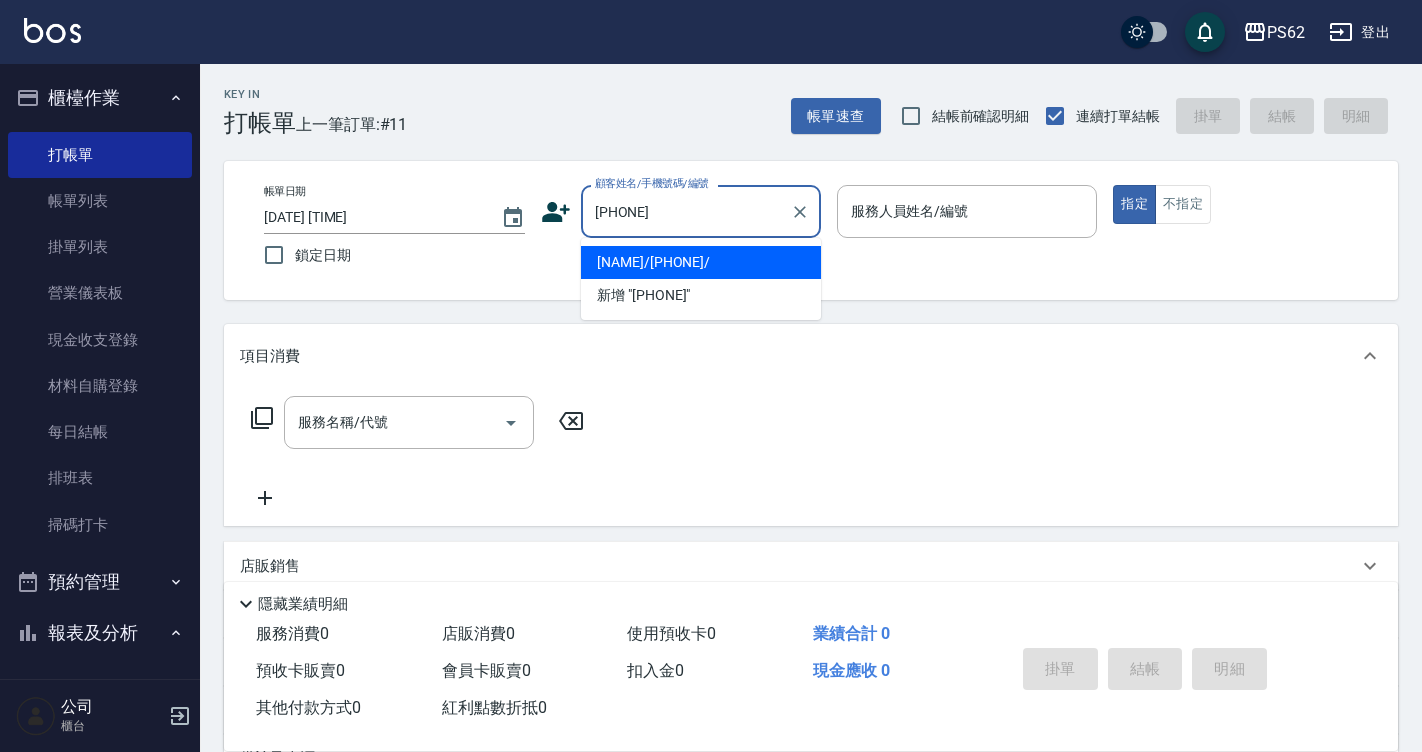 click on "[NAME]/[PHONE]/" at bounding box center [701, 262] 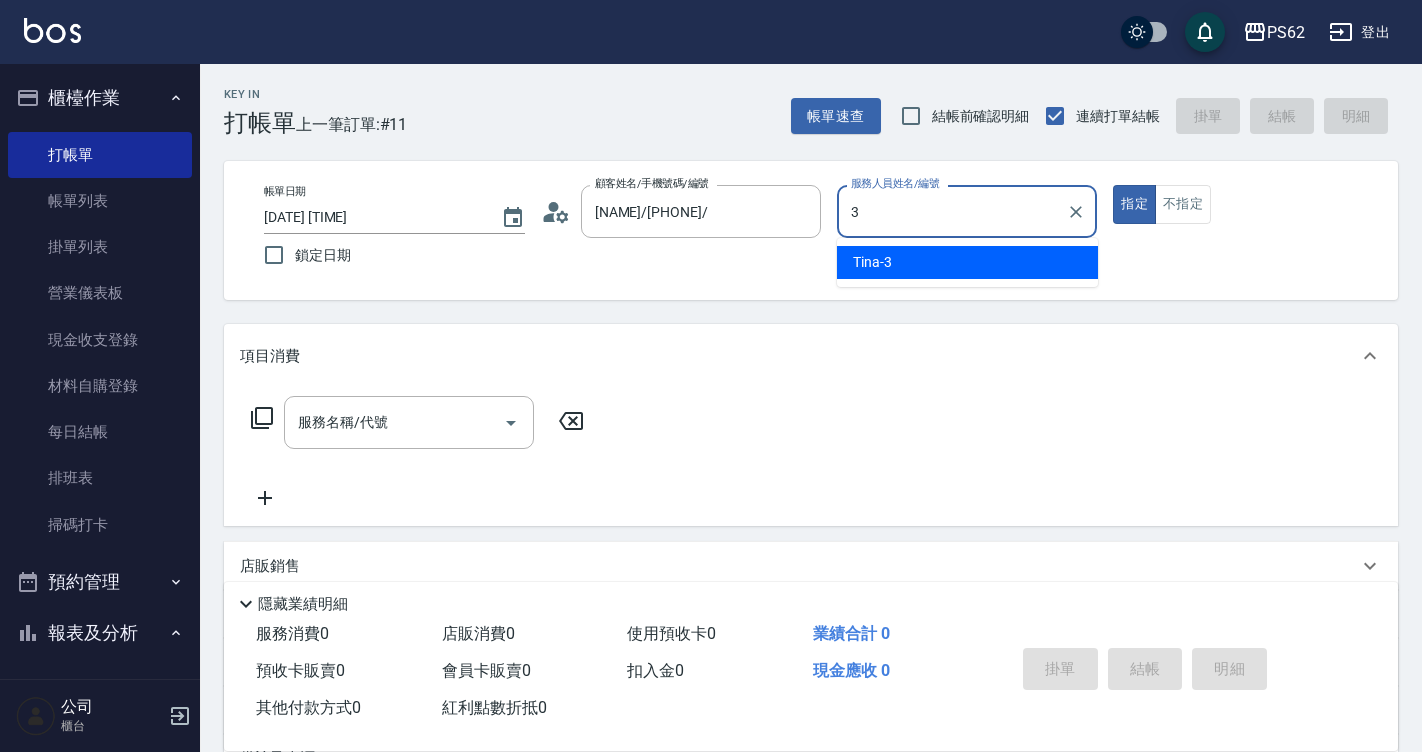 type on "Tina-3" 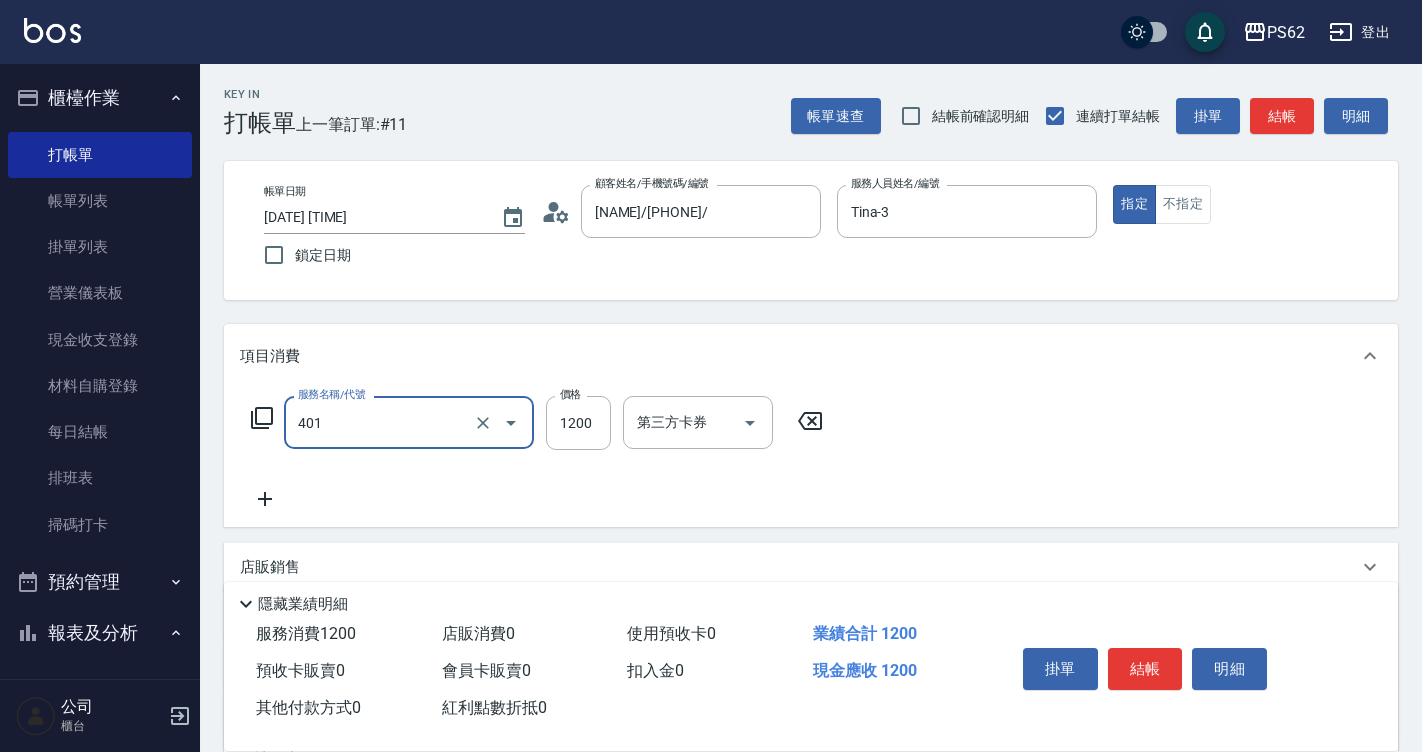 type on "一般染髮(401)" 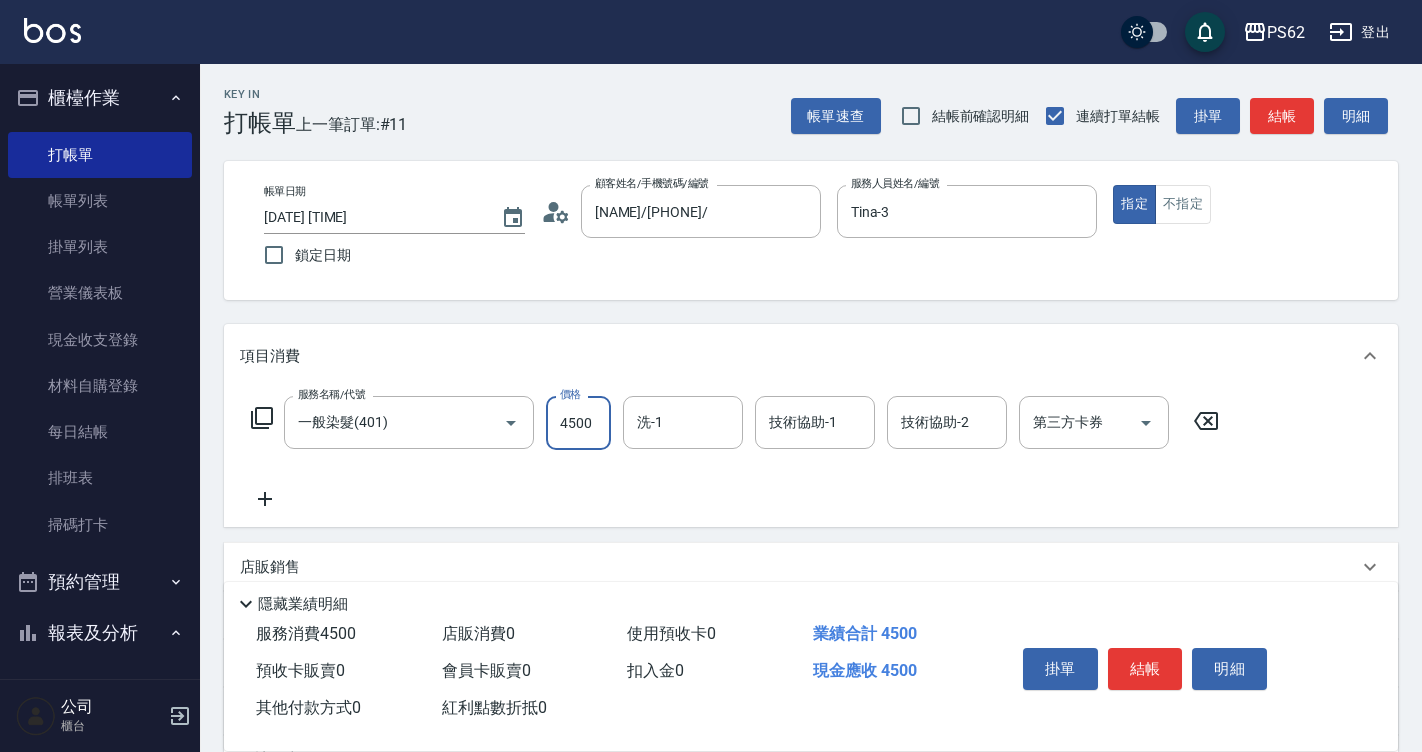 type on "4500" 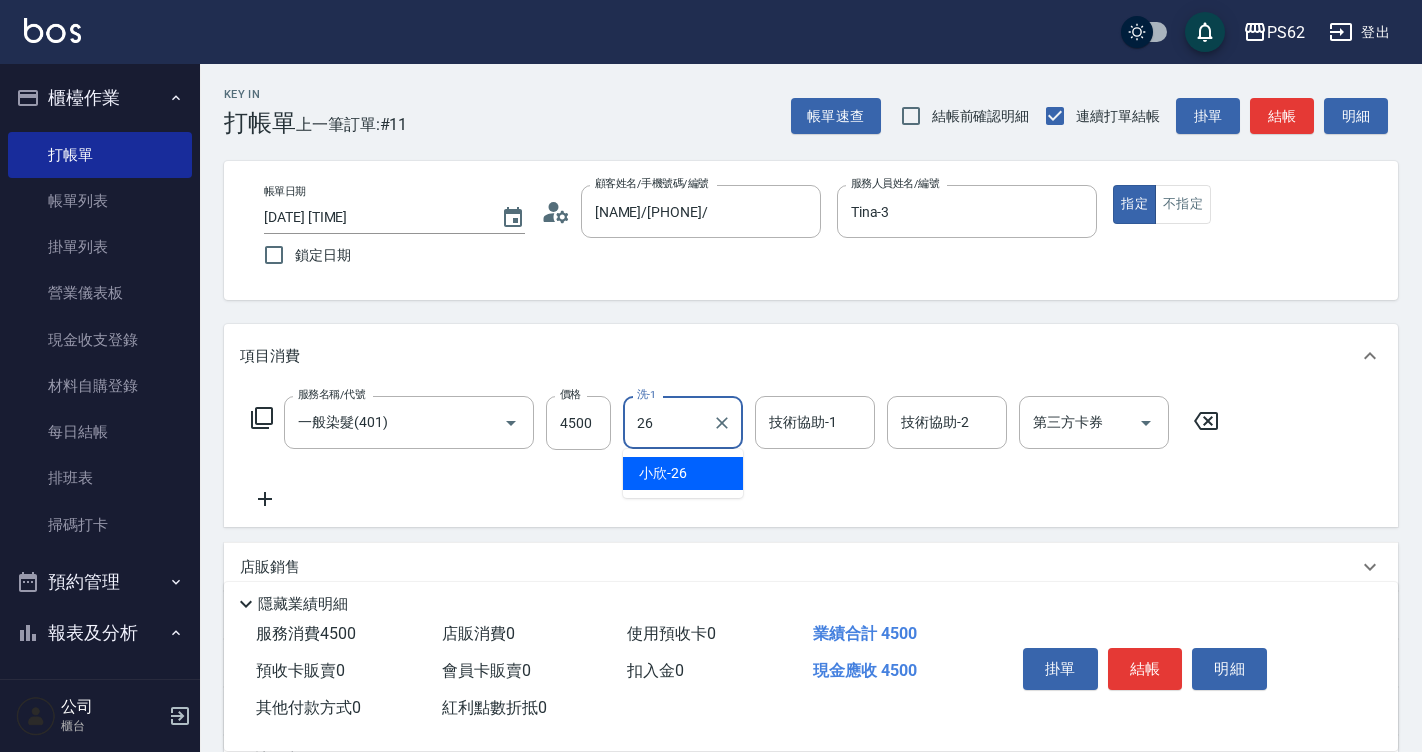 type on "小欣-26" 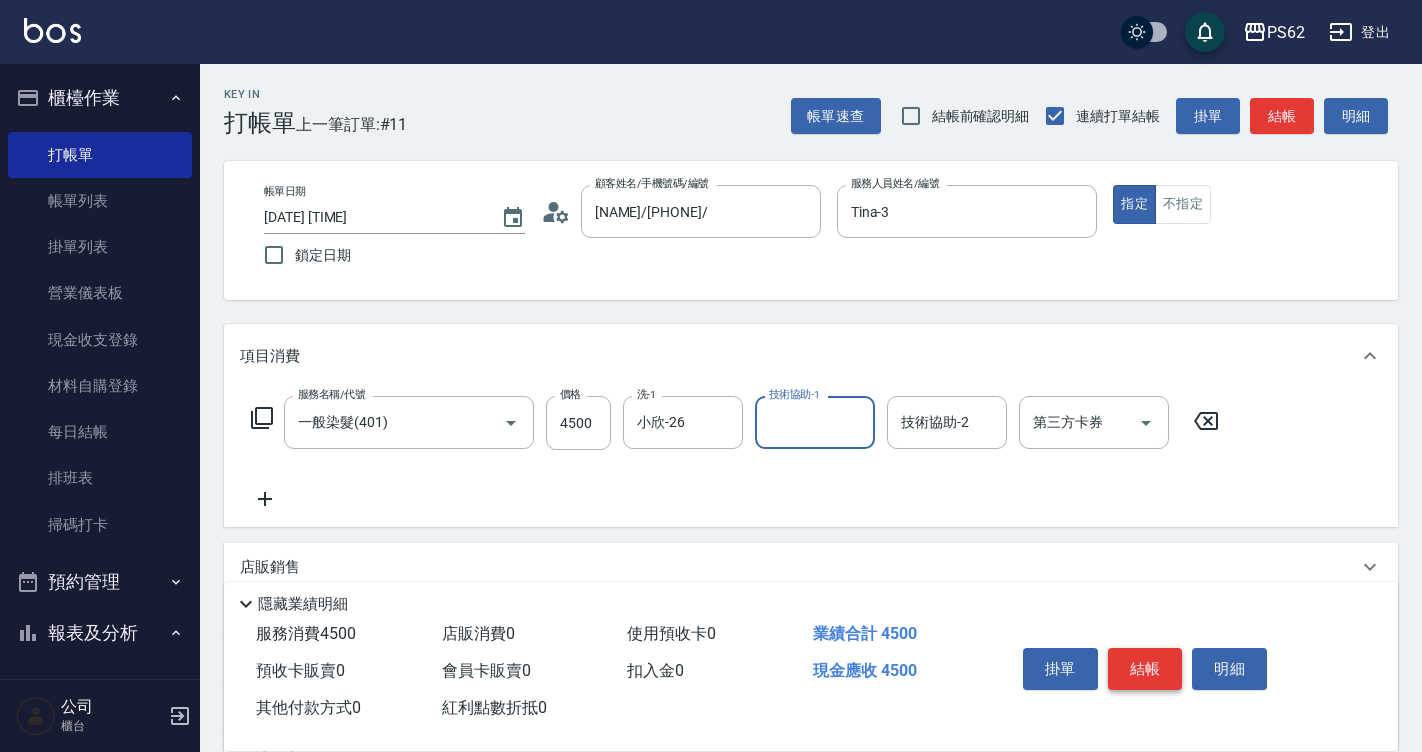 click on "結帳" at bounding box center [1145, 669] 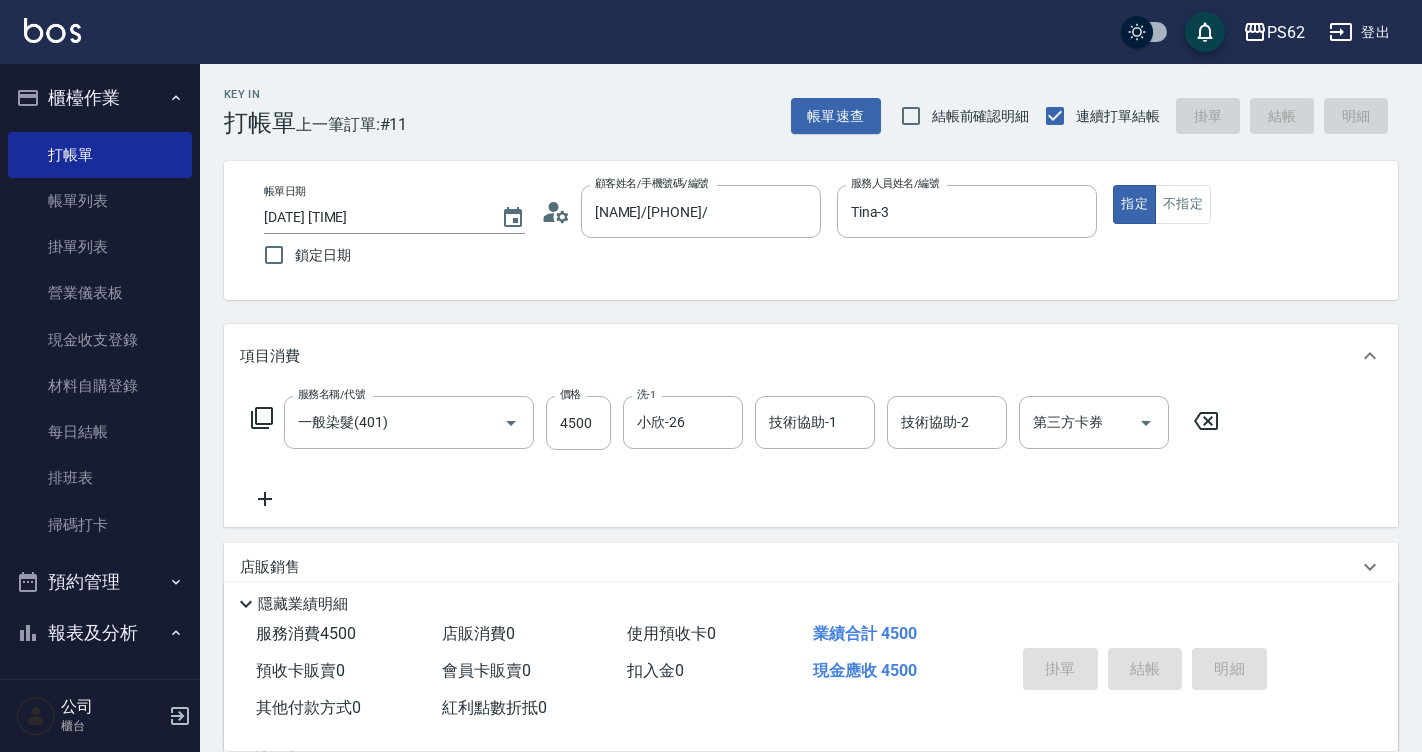 type 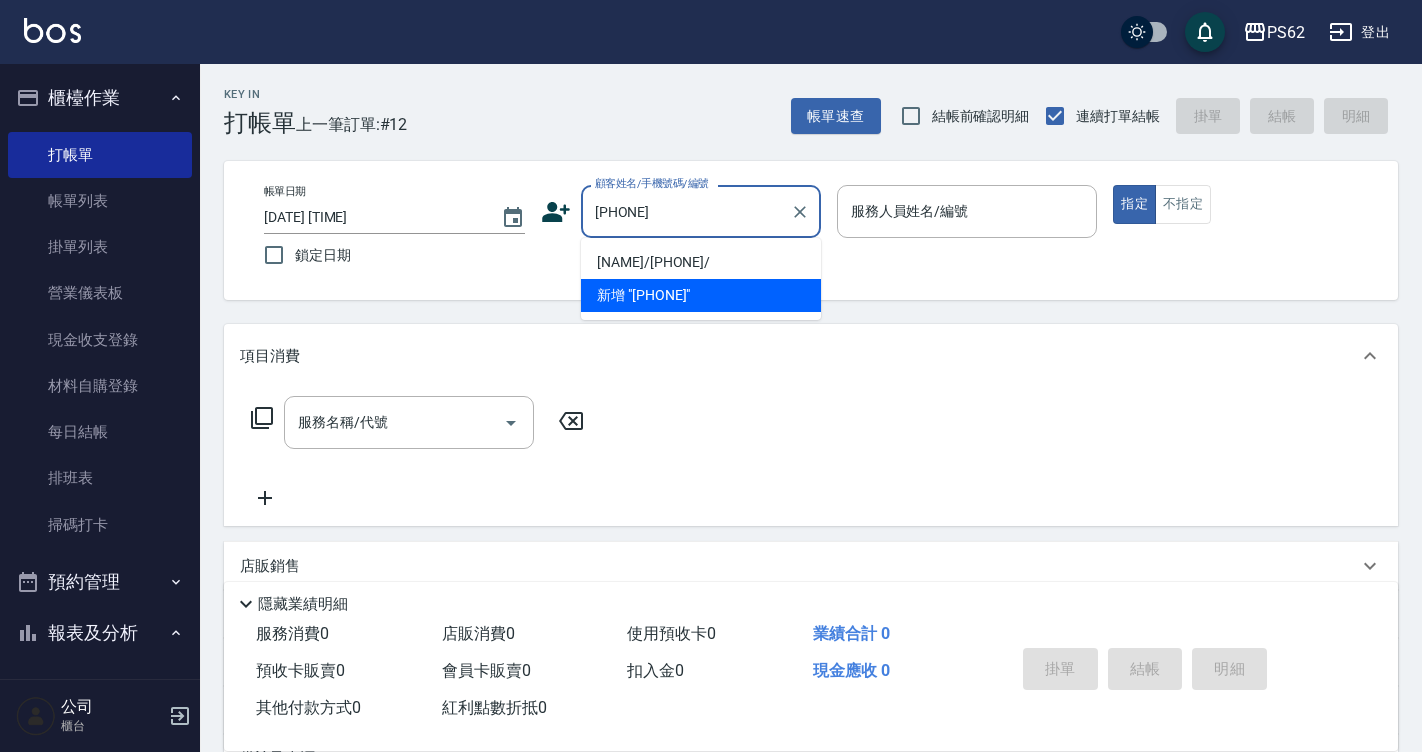 click on "[NAME]/[PHONE]/" at bounding box center (701, 262) 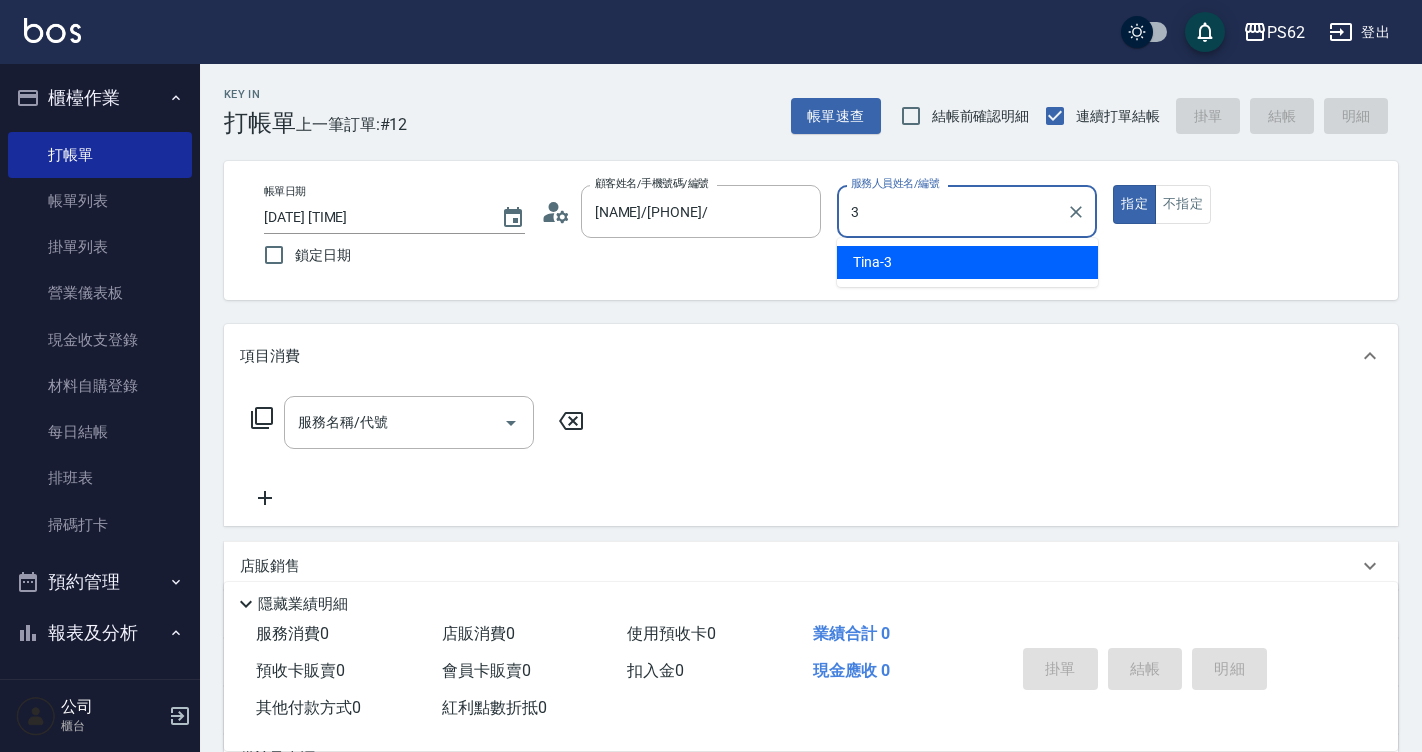 type on "Tina-3" 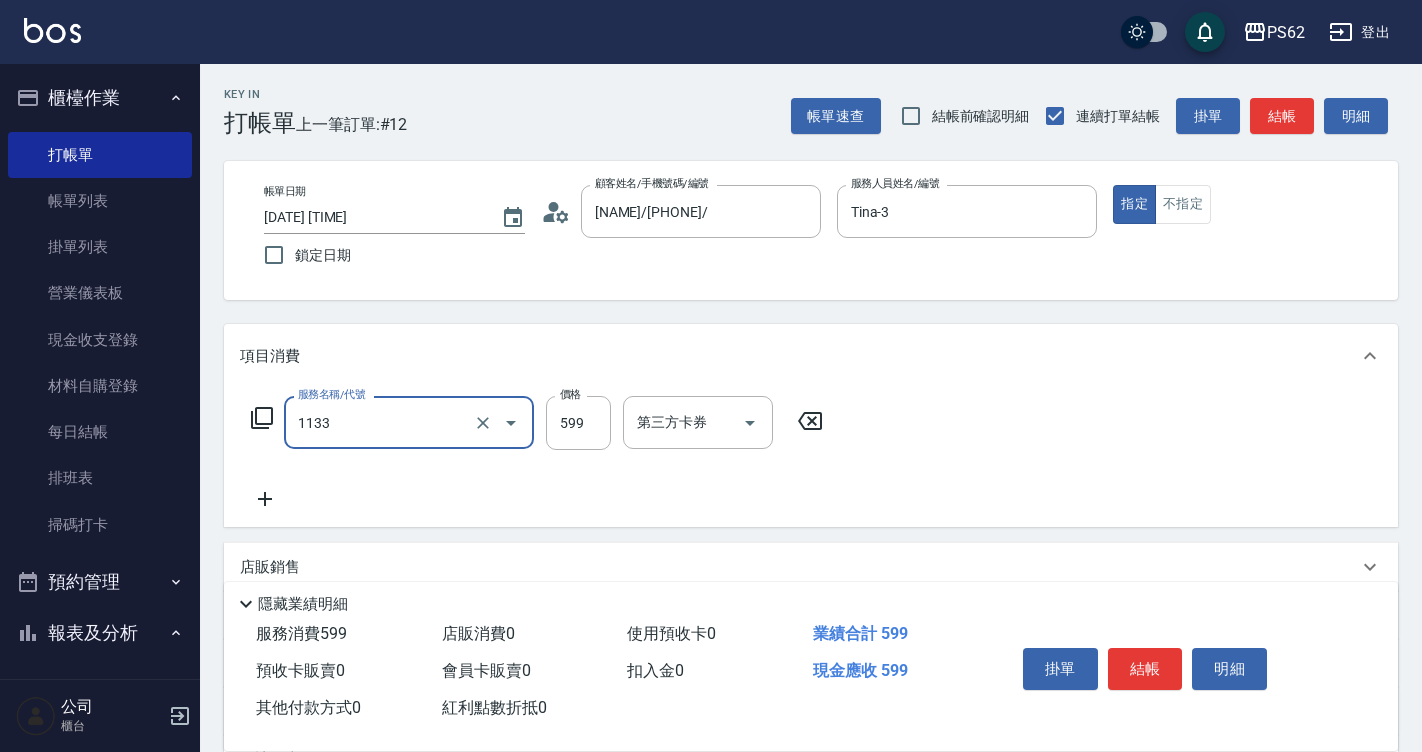 type on "洗剪去角質(1133)" 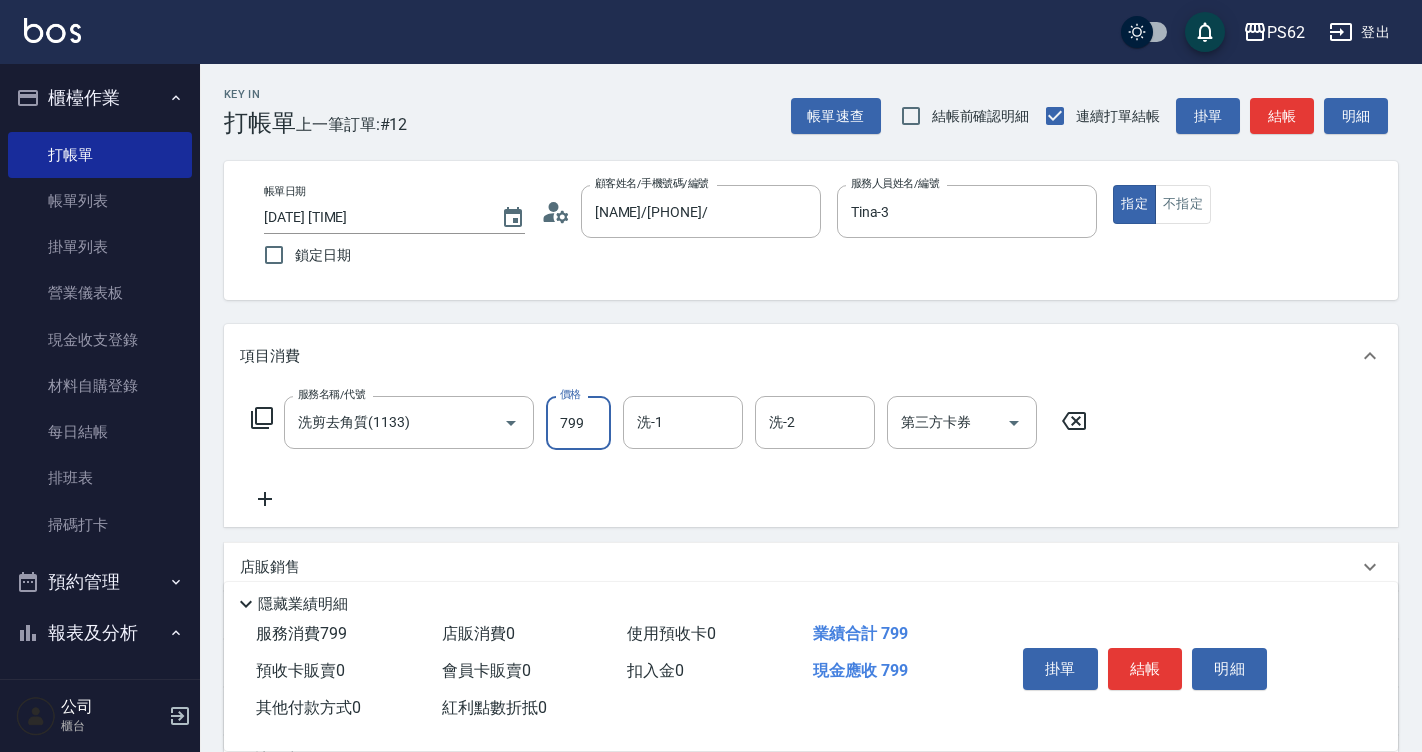 type on "799" 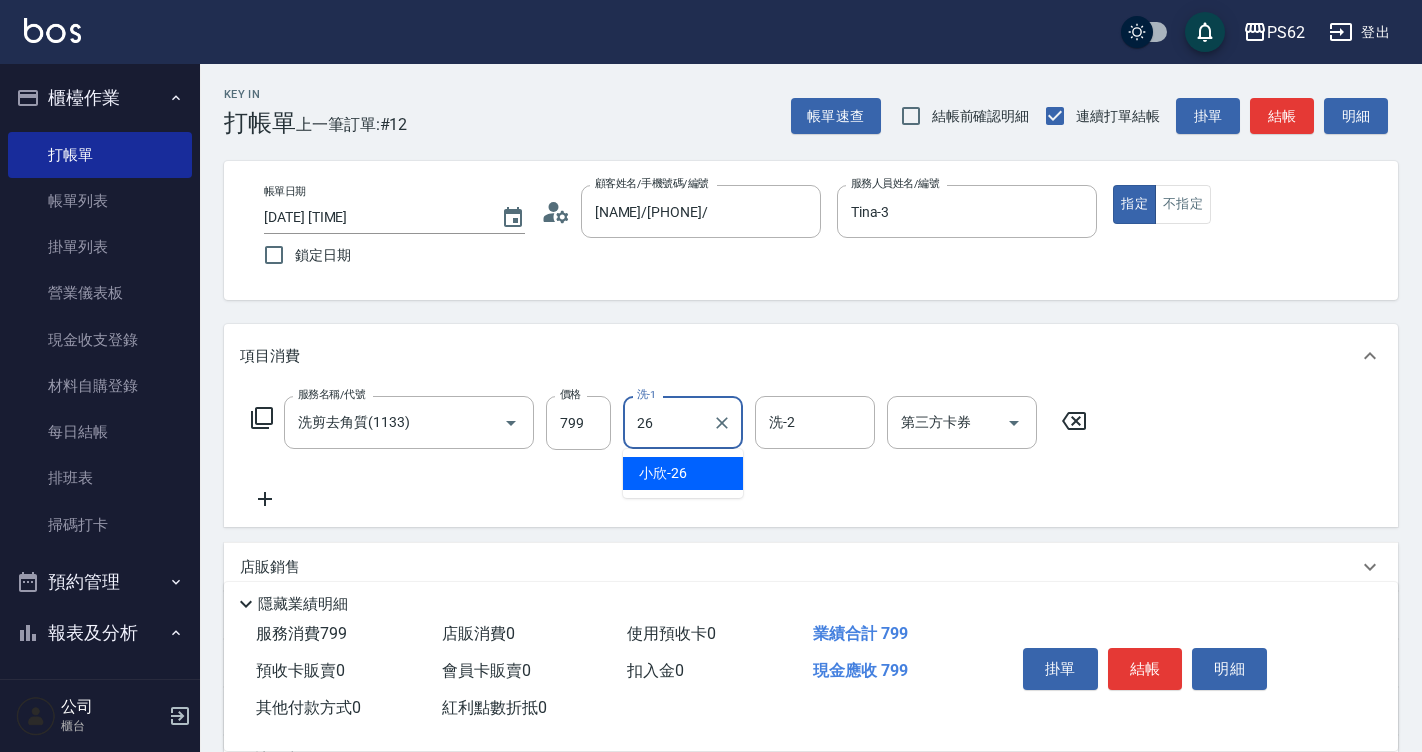 type on "小欣-26" 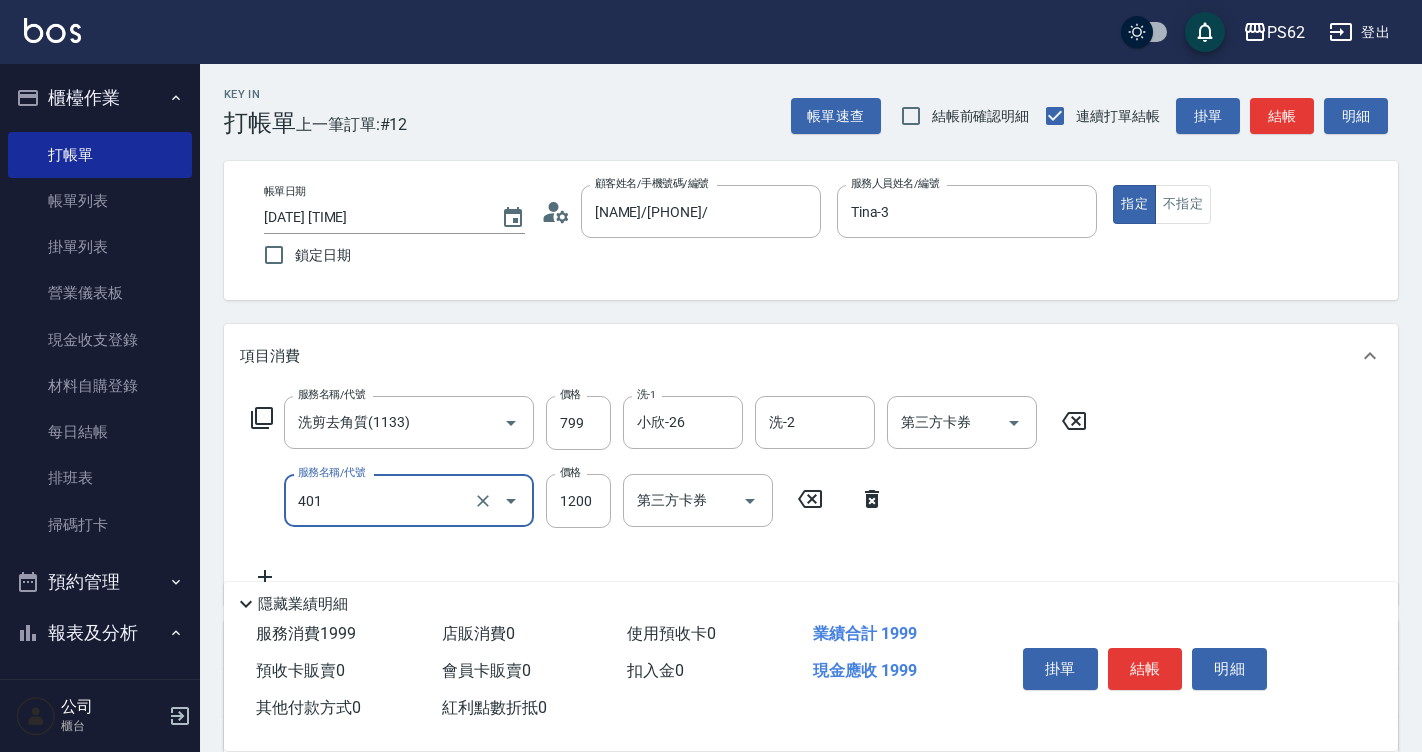 type on "一般染髮(401)" 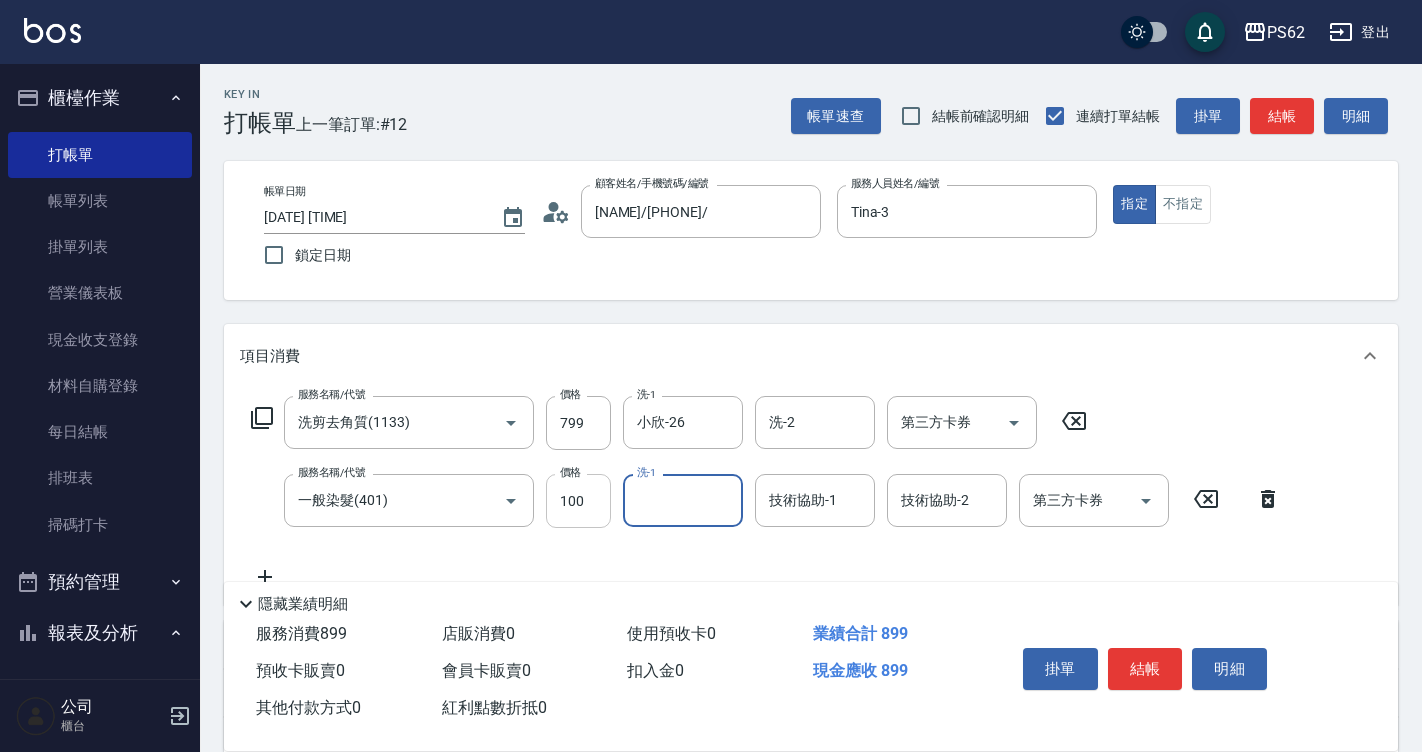 click on "100" at bounding box center (578, 501) 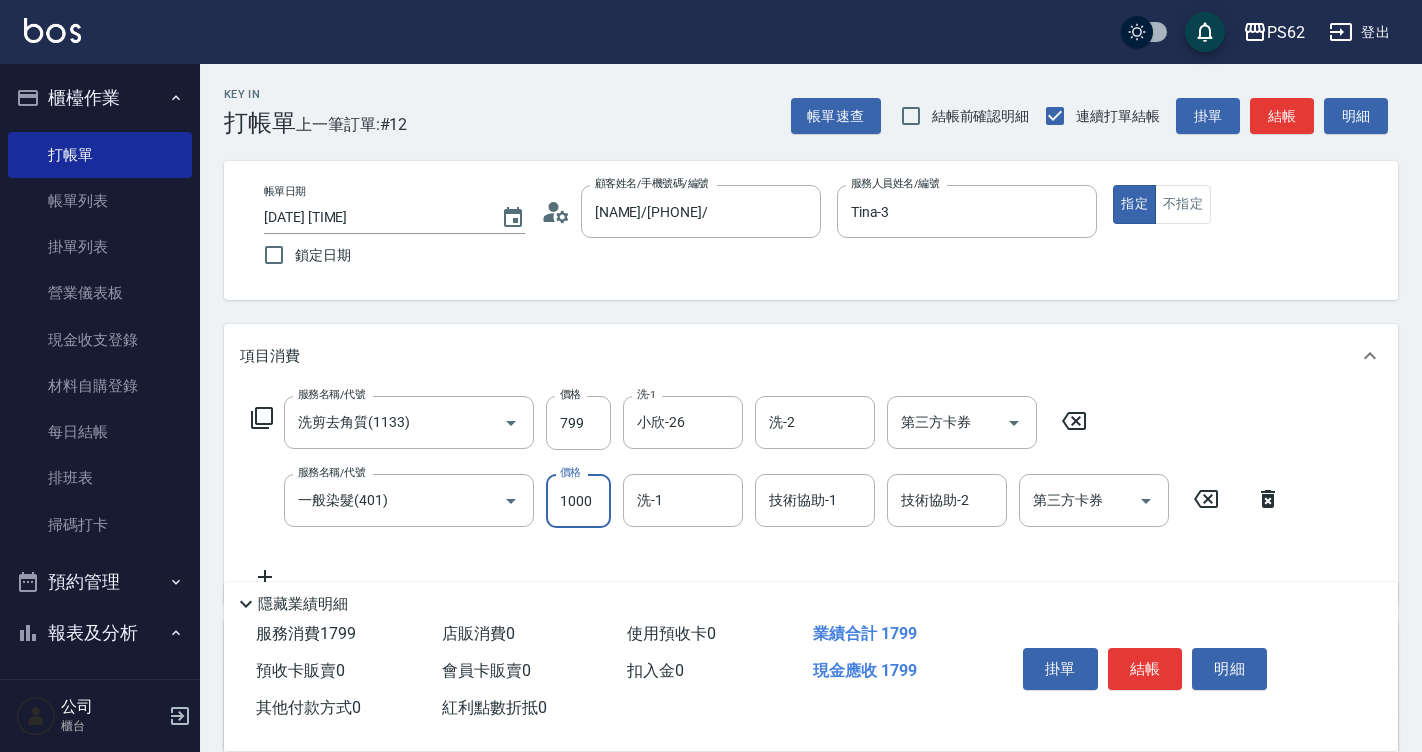 type on "1000" 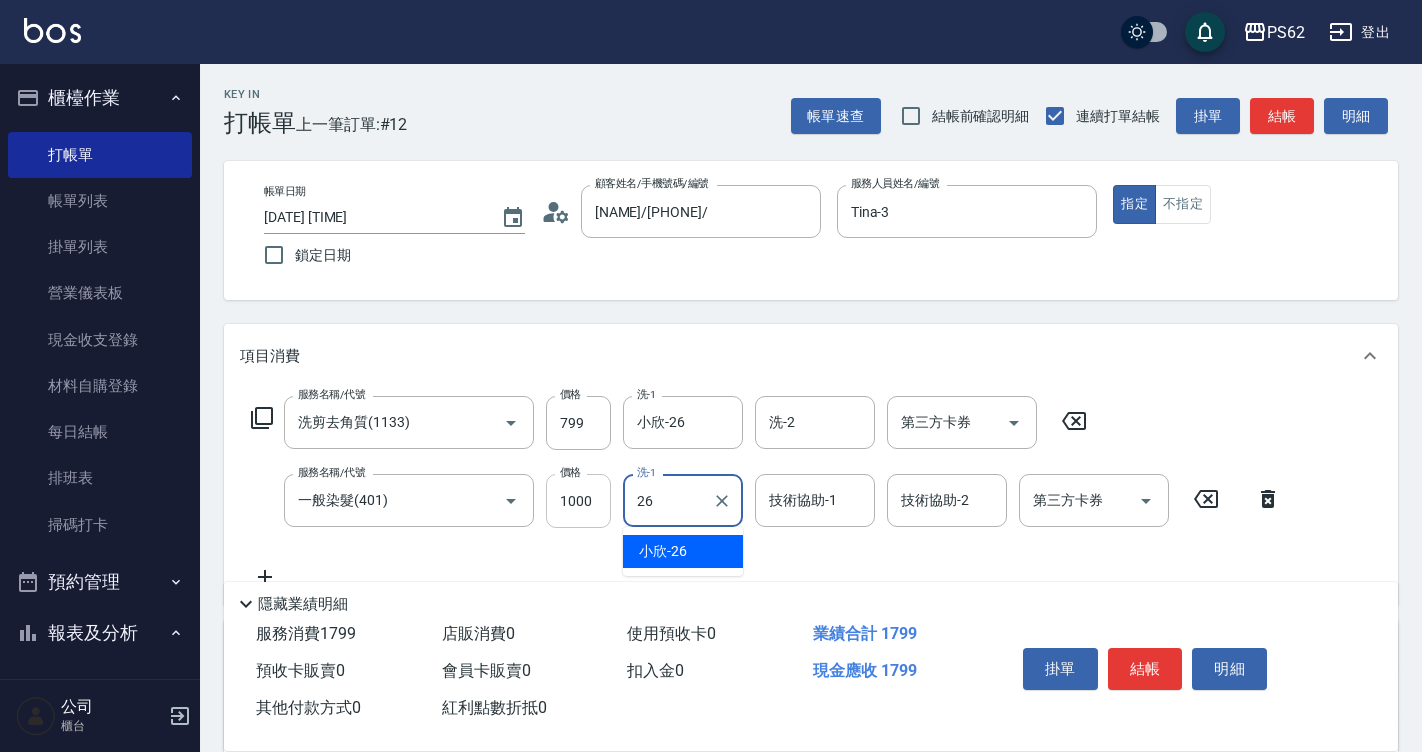 type on "小欣-26" 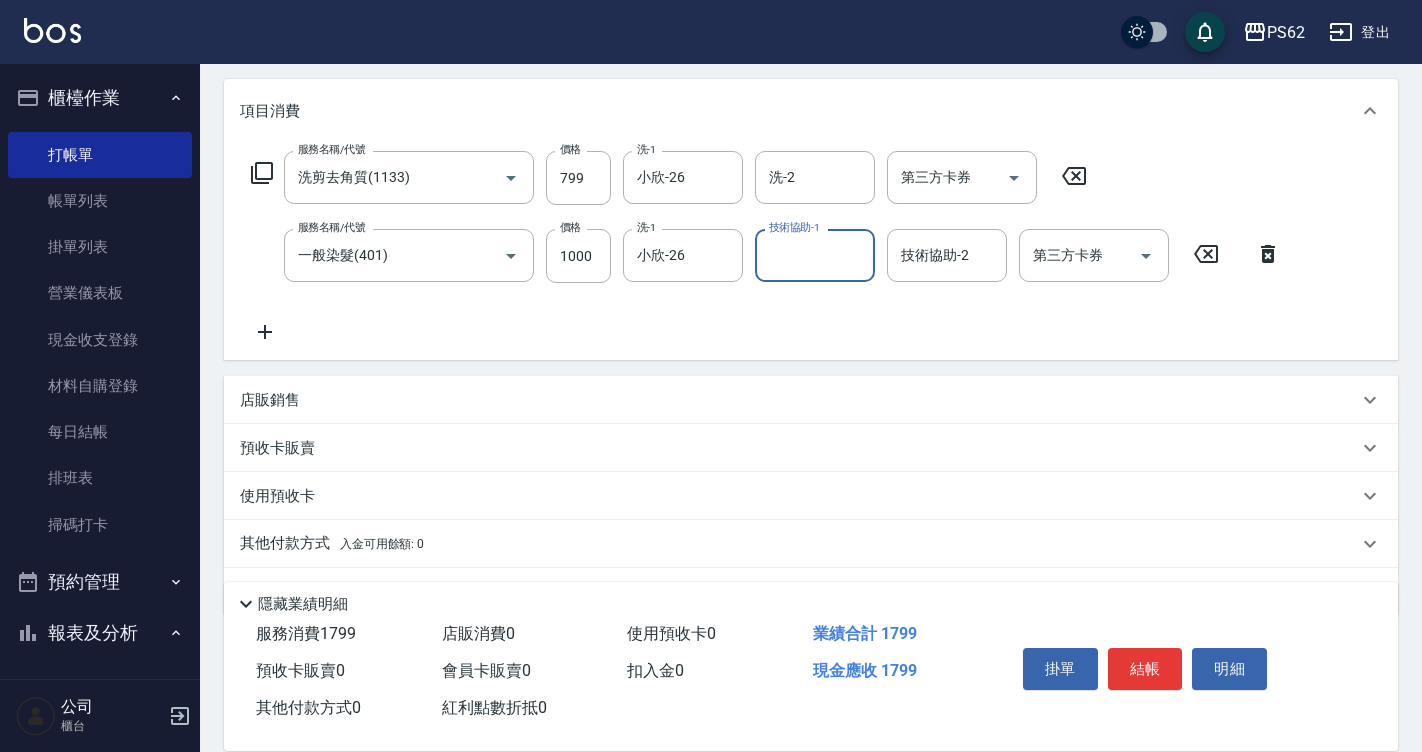 scroll, scrollTop: 301, scrollLeft: 0, axis: vertical 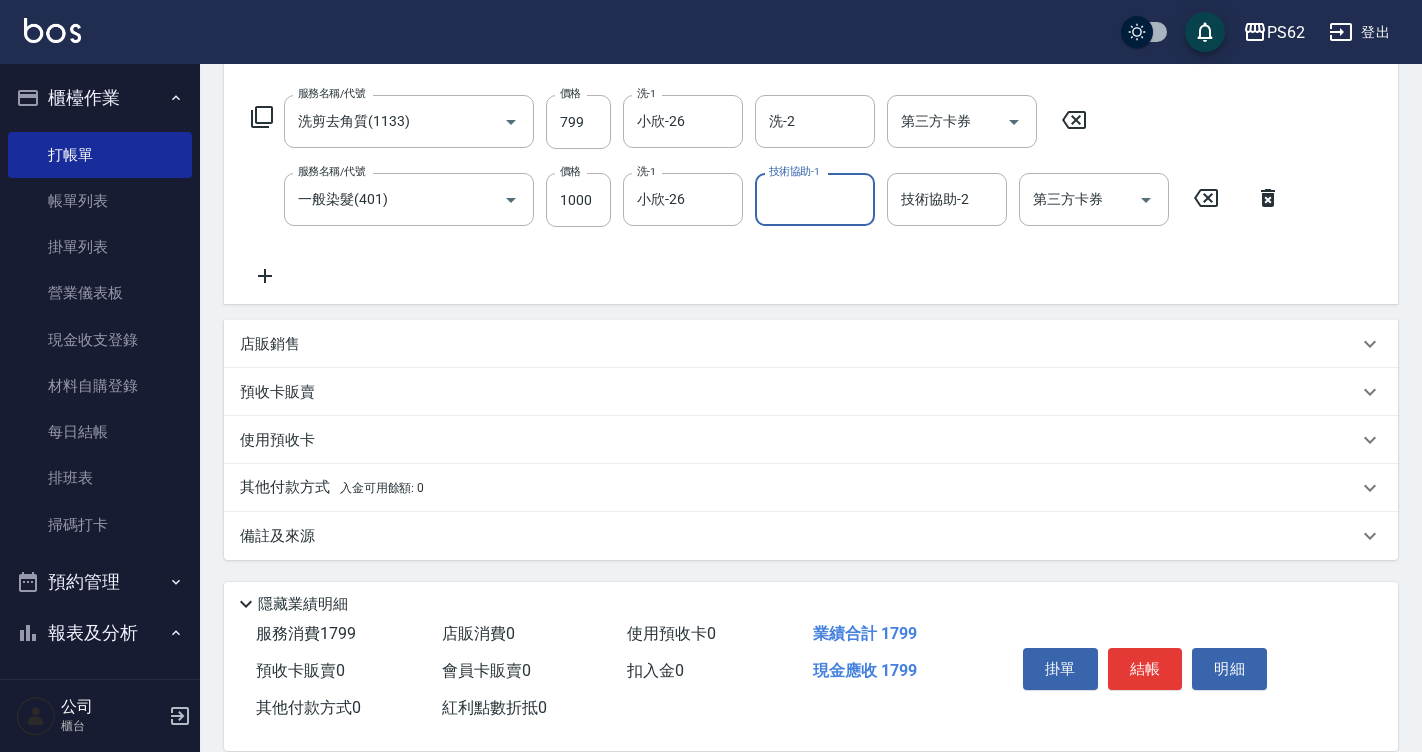 click 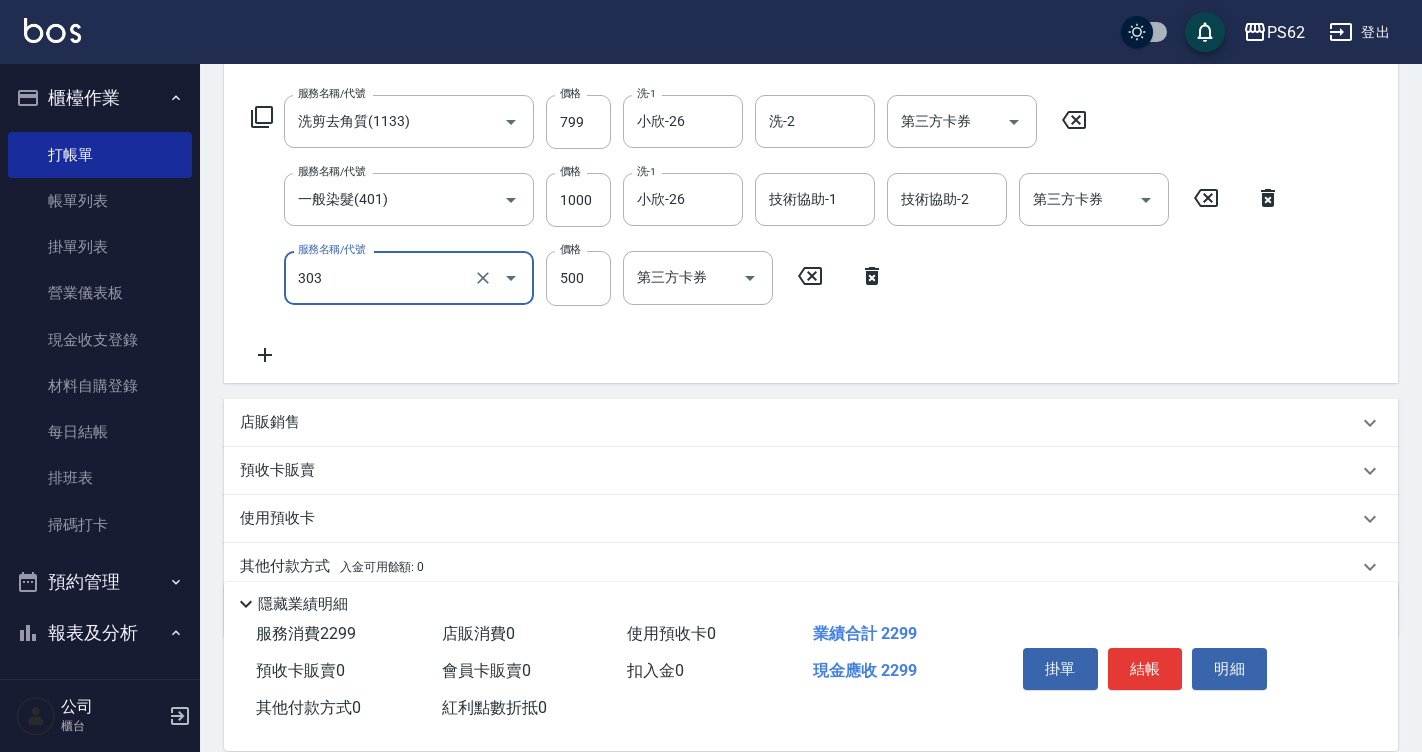 type on "局部燙(303)" 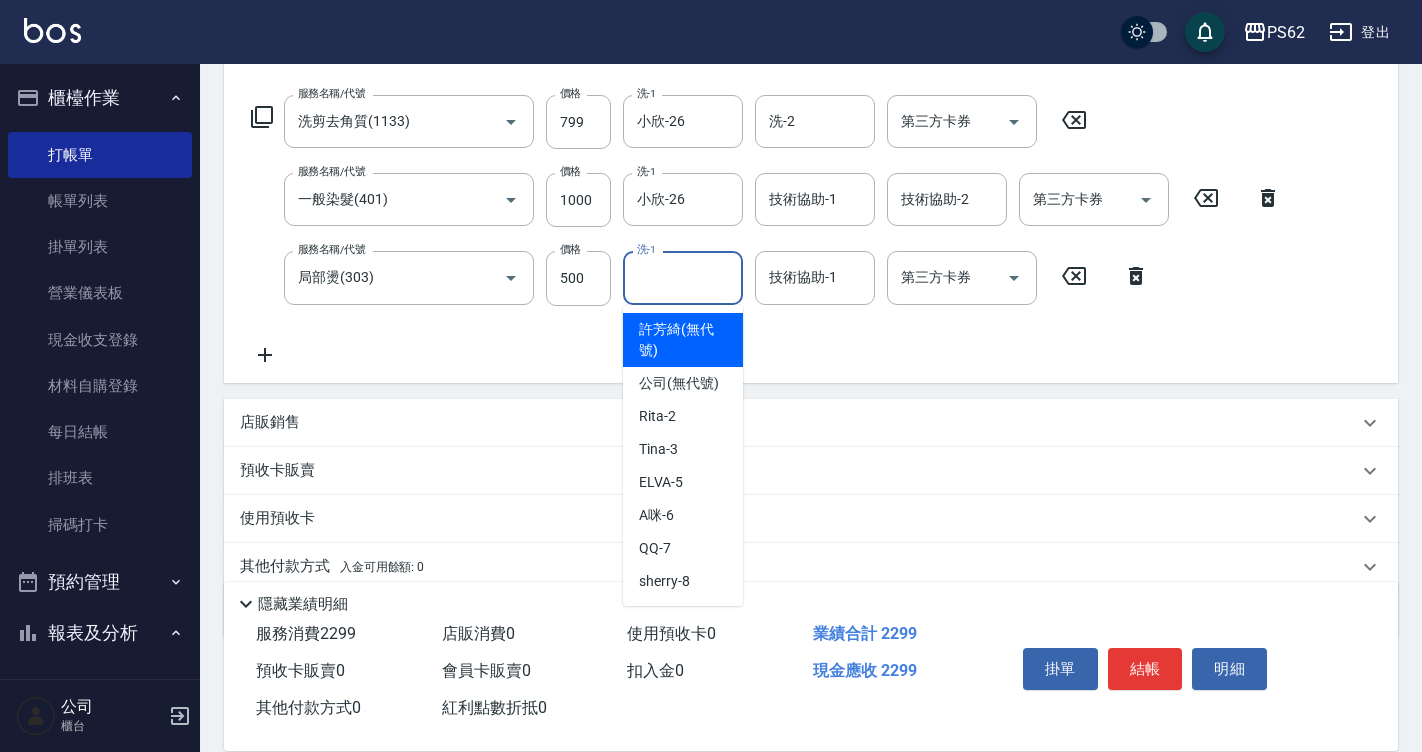 click on "洗-1" at bounding box center (683, 277) 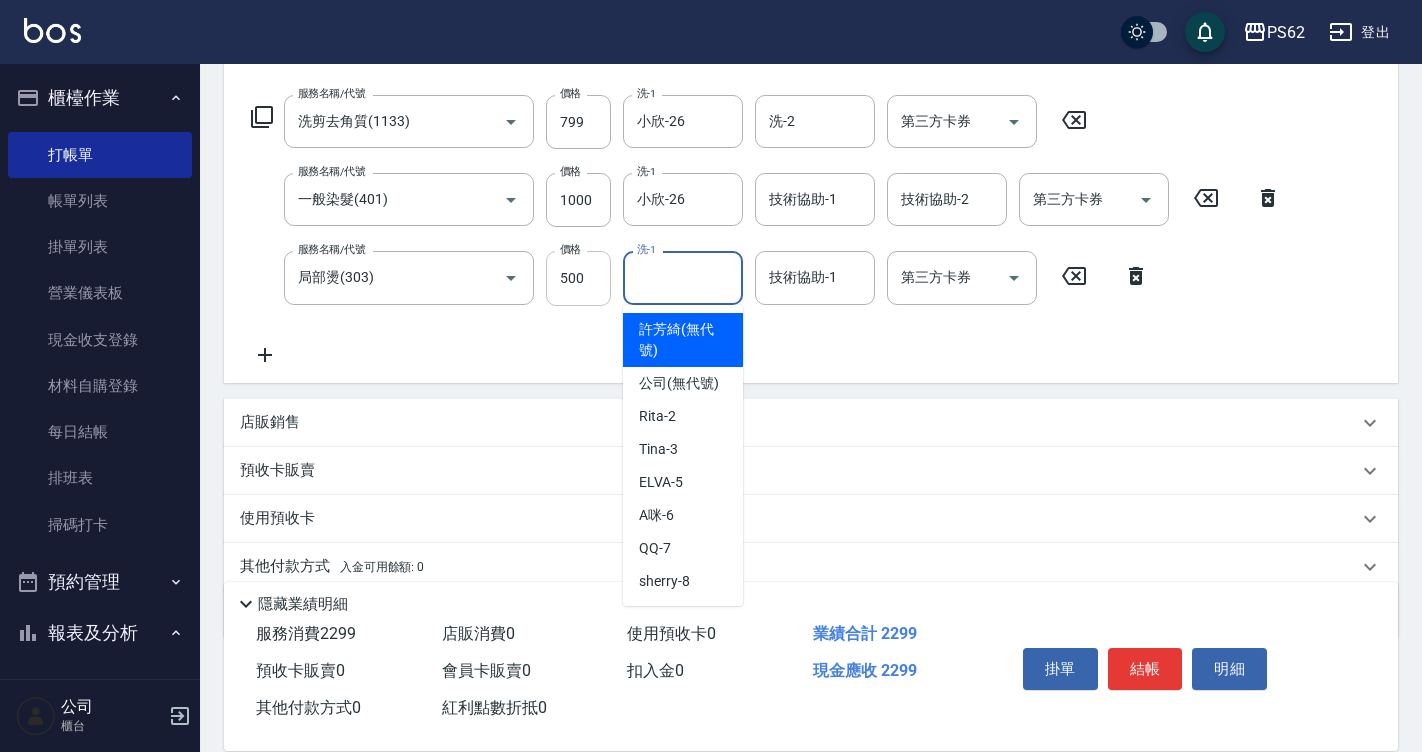 click on "500" at bounding box center [578, 278] 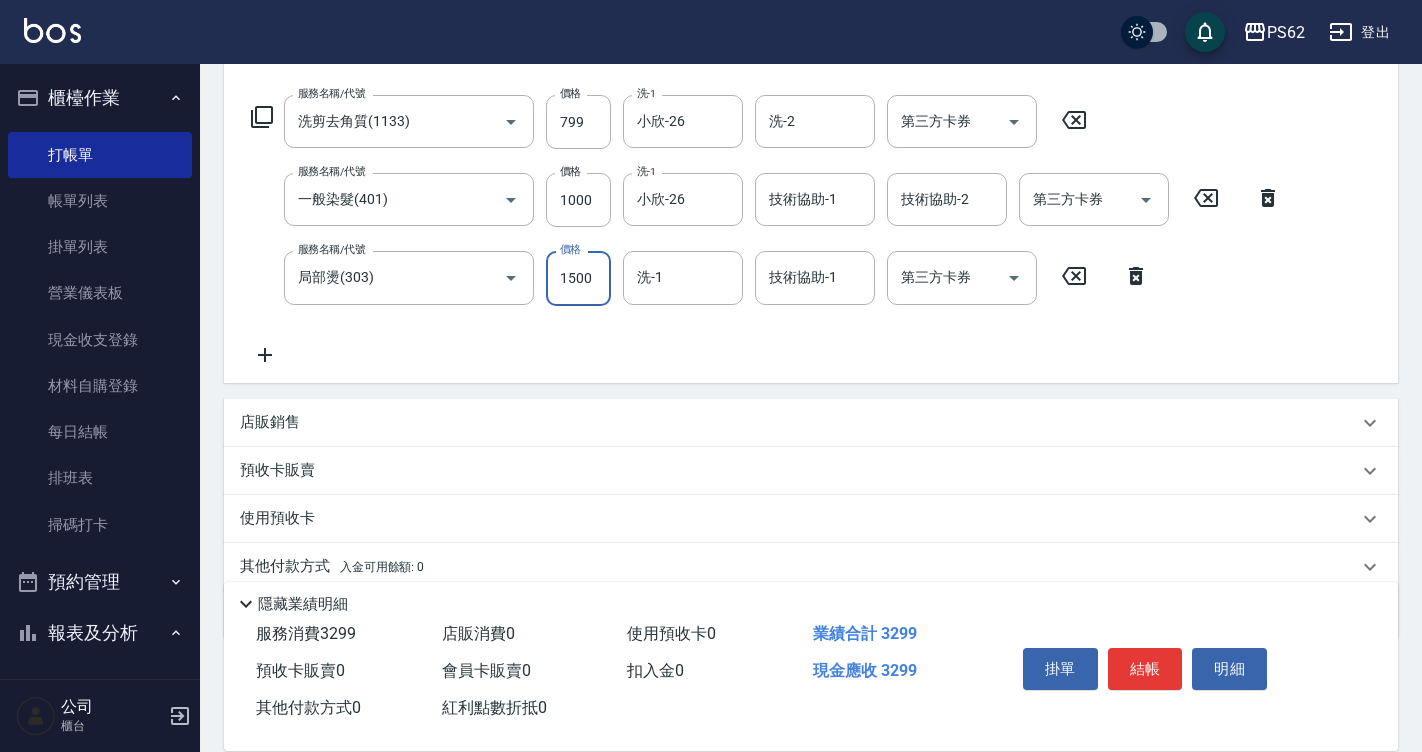 type on "1500" 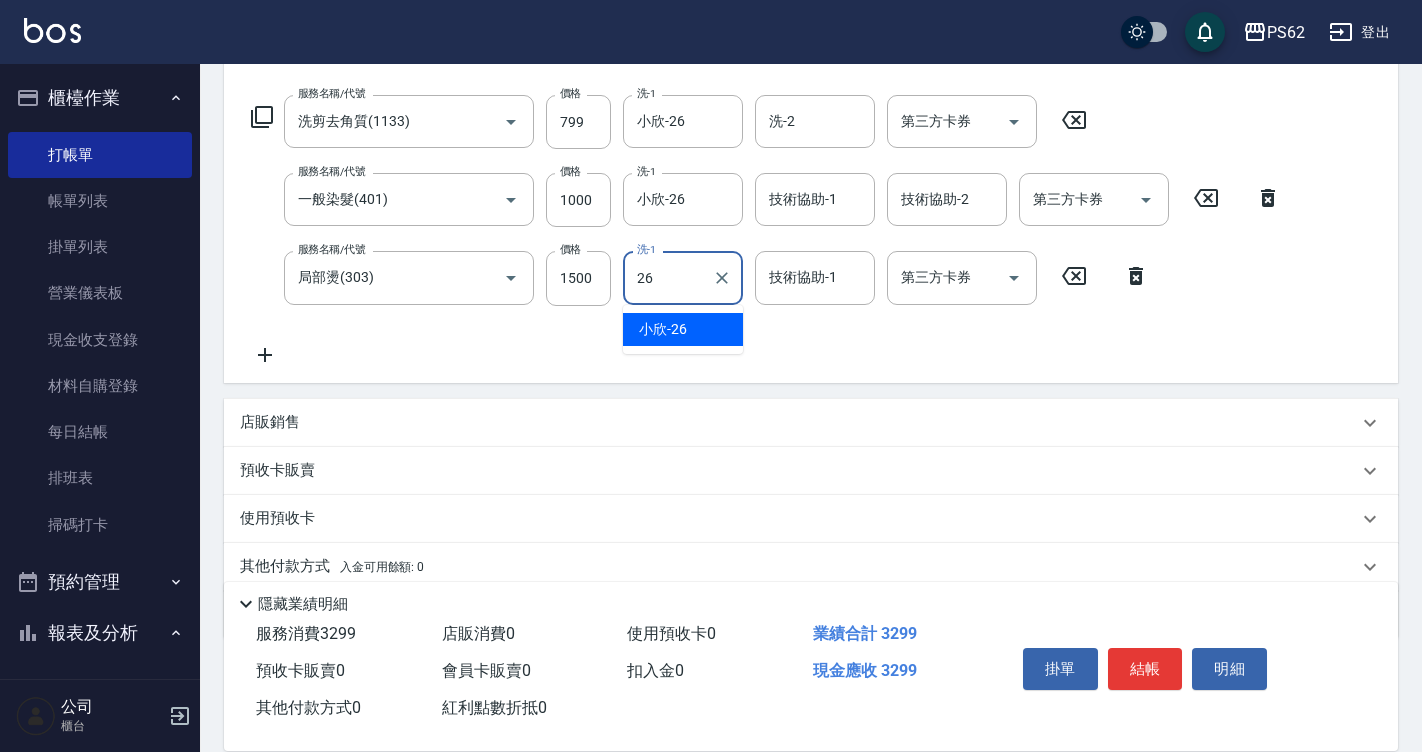 type on "小欣-26" 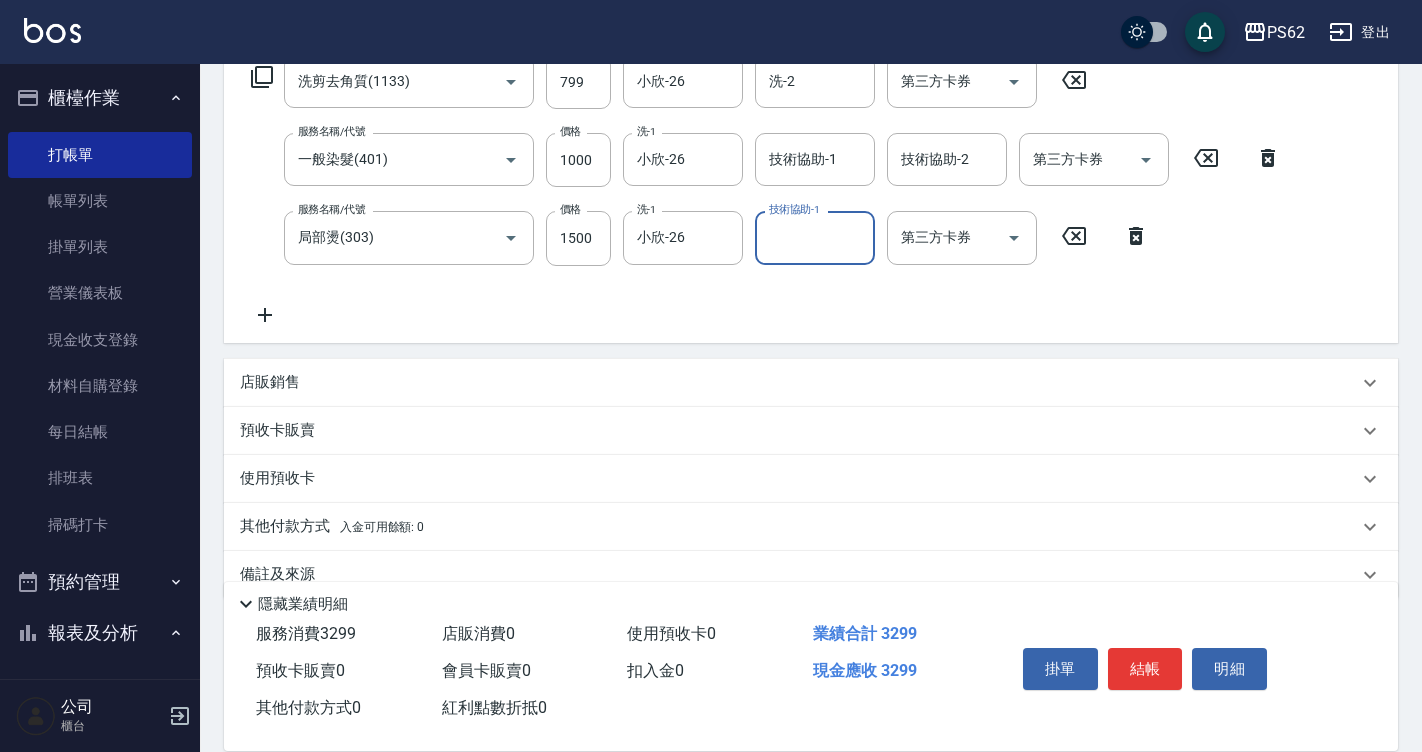 scroll, scrollTop: 380, scrollLeft: 0, axis: vertical 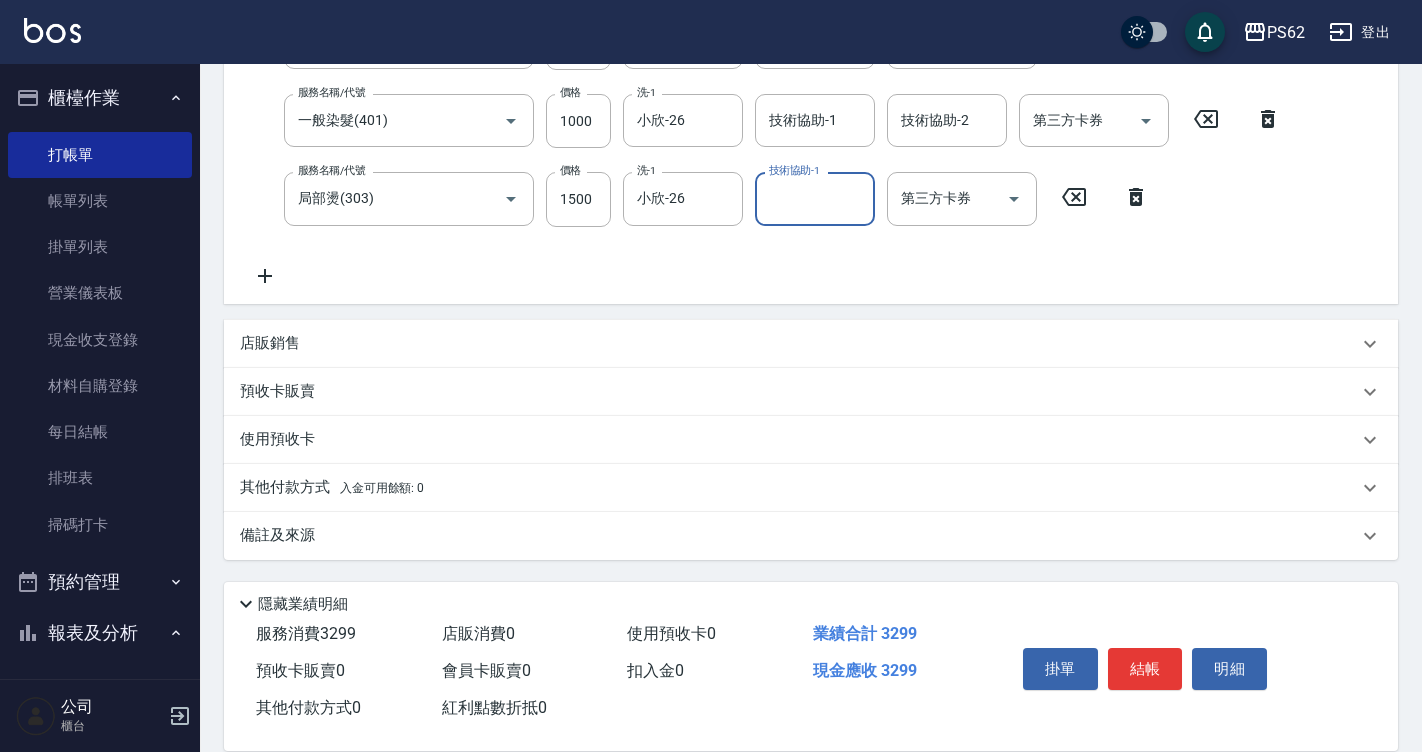 click on "其他付款方式 入金可用餘額: 0" at bounding box center (332, 488) 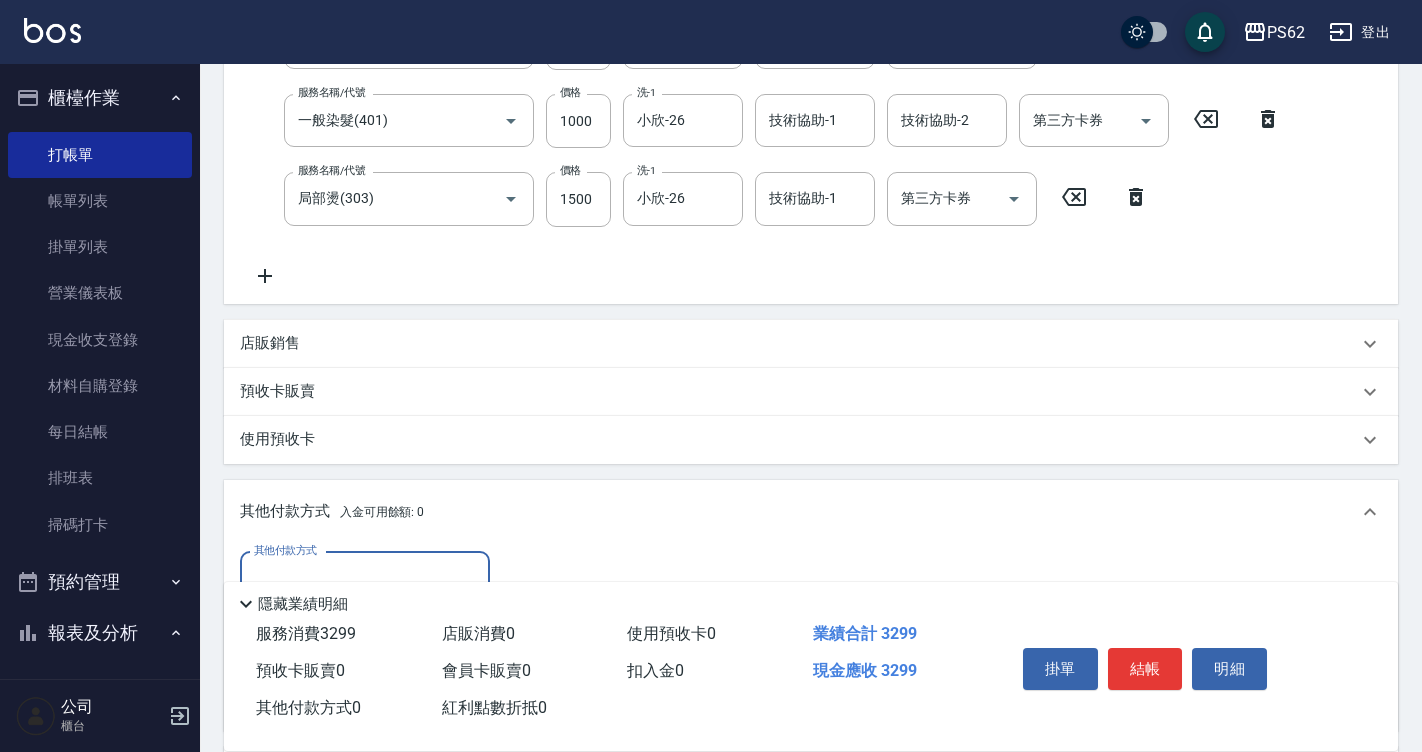 scroll, scrollTop: 0, scrollLeft: 0, axis: both 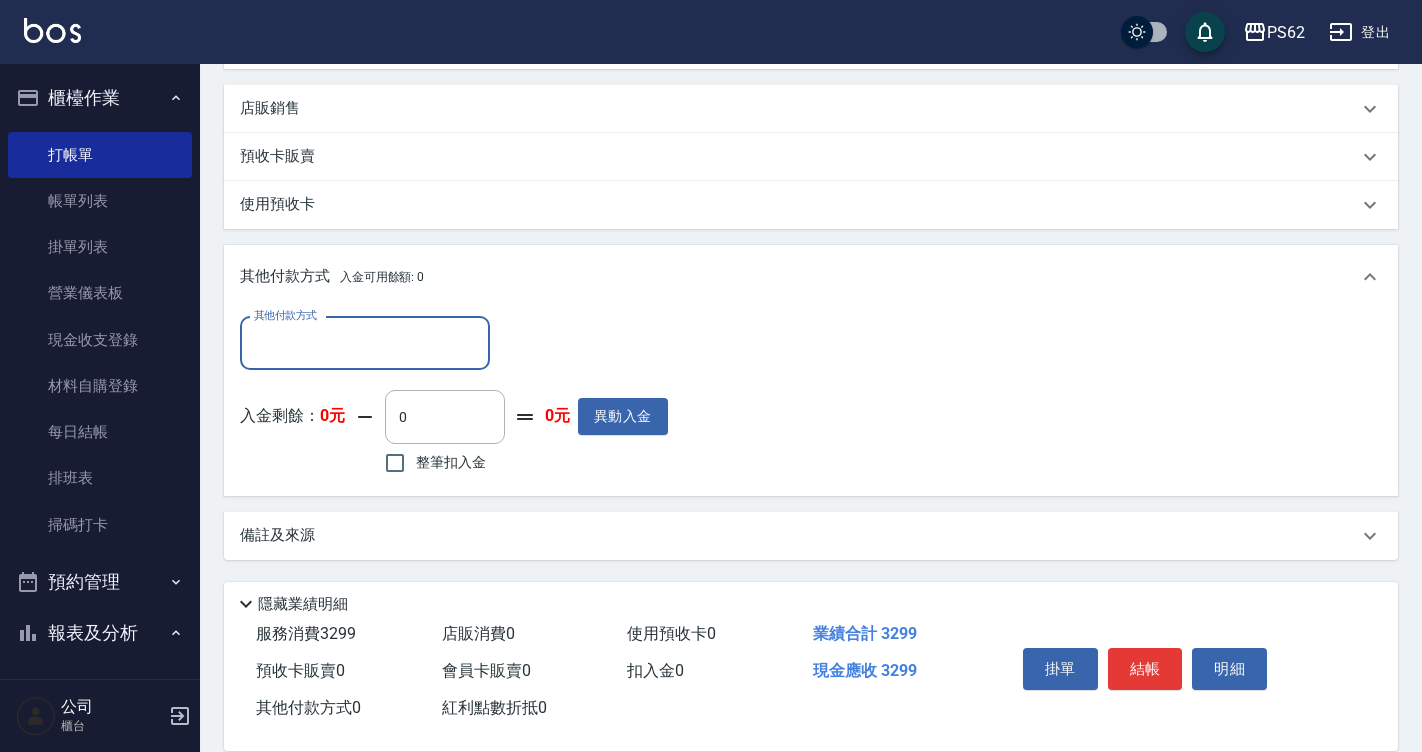 click on "其他付款方式" at bounding box center [365, 343] 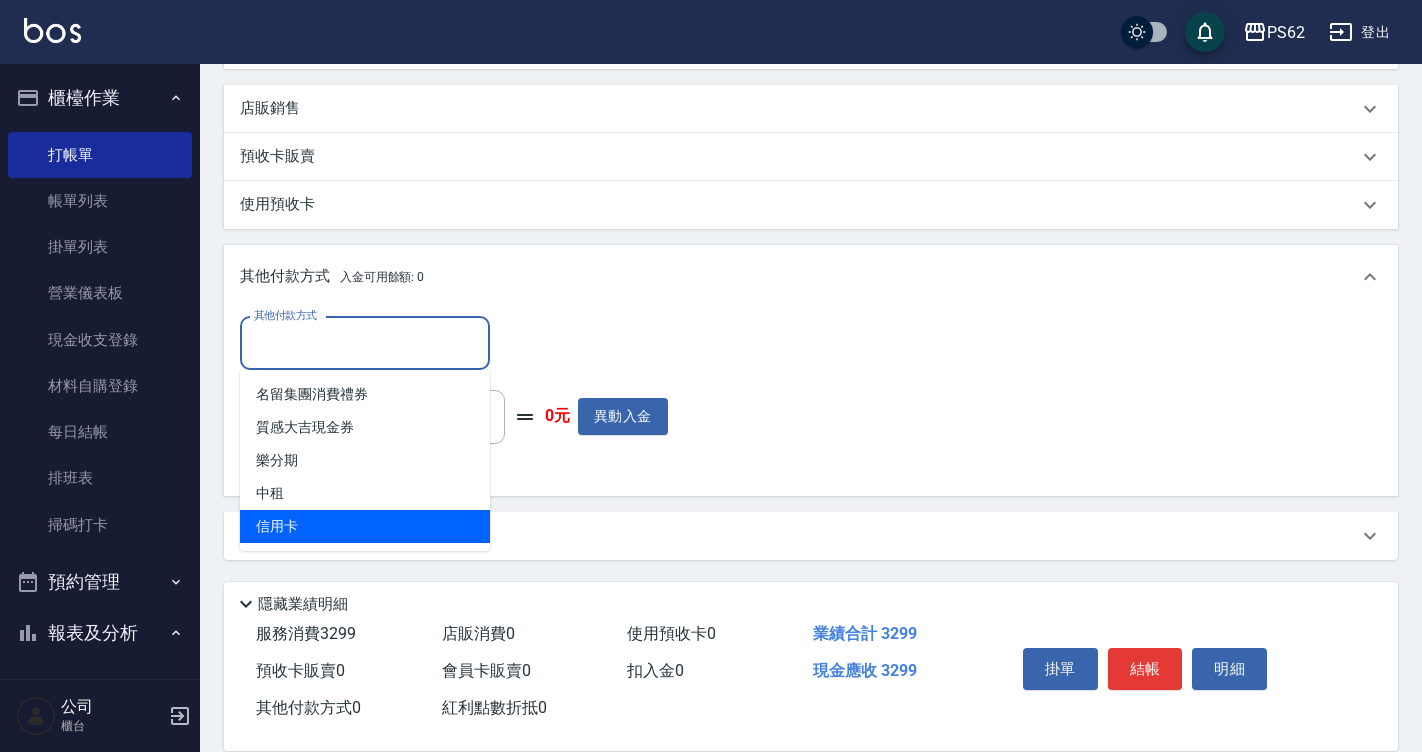 click on "信用卡" at bounding box center [365, 526] 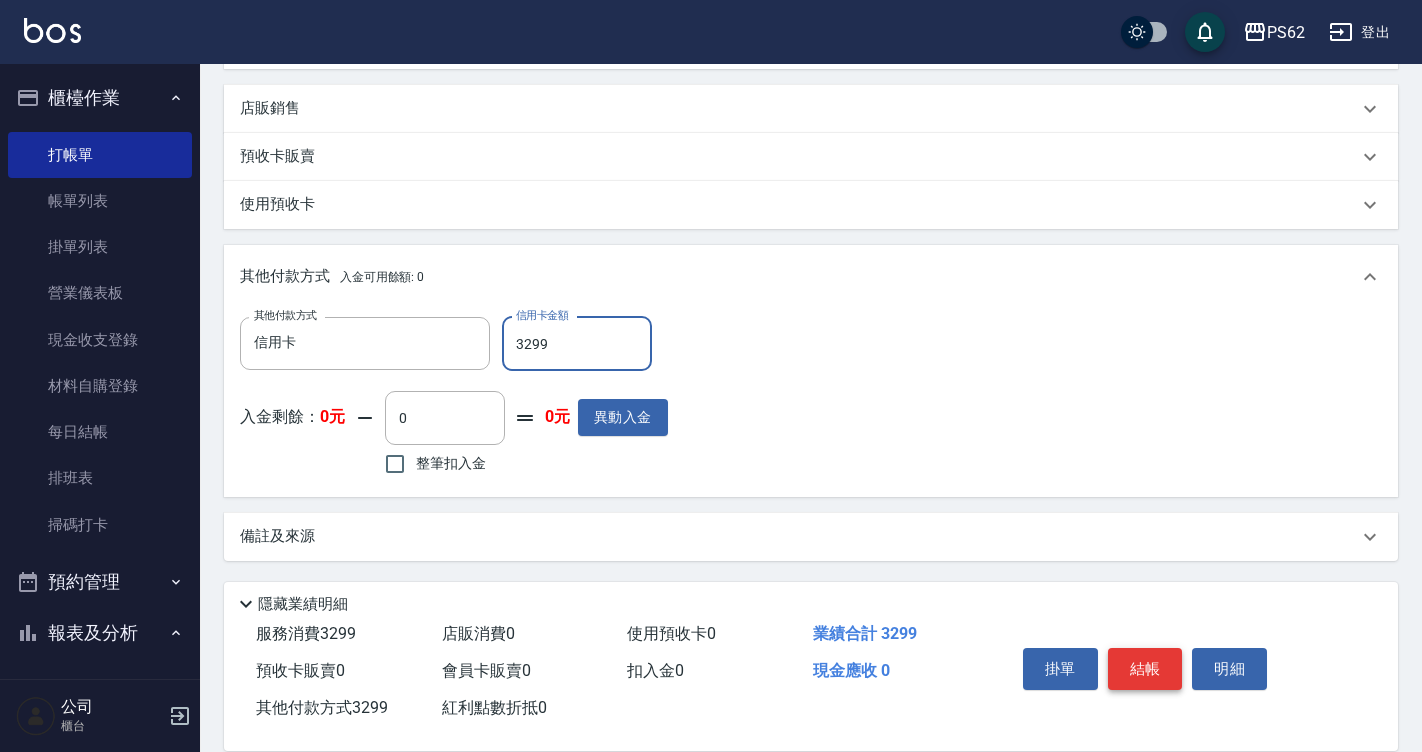 type on "3299" 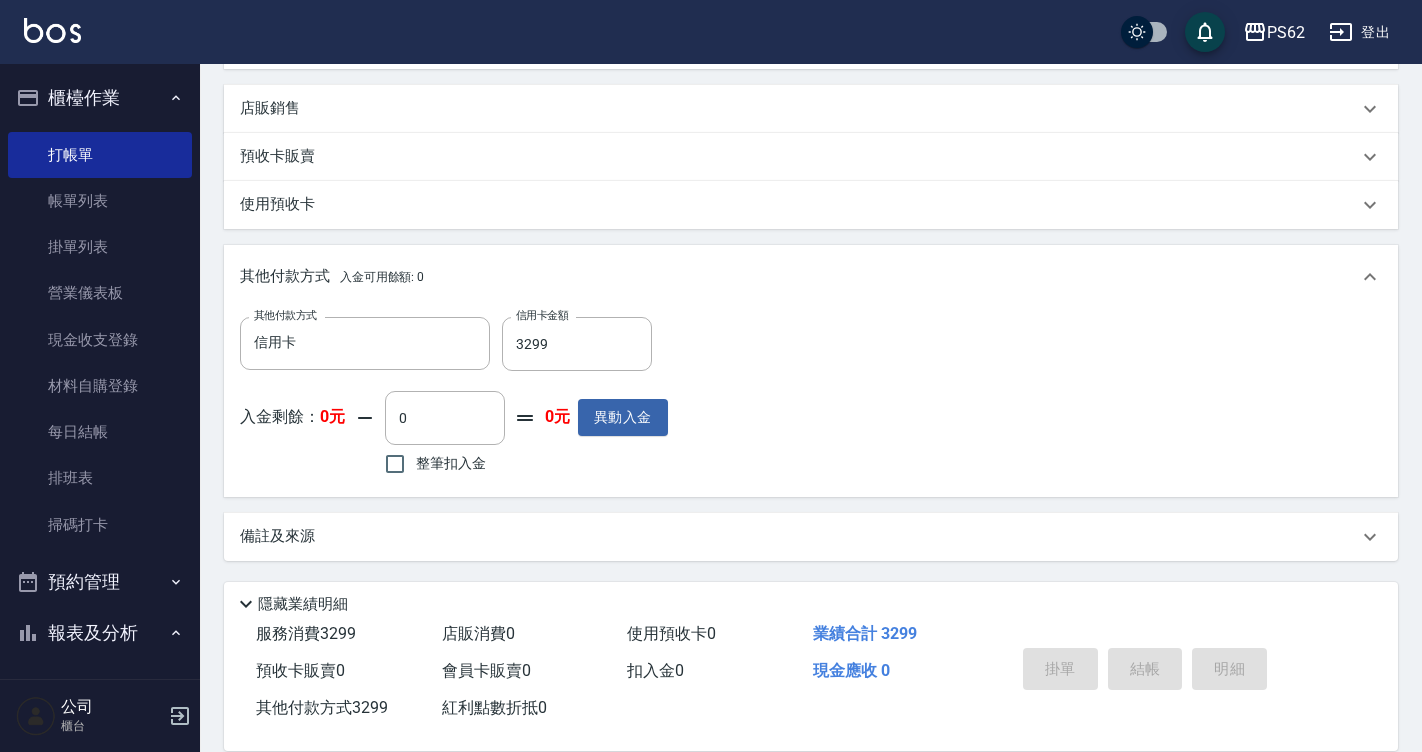 type on "[DATE] [TIME]" 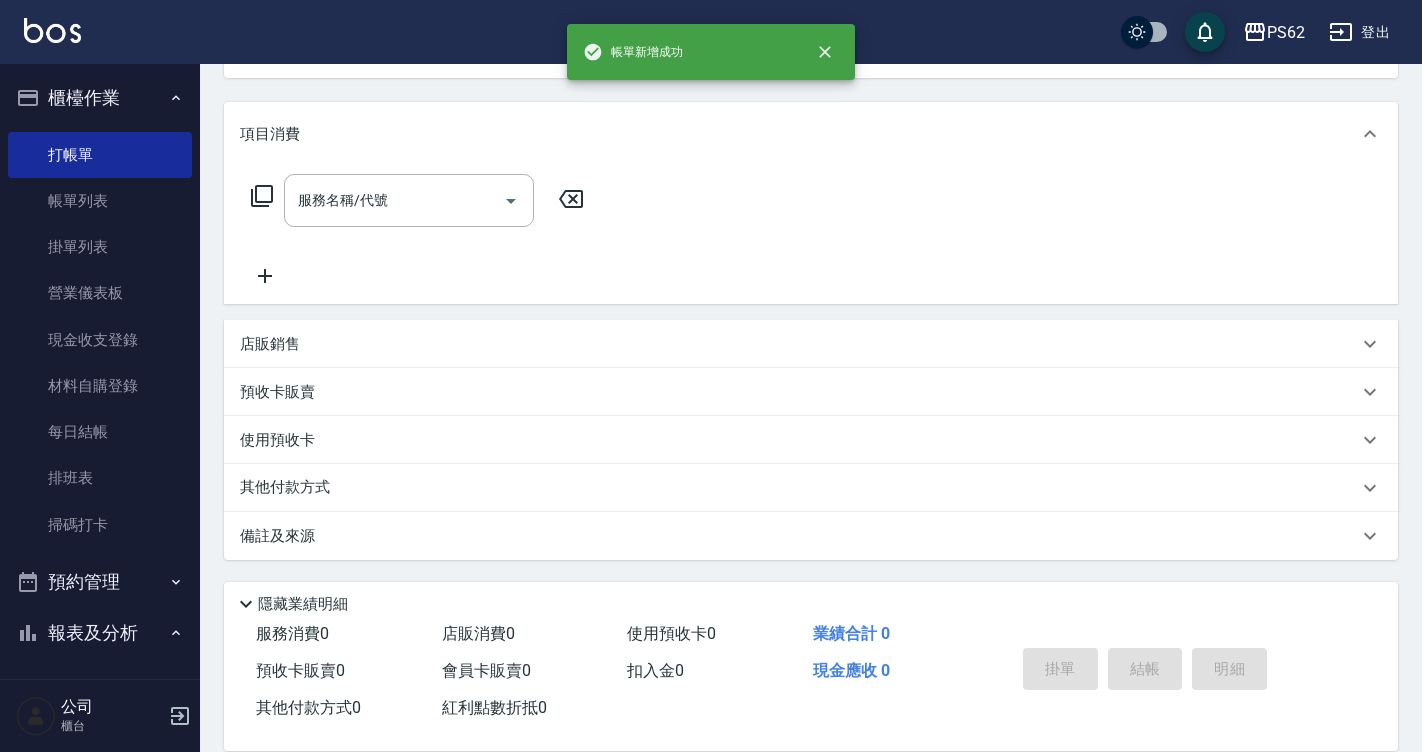 scroll, scrollTop: 0, scrollLeft: 0, axis: both 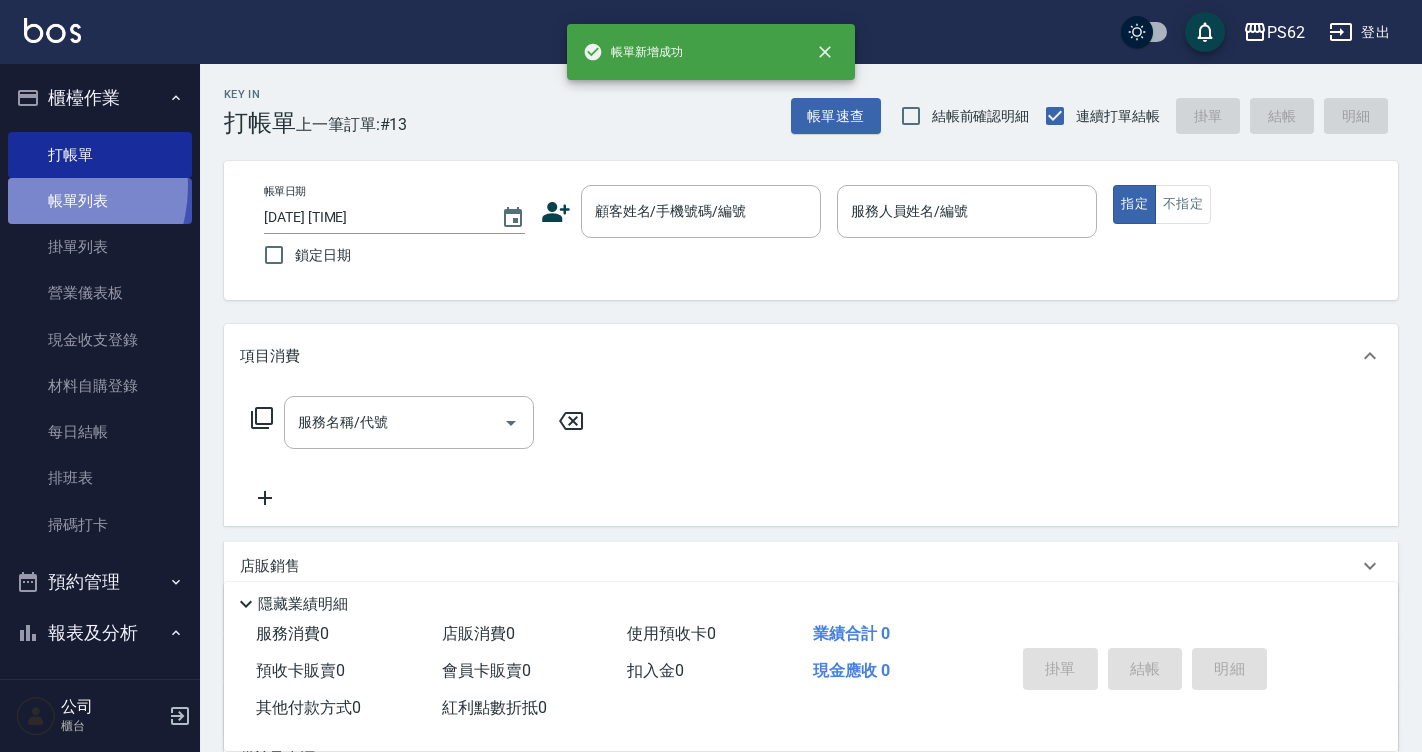click on "帳單列表" at bounding box center (100, 201) 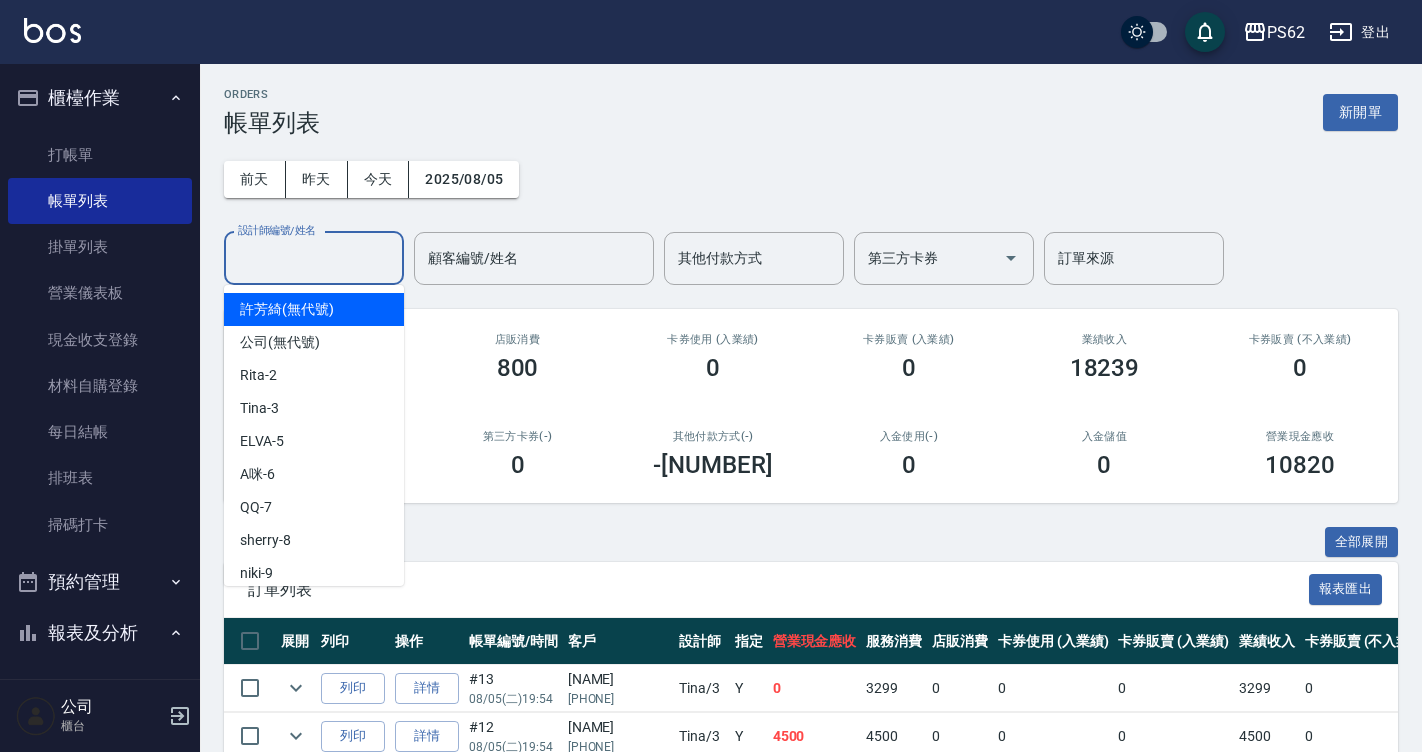 click on "設計師編號/姓名" at bounding box center [314, 258] 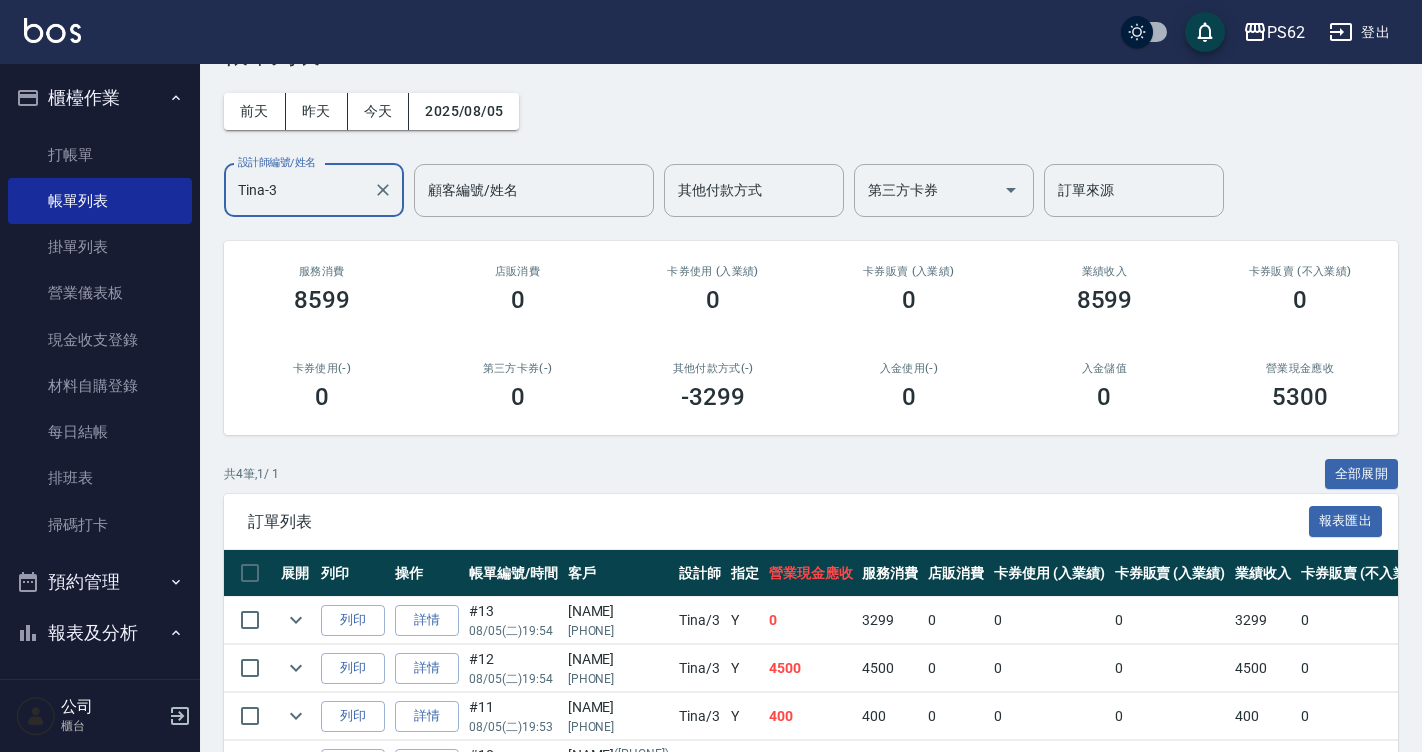 scroll, scrollTop: 0, scrollLeft: 0, axis: both 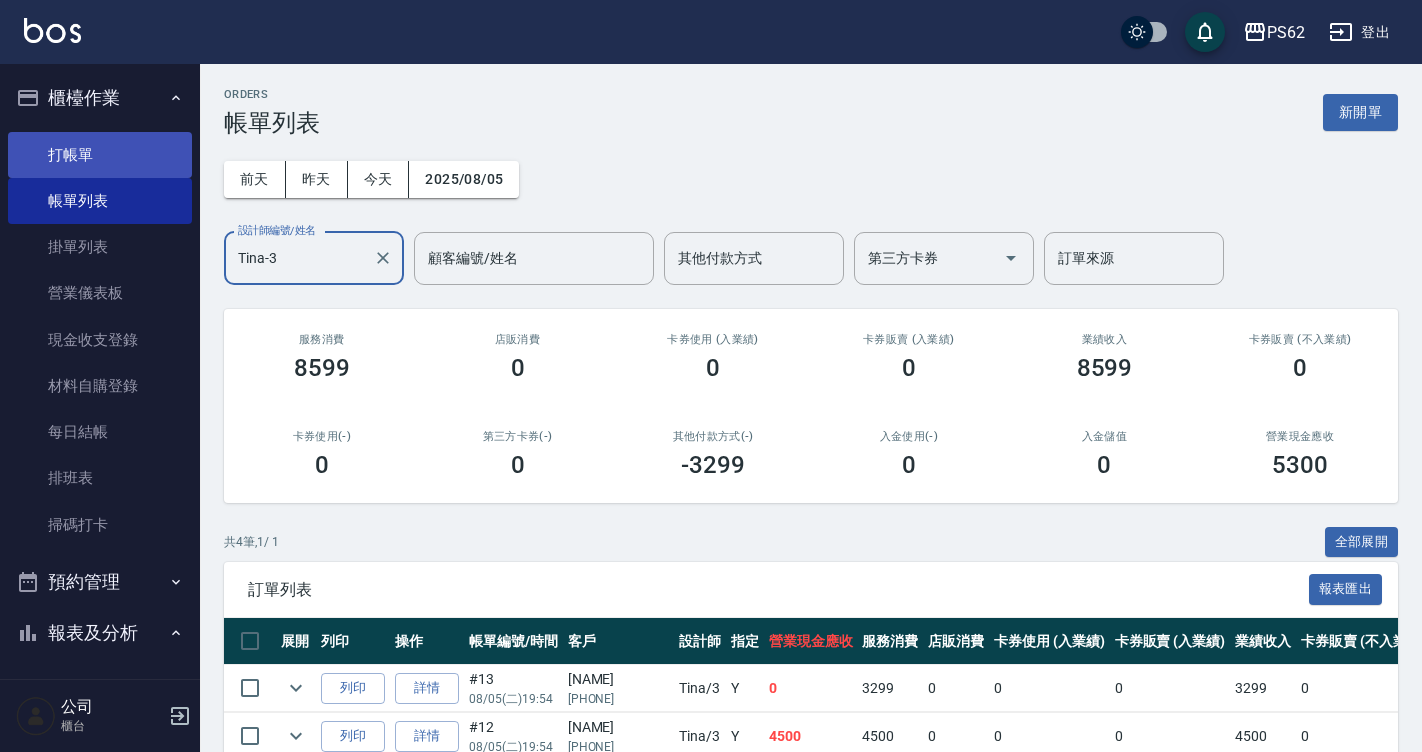 type on "Tina-3" 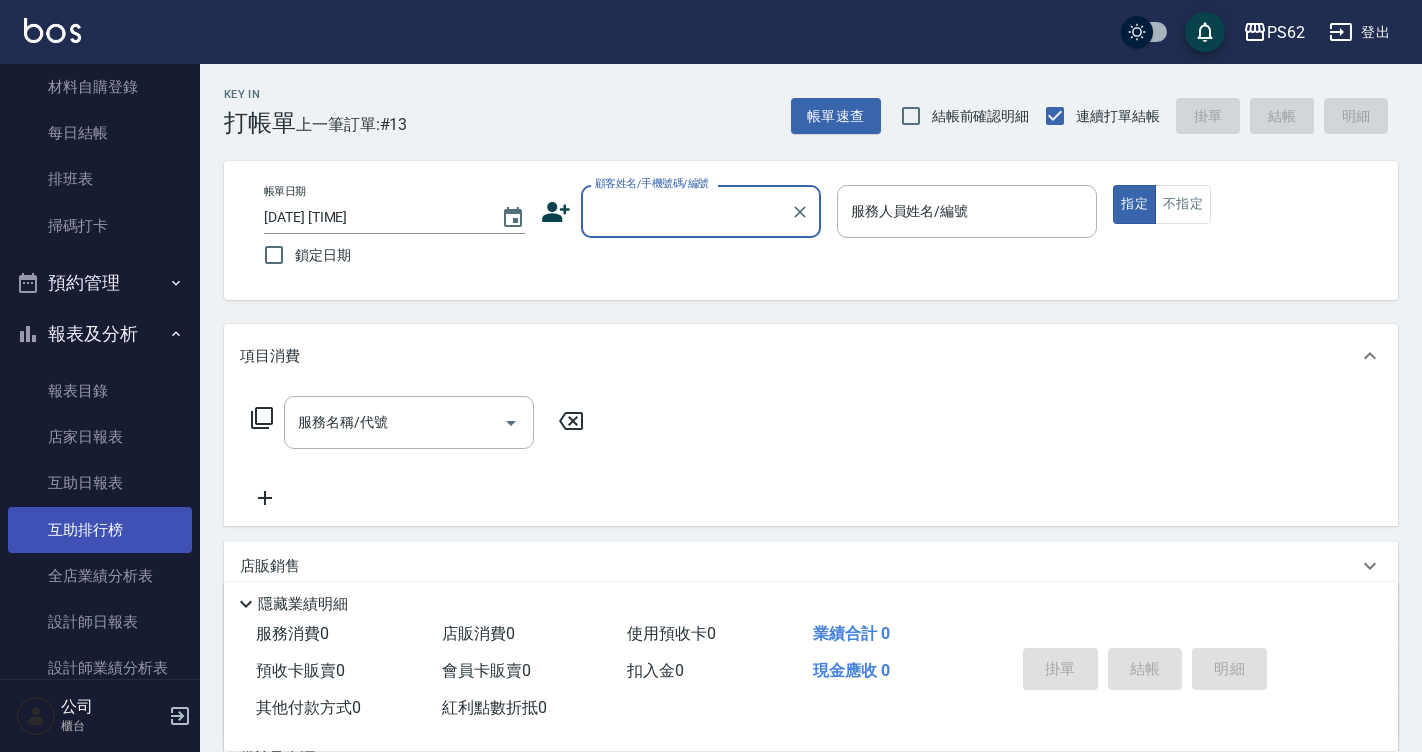 scroll, scrollTop: 300, scrollLeft: 0, axis: vertical 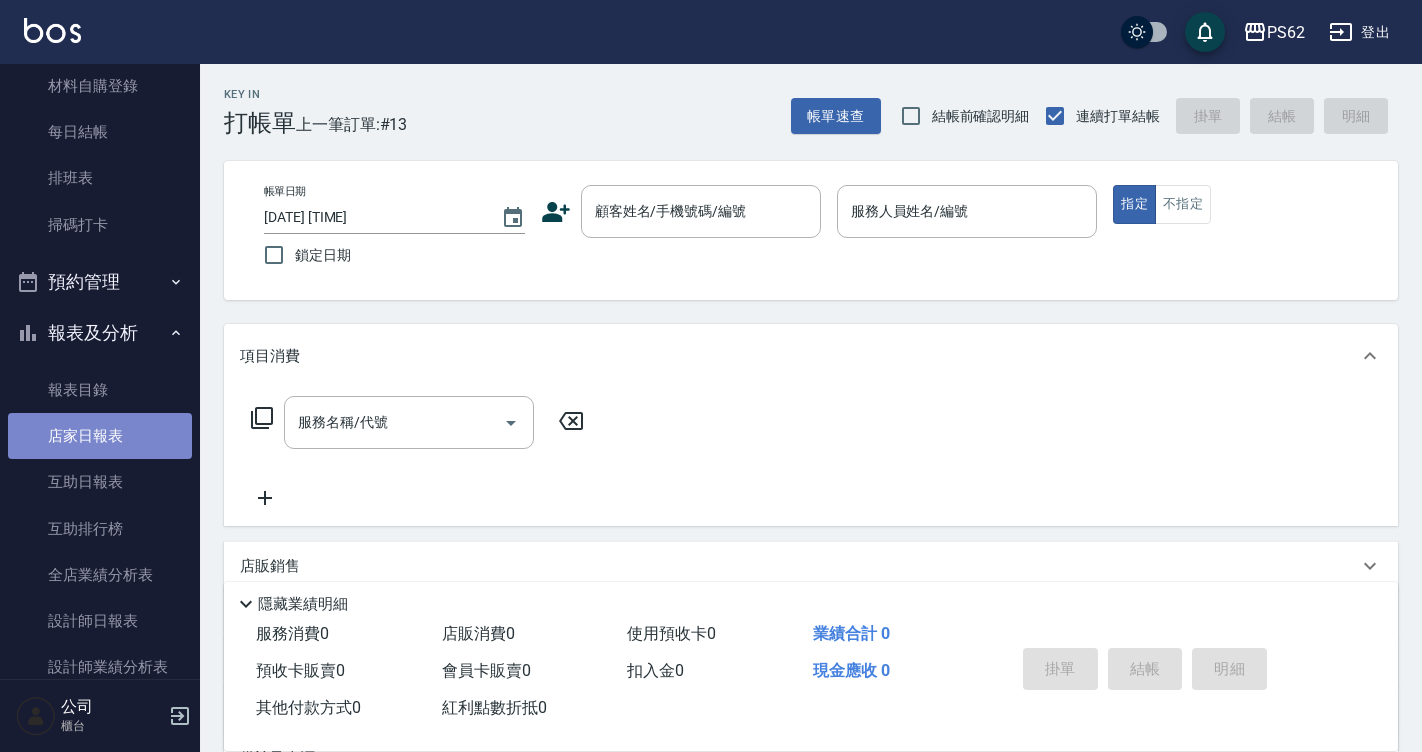 click on "店家日報表" at bounding box center [100, 436] 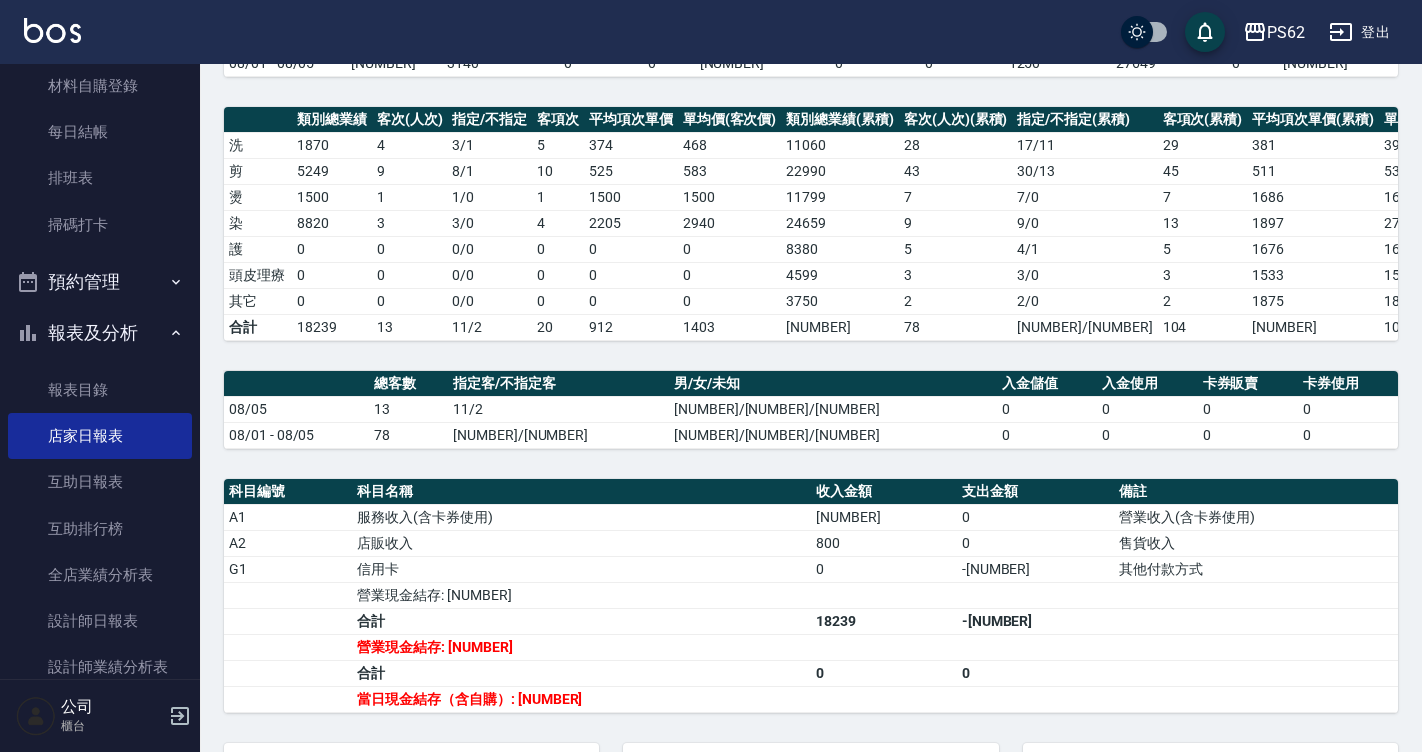 scroll, scrollTop: 481, scrollLeft: 0, axis: vertical 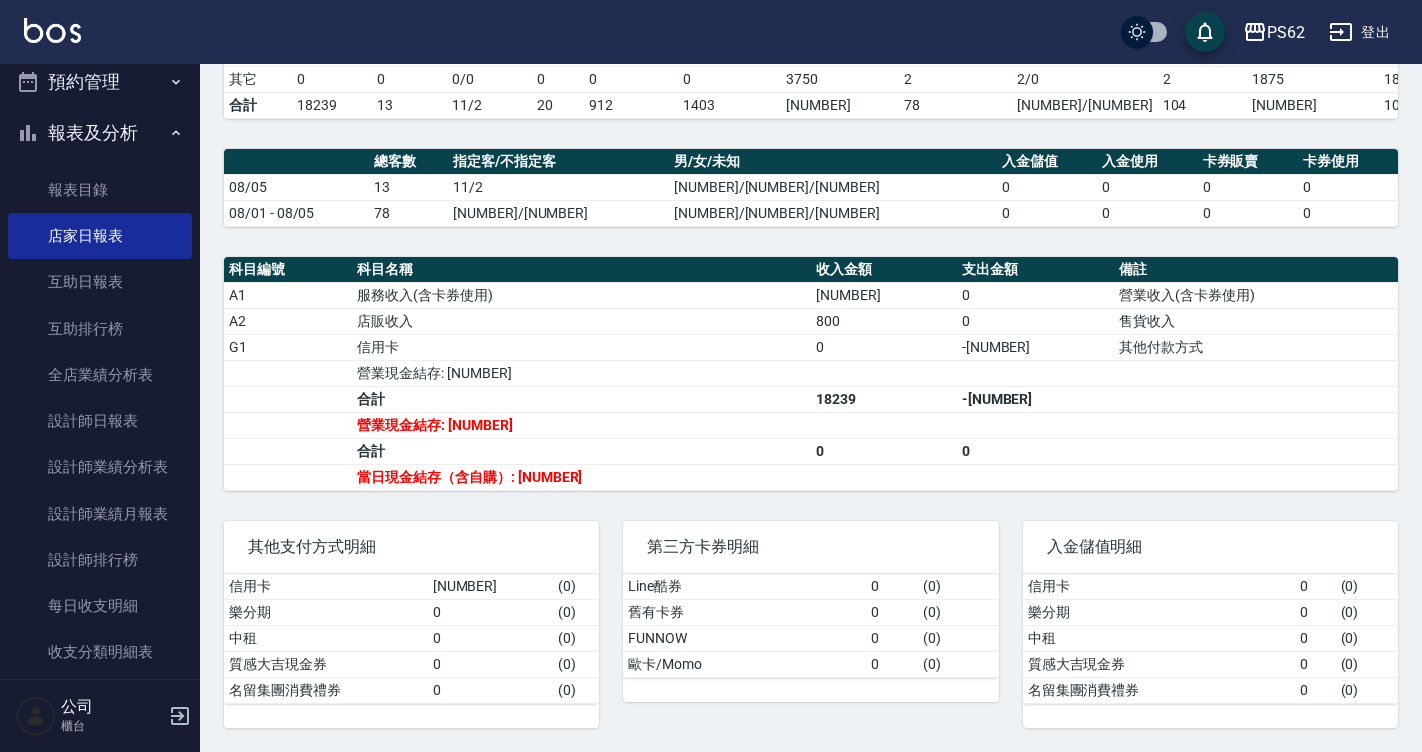 drag, startPoint x: 200, startPoint y: 361, endPoint x: 193, endPoint y: 278, distance: 83.294655 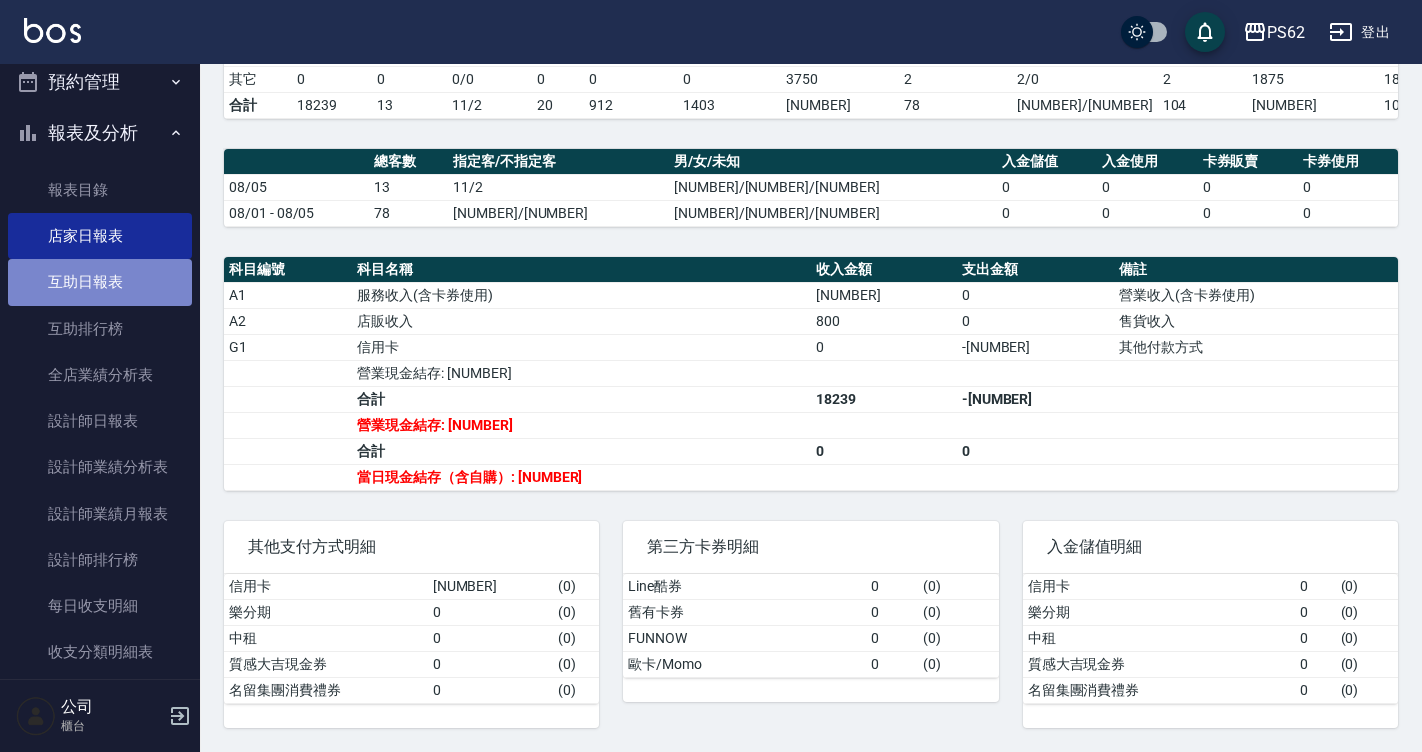 click on "互助日報表" at bounding box center [100, 282] 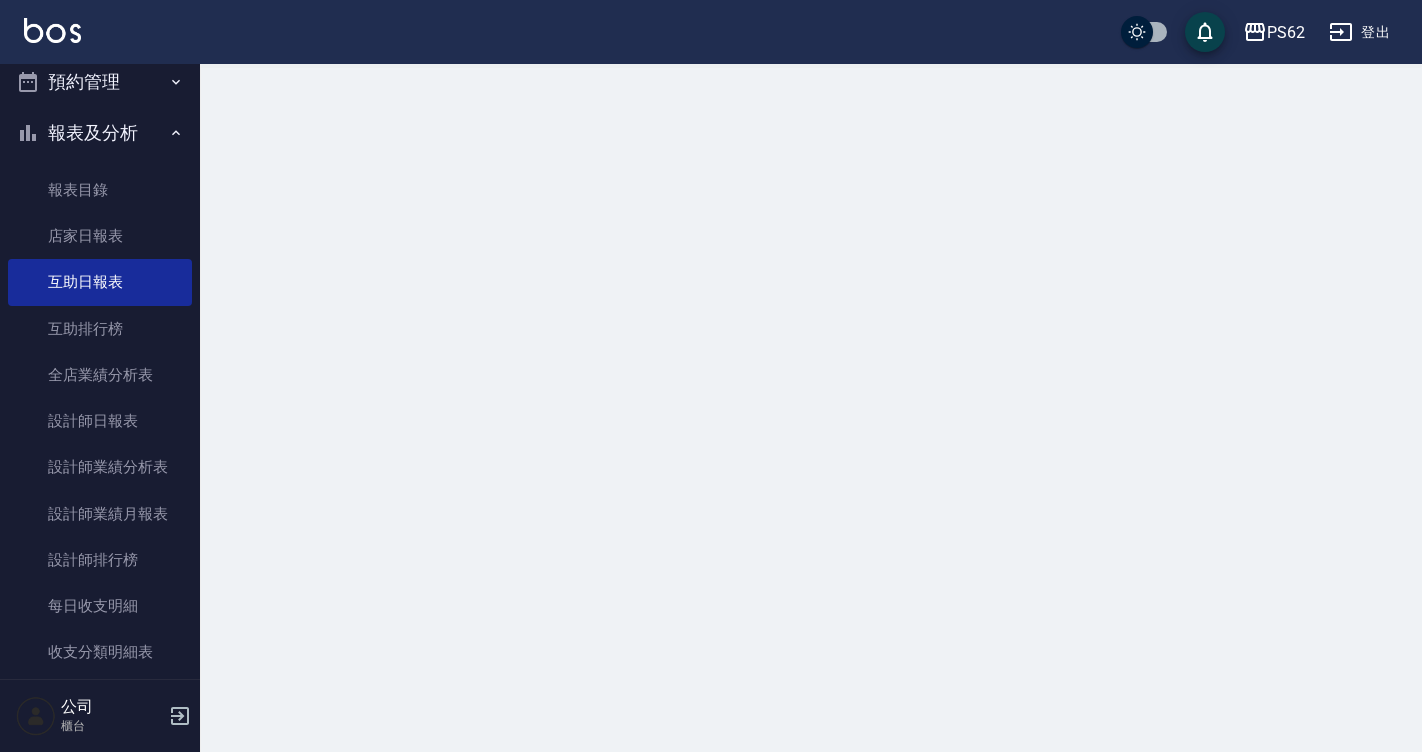 scroll, scrollTop: 0, scrollLeft: 0, axis: both 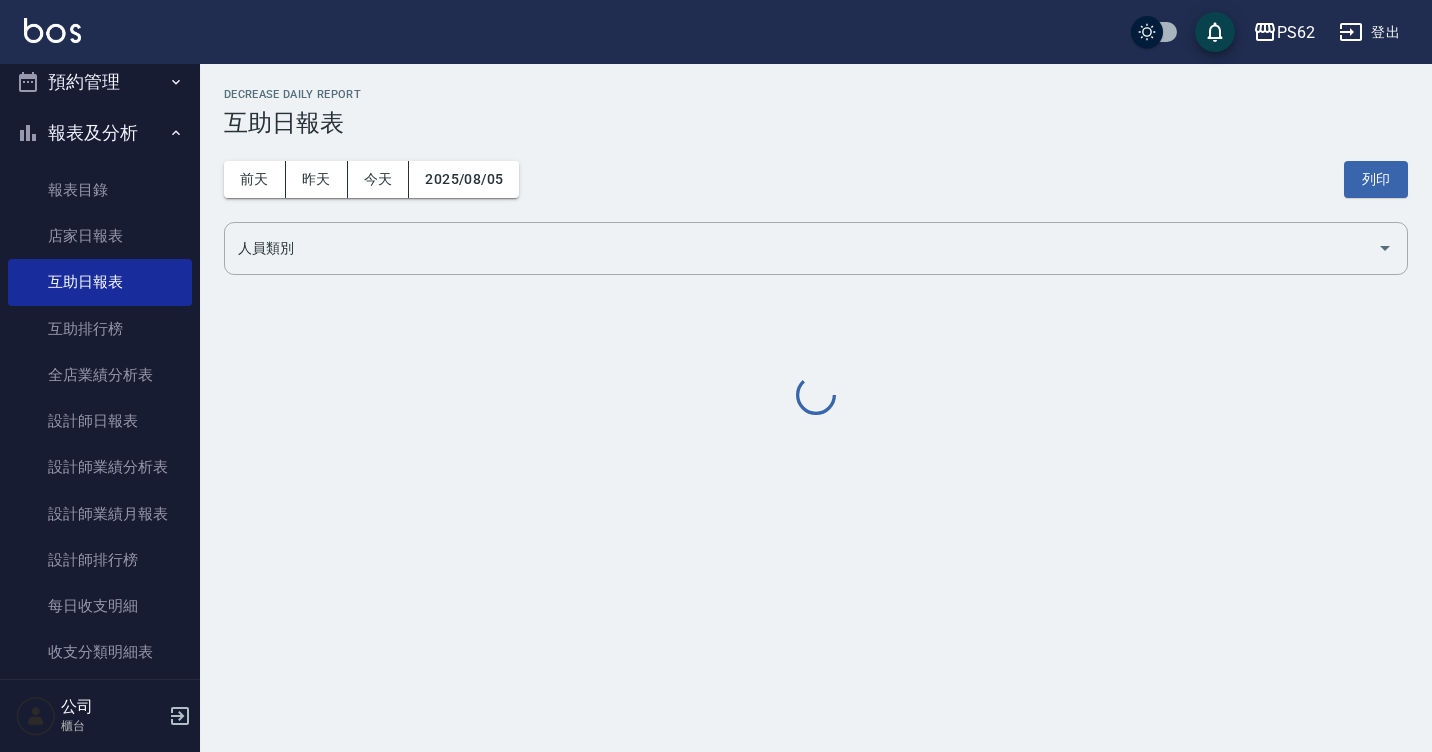 drag, startPoint x: 188, startPoint y: 310, endPoint x: 194, endPoint y: 289, distance: 21.84033 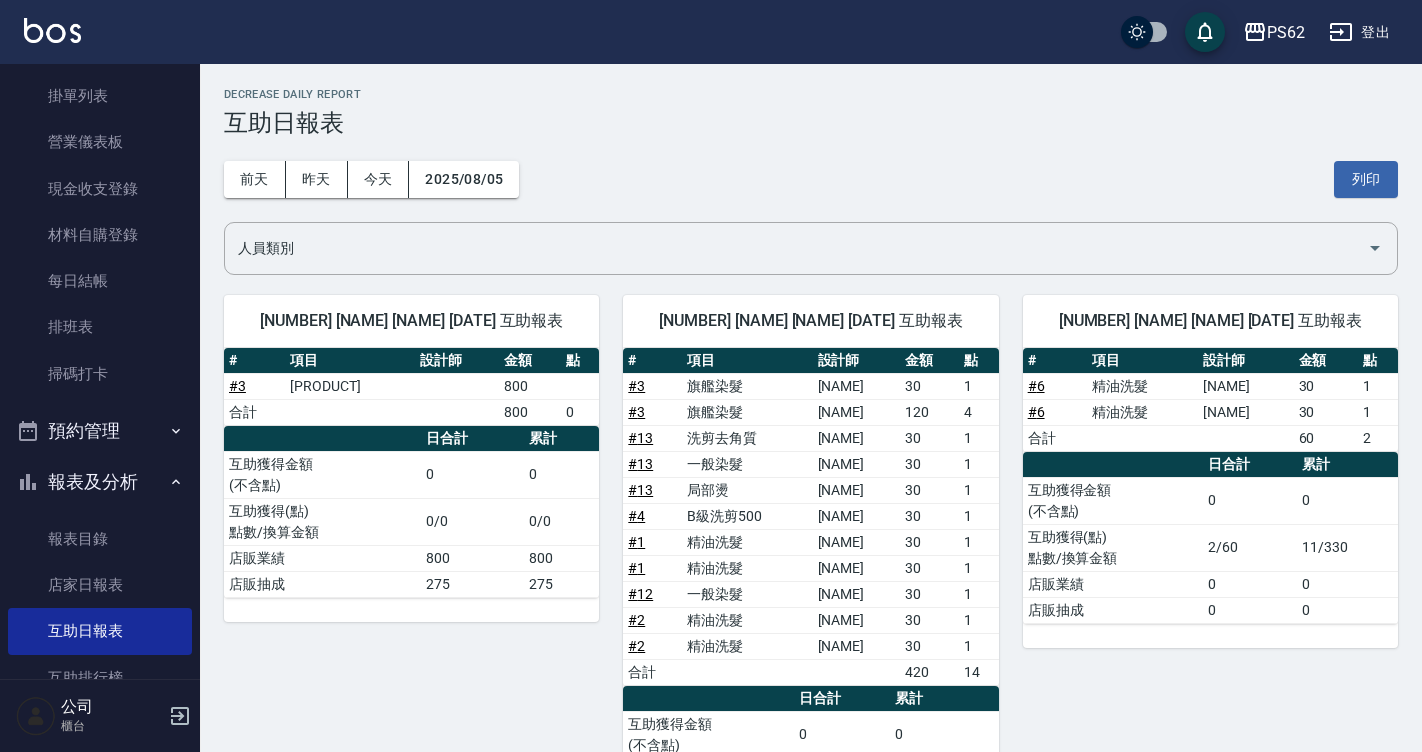 scroll, scrollTop: 0, scrollLeft: 0, axis: both 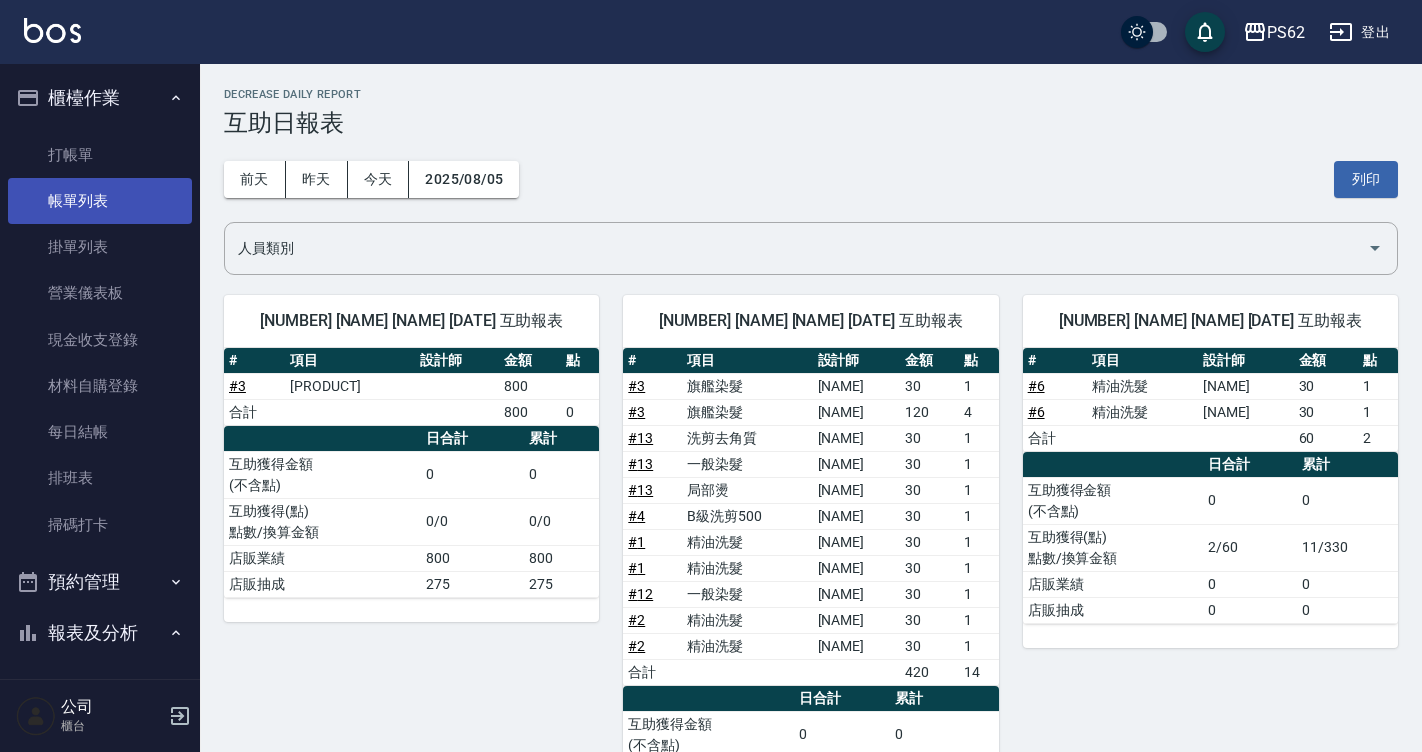 click on "帳單列表" at bounding box center [100, 201] 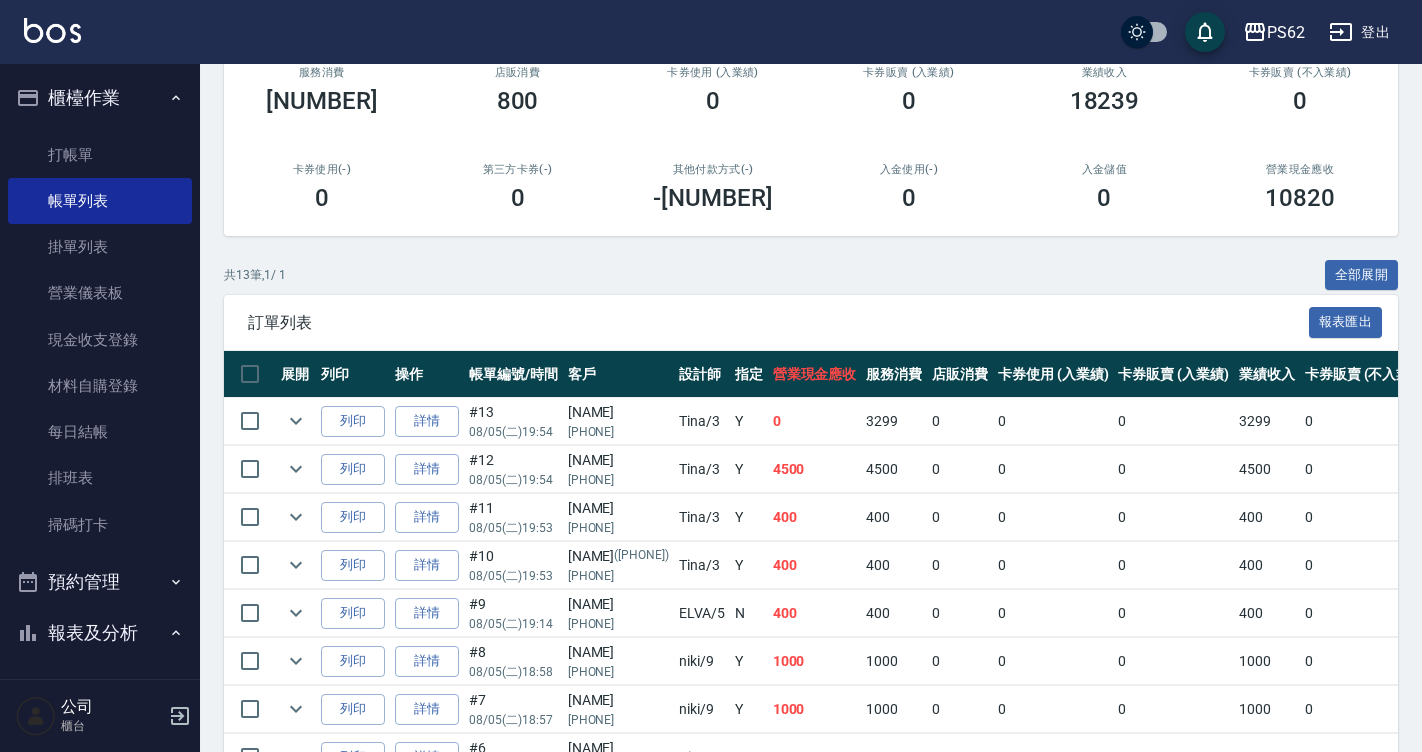 scroll, scrollTop: 400, scrollLeft: 0, axis: vertical 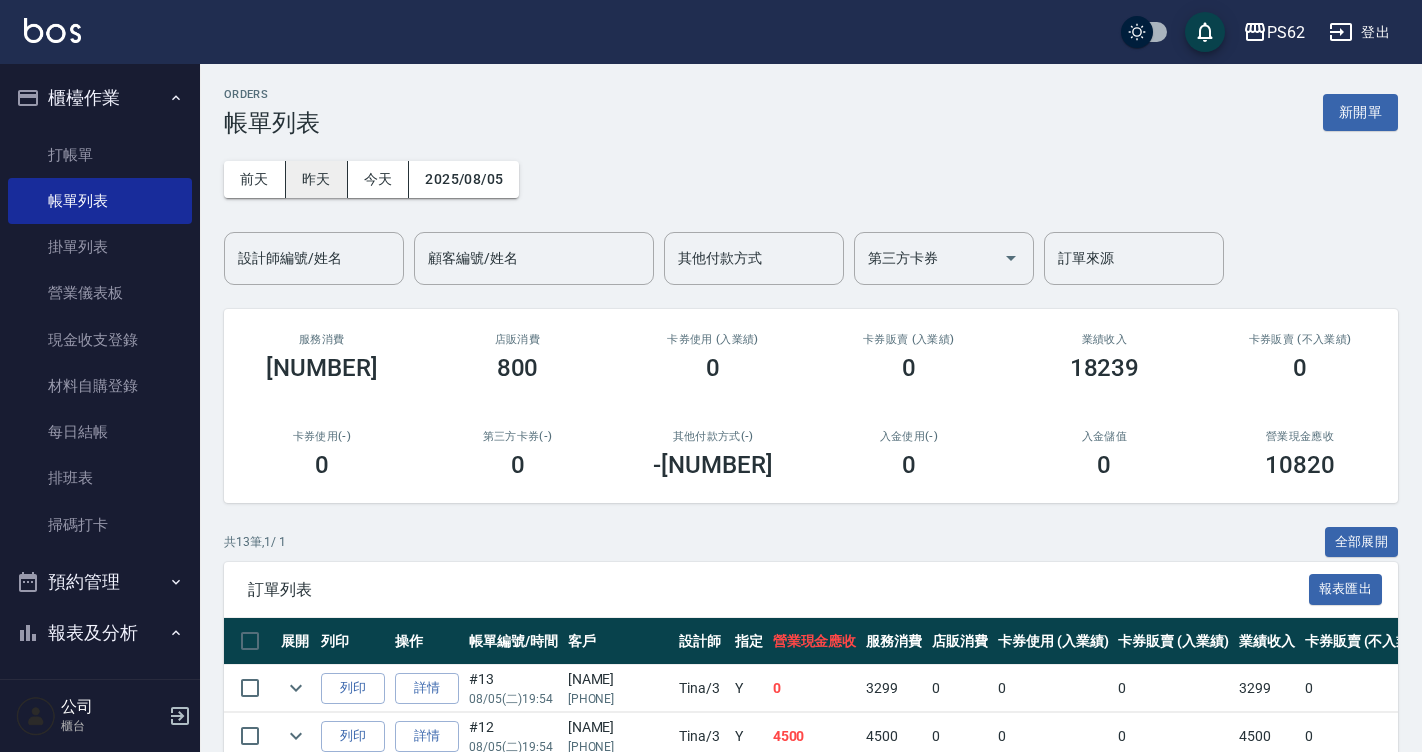 click on "昨天" at bounding box center (317, 179) 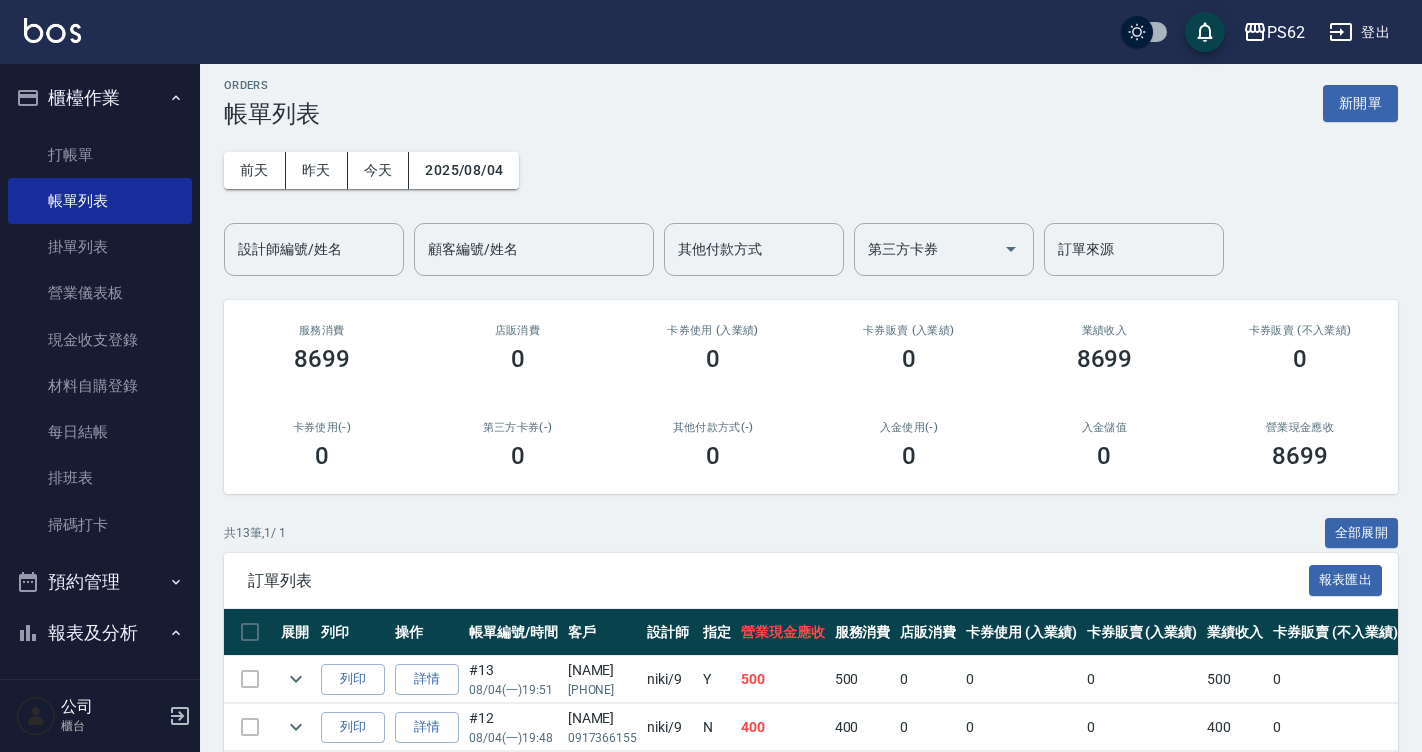 scroll, scrollTop: 0, scrollLeft: 0, axis: both 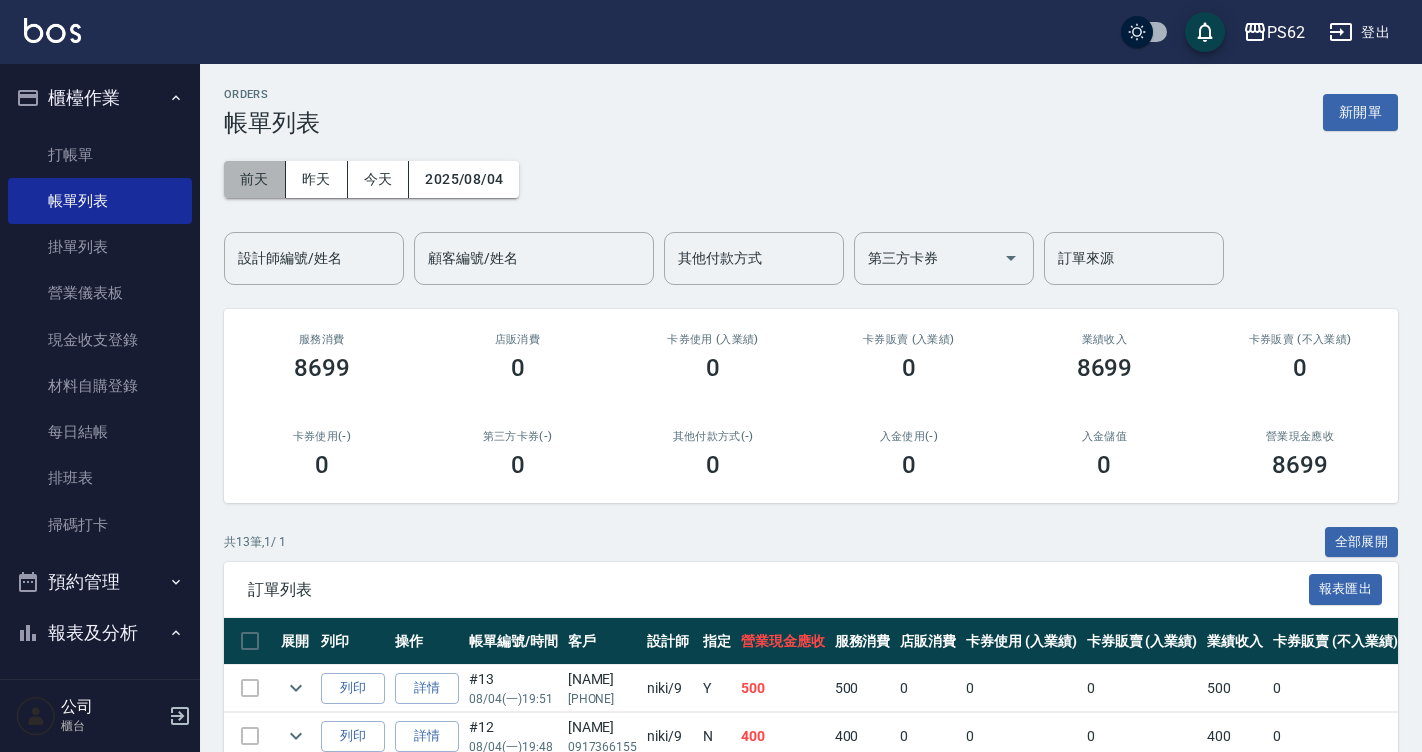 click on "前天" at bounding box center [255, 179] 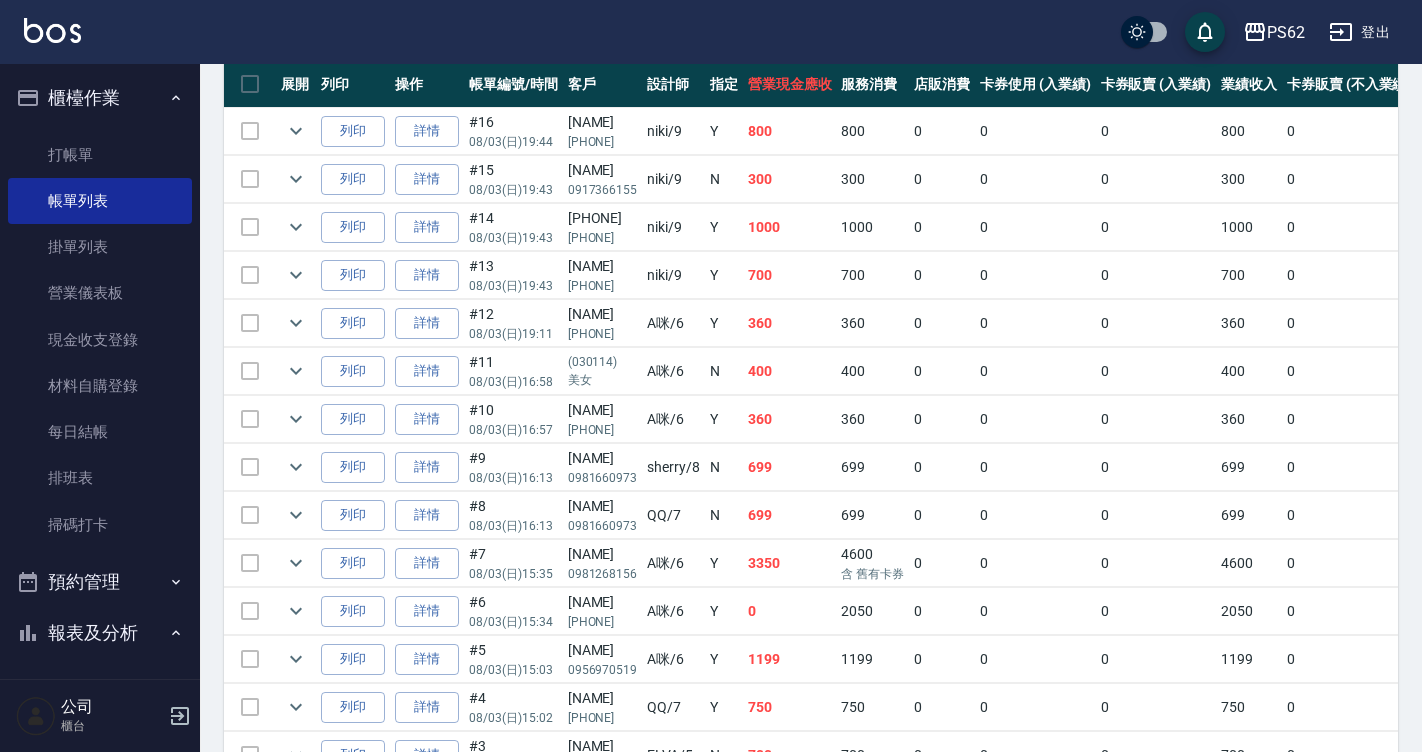 scroll, scrollTop: 600, scrollLeft: 0, axis: vertical 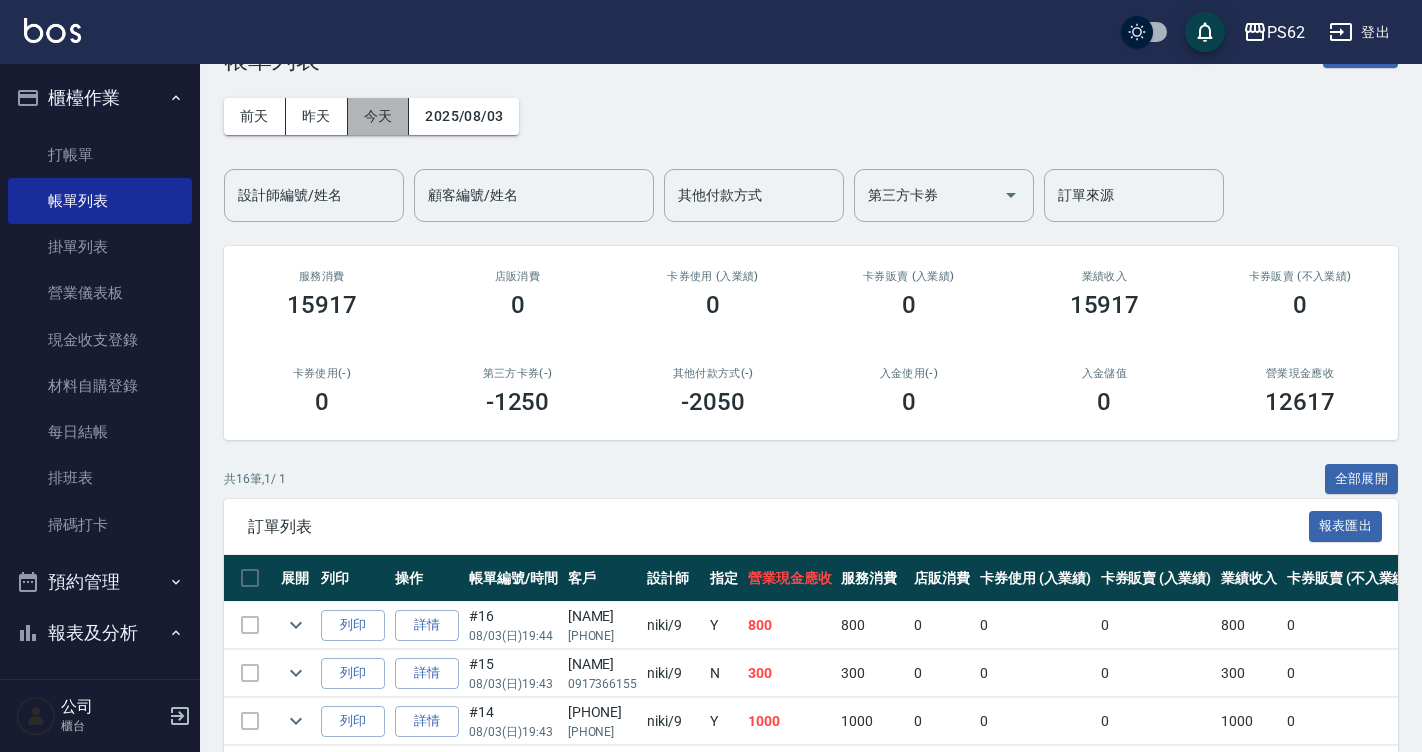 click on "今天" at bounding box center (379, 116) 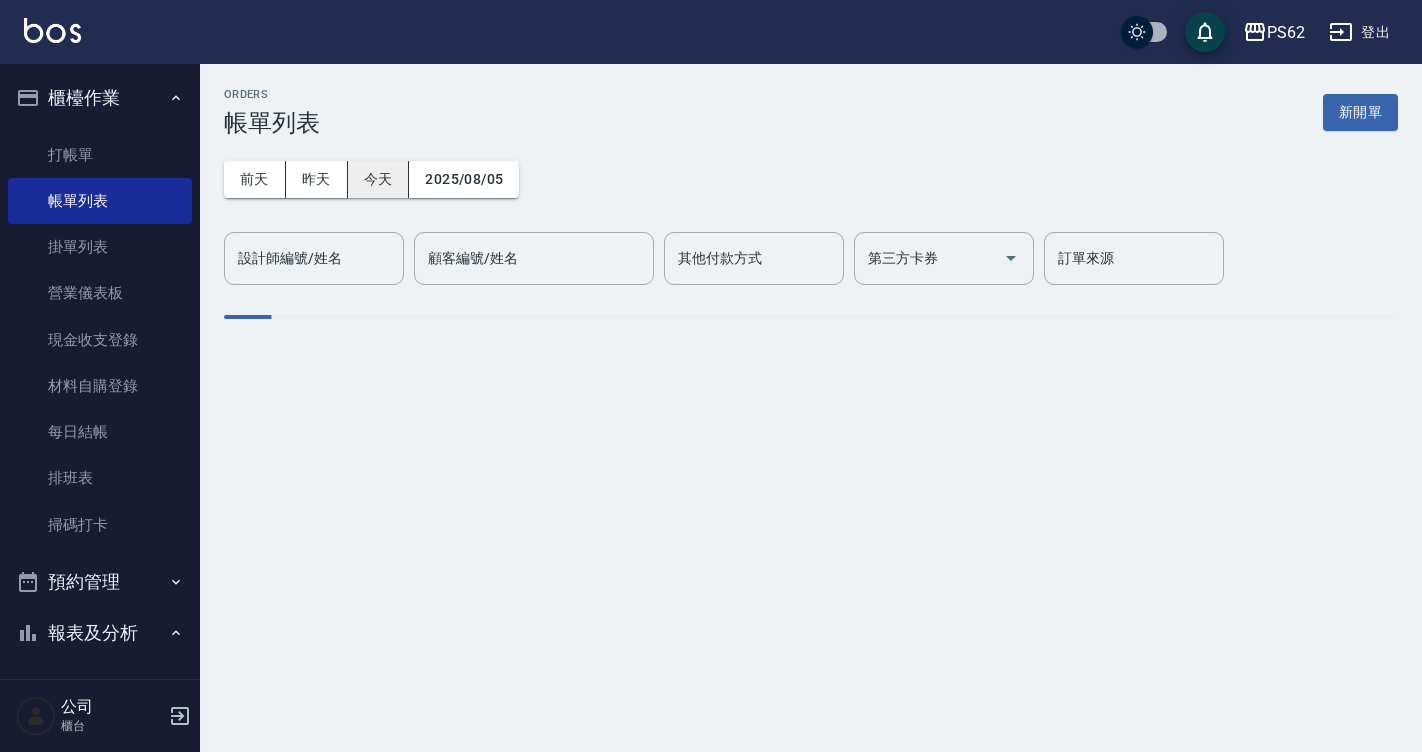 scroll, scrollTop: 0, scrollLeft: 0, axis: both 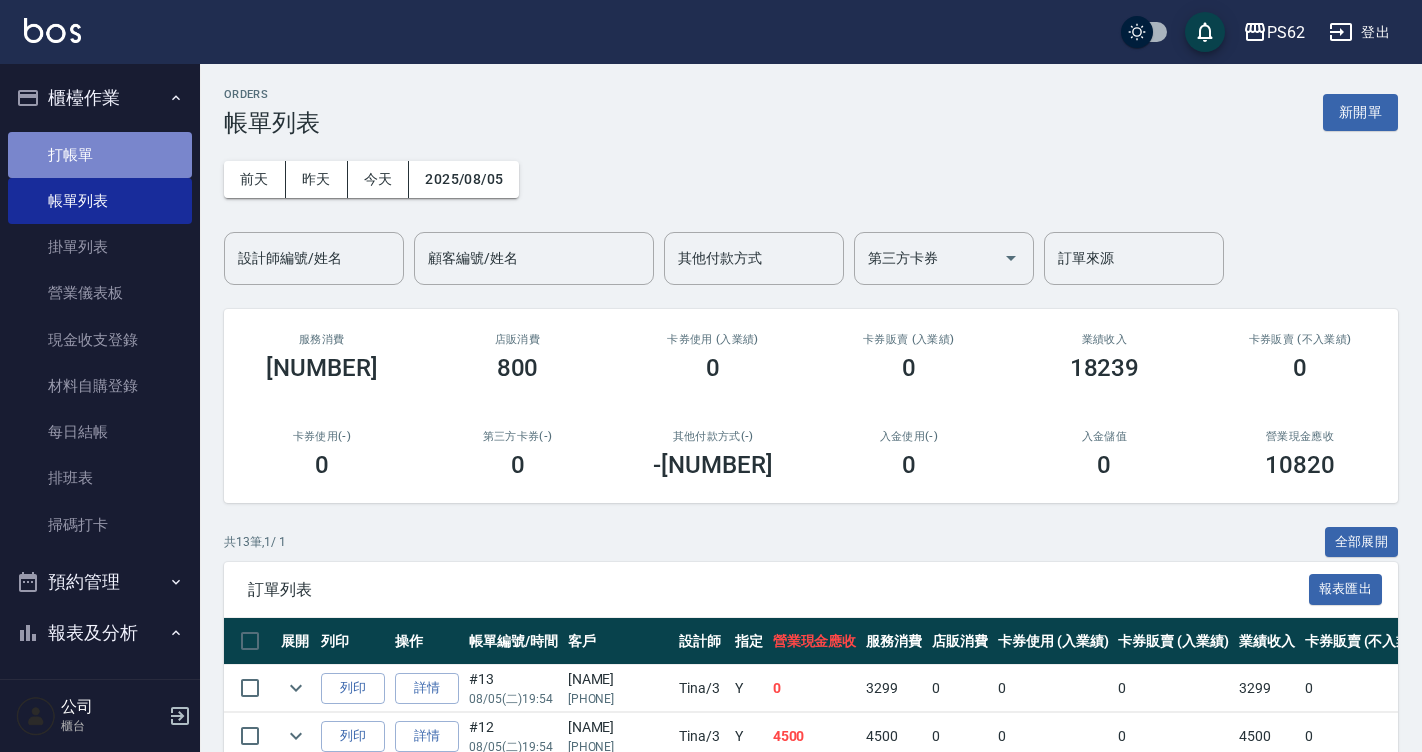 click on "打帳單" at bounding box center (100, 155) 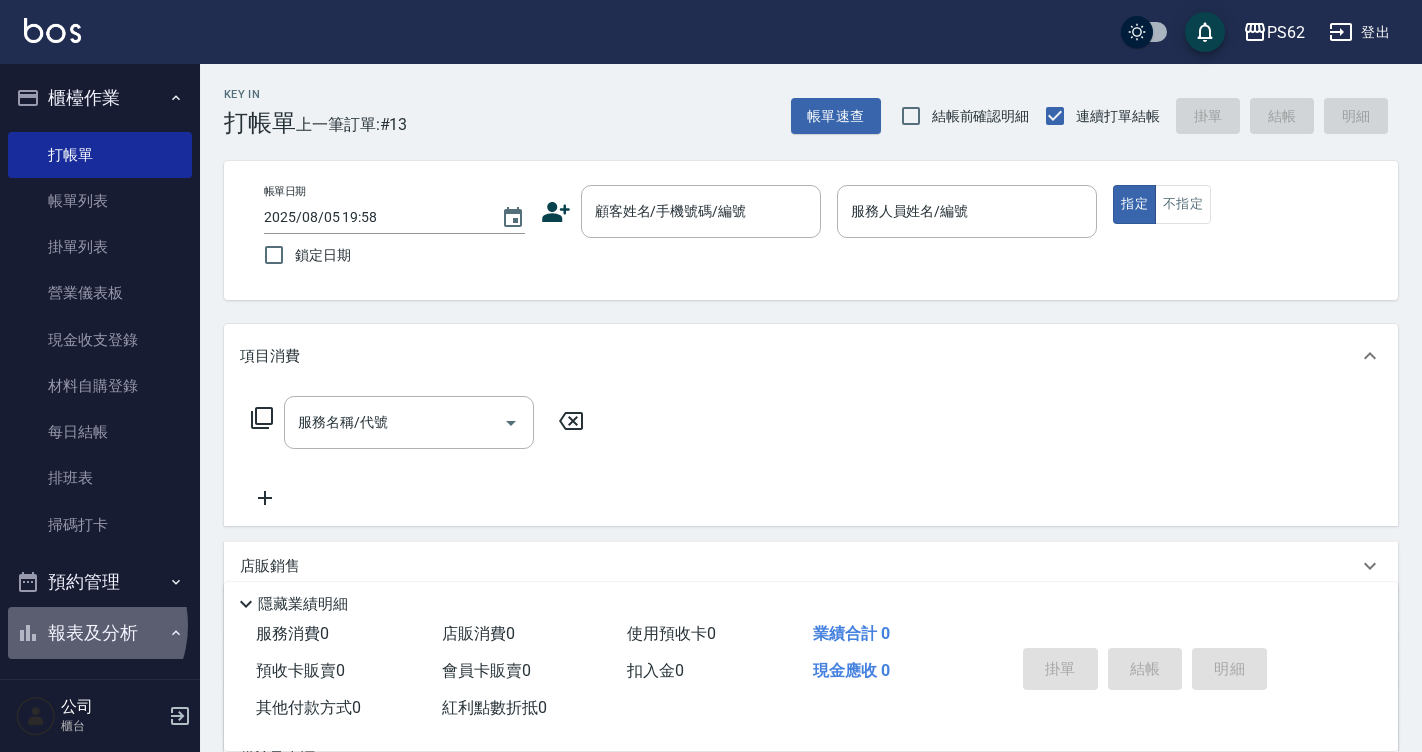 click on "報表及分析" at bounding box center [100, 633] 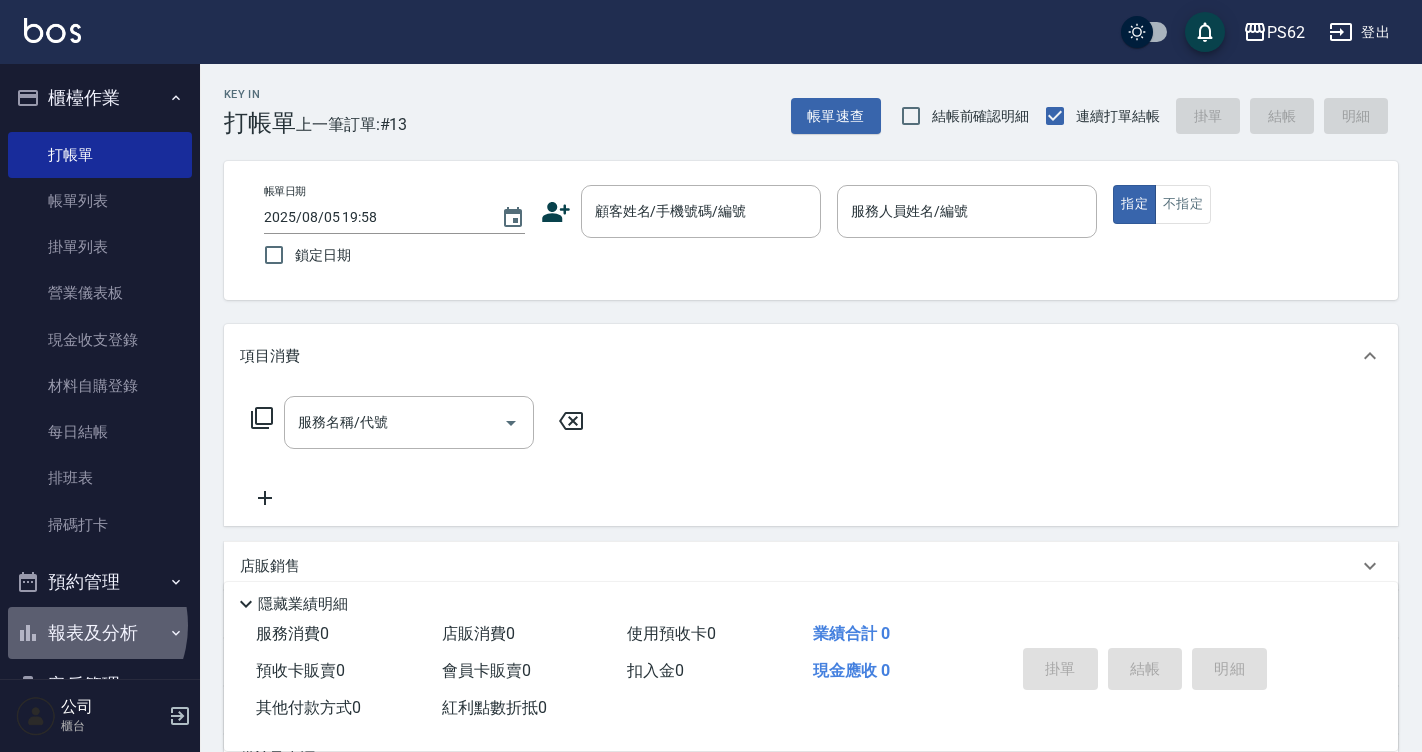 click on "報表及分析" at bounding box center (100, 633) 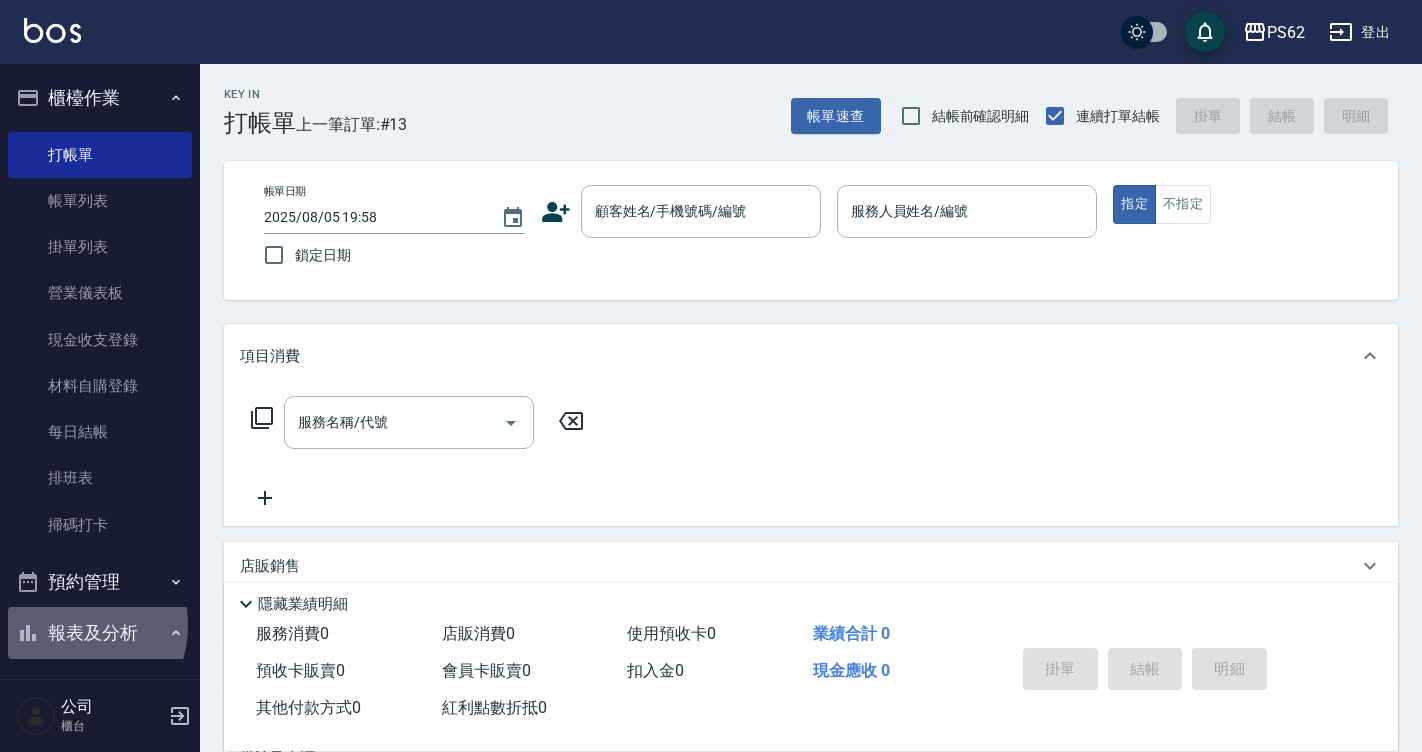 click on "報表及分析" at bounding box center (100, 633) 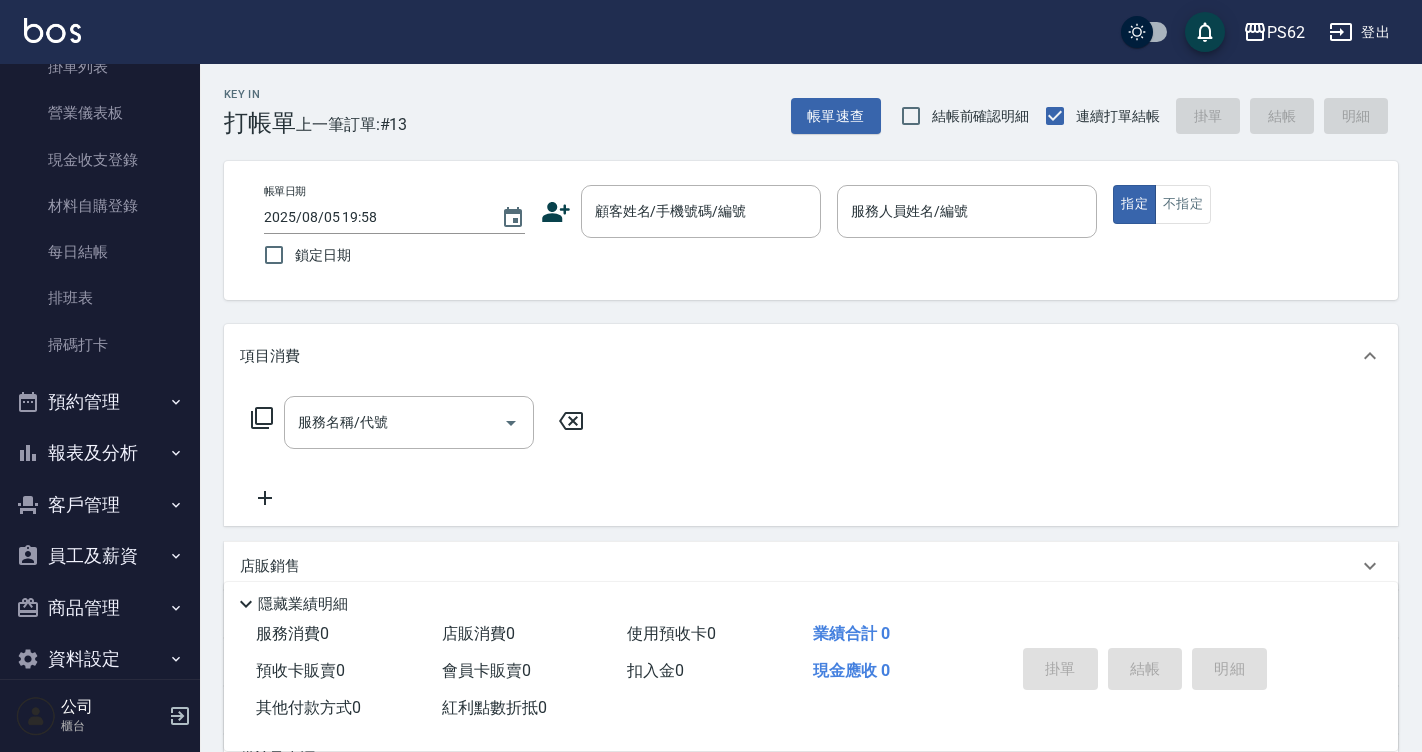 scroll, scrollTop: 200, scrollLeft: 0, axis: vertical 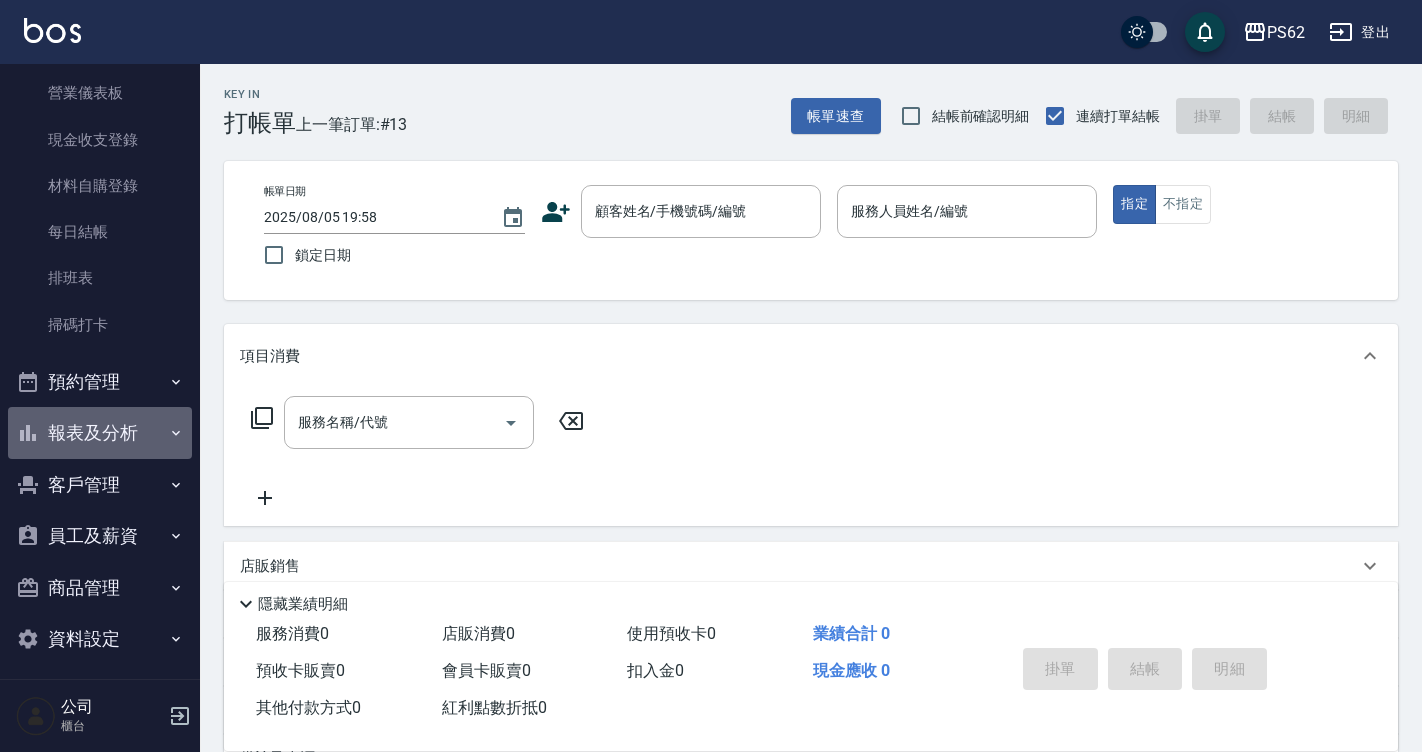 click on "報表及分析" at bounding box center (100, 433) 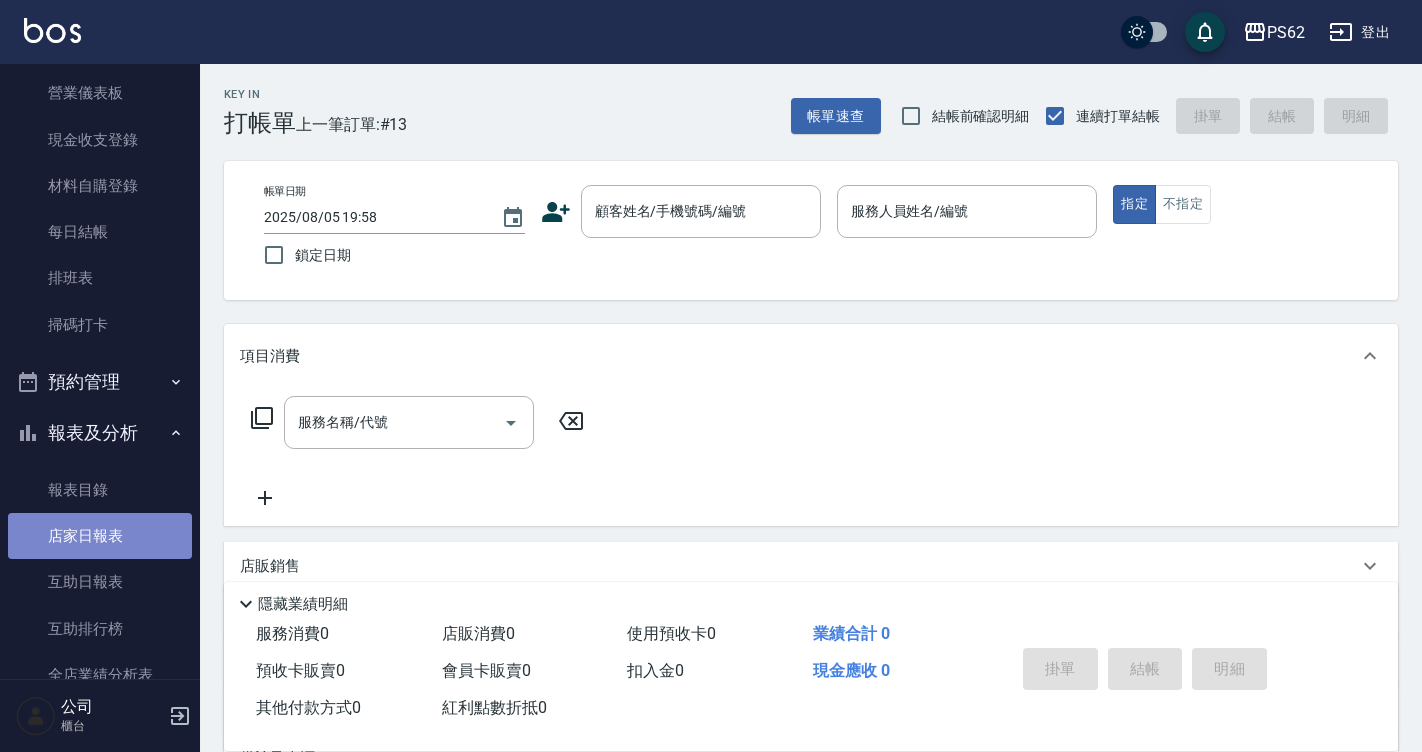 click on "店家日報表" at bounding box center (100, 536) 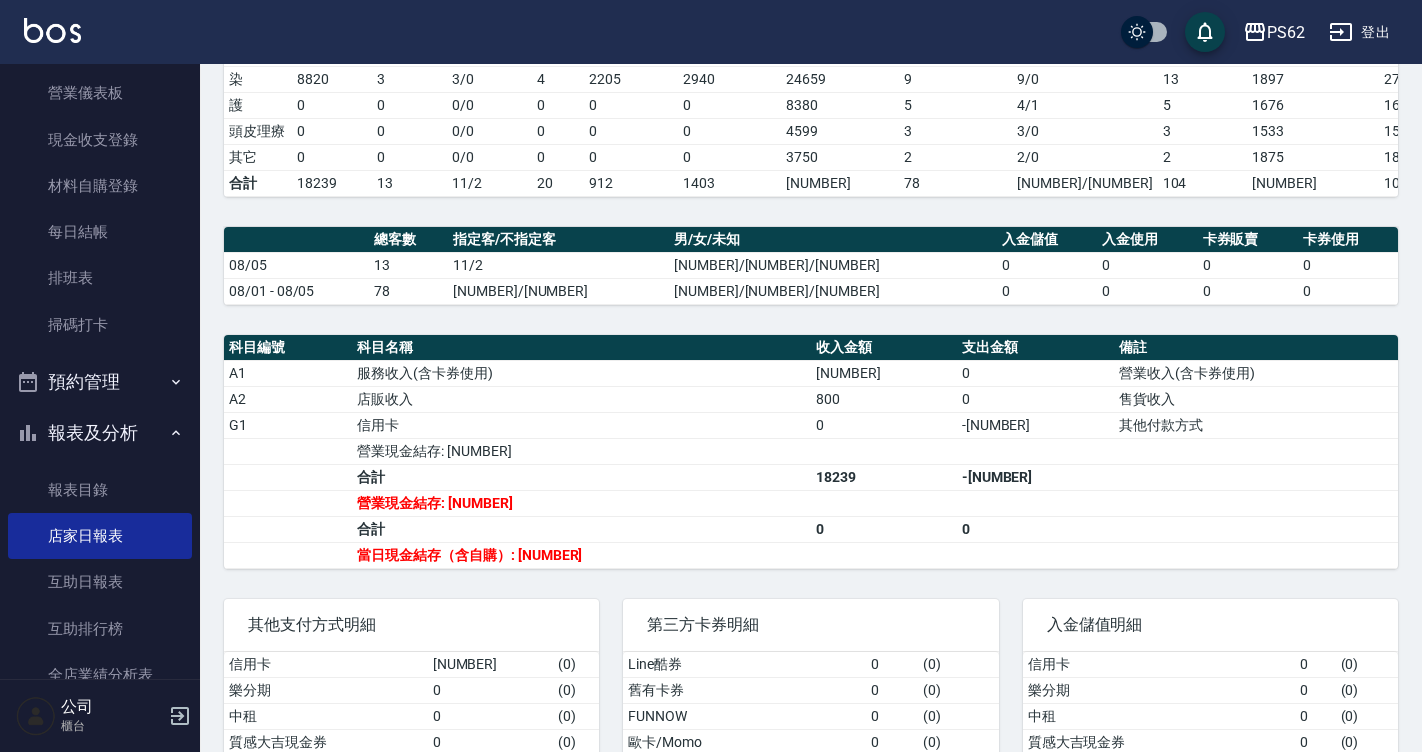 scroll, scrollTop: 481, scrollLeft: 0, axis: vertical 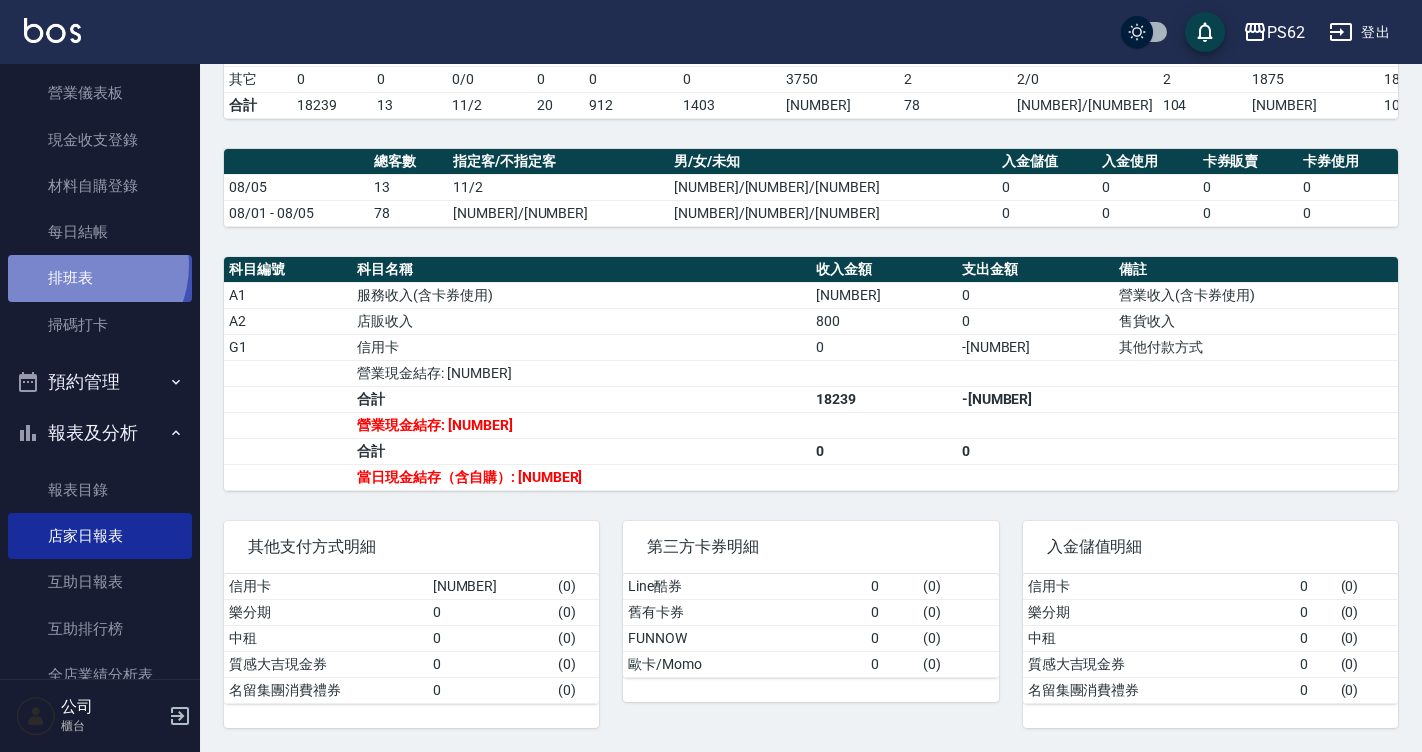 click on "排班表" at bounding box center [100, 278] 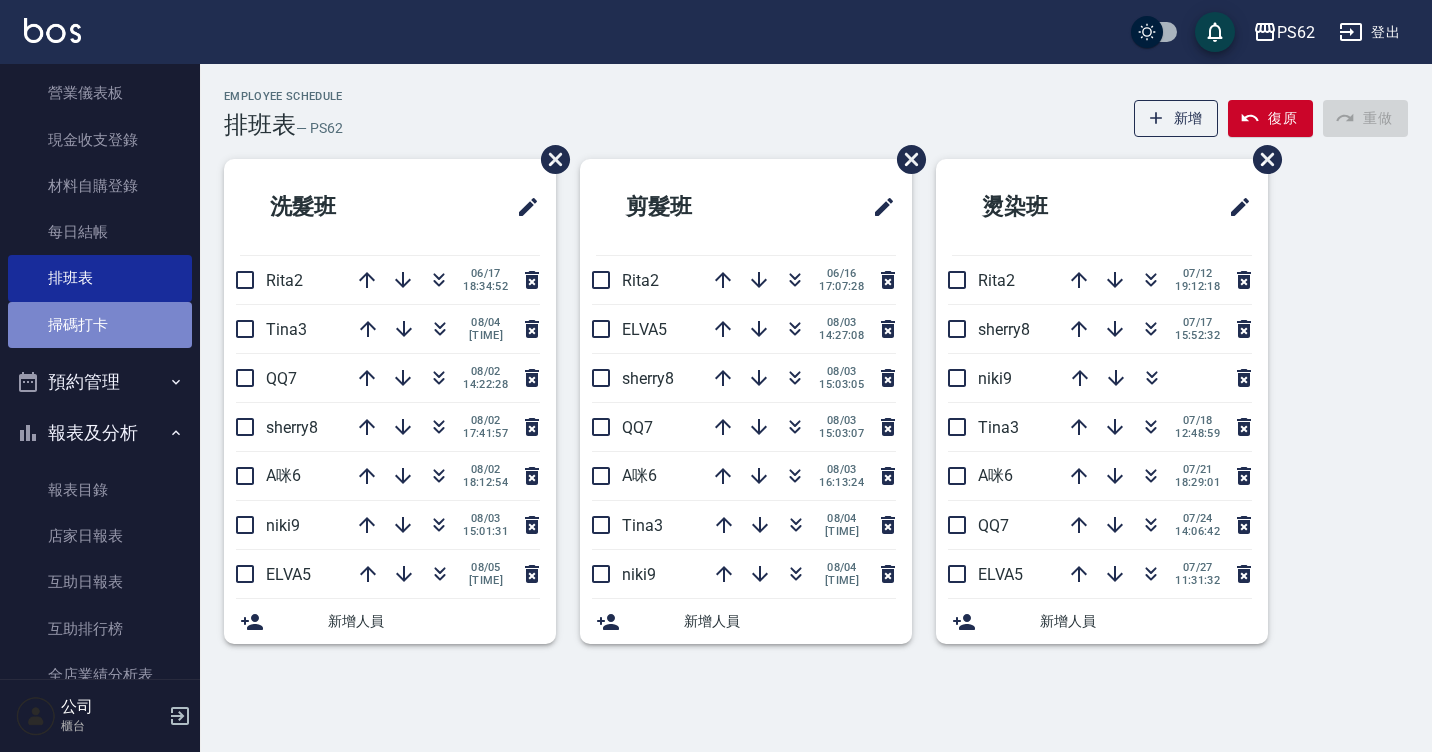 click on "掃碼打卡" at bounding box center (100, 325) 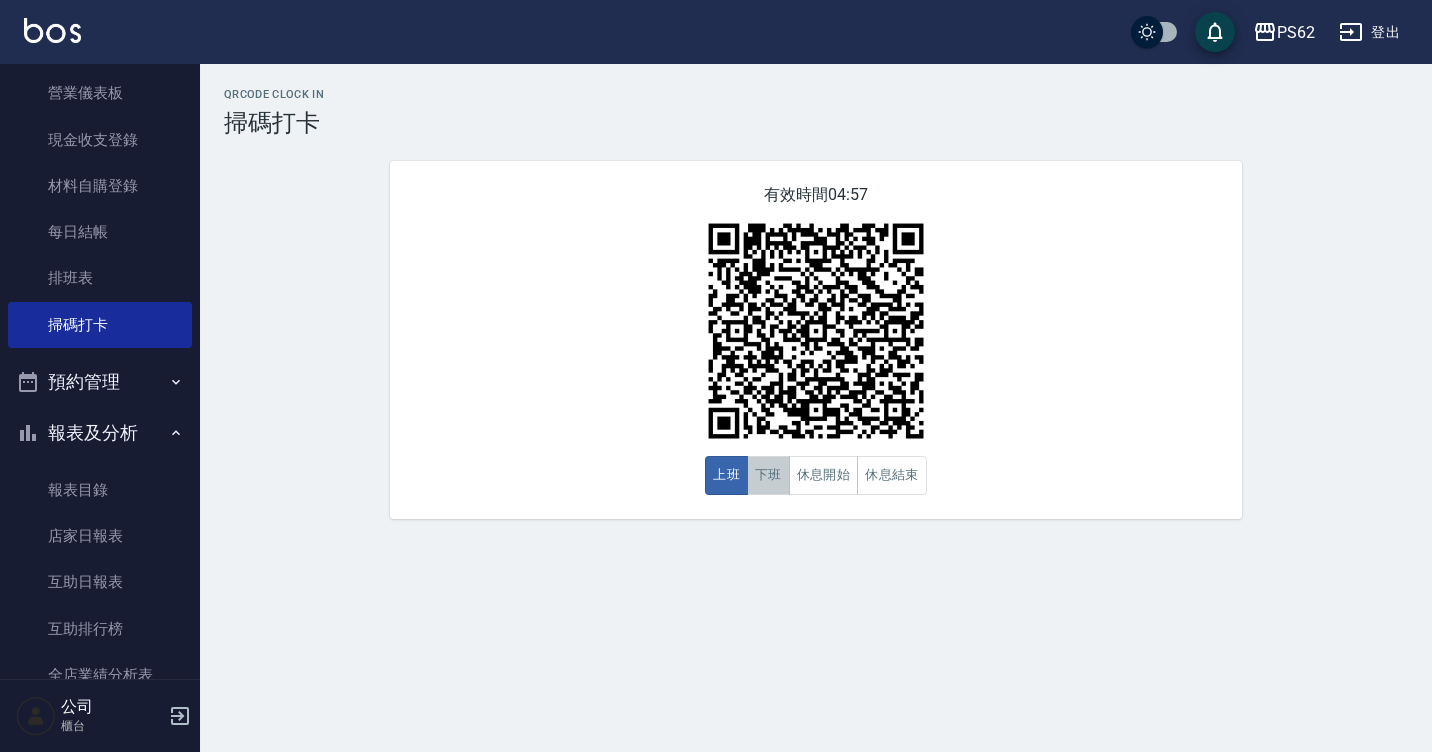 click on "下班" at bounding box center (768, 475) 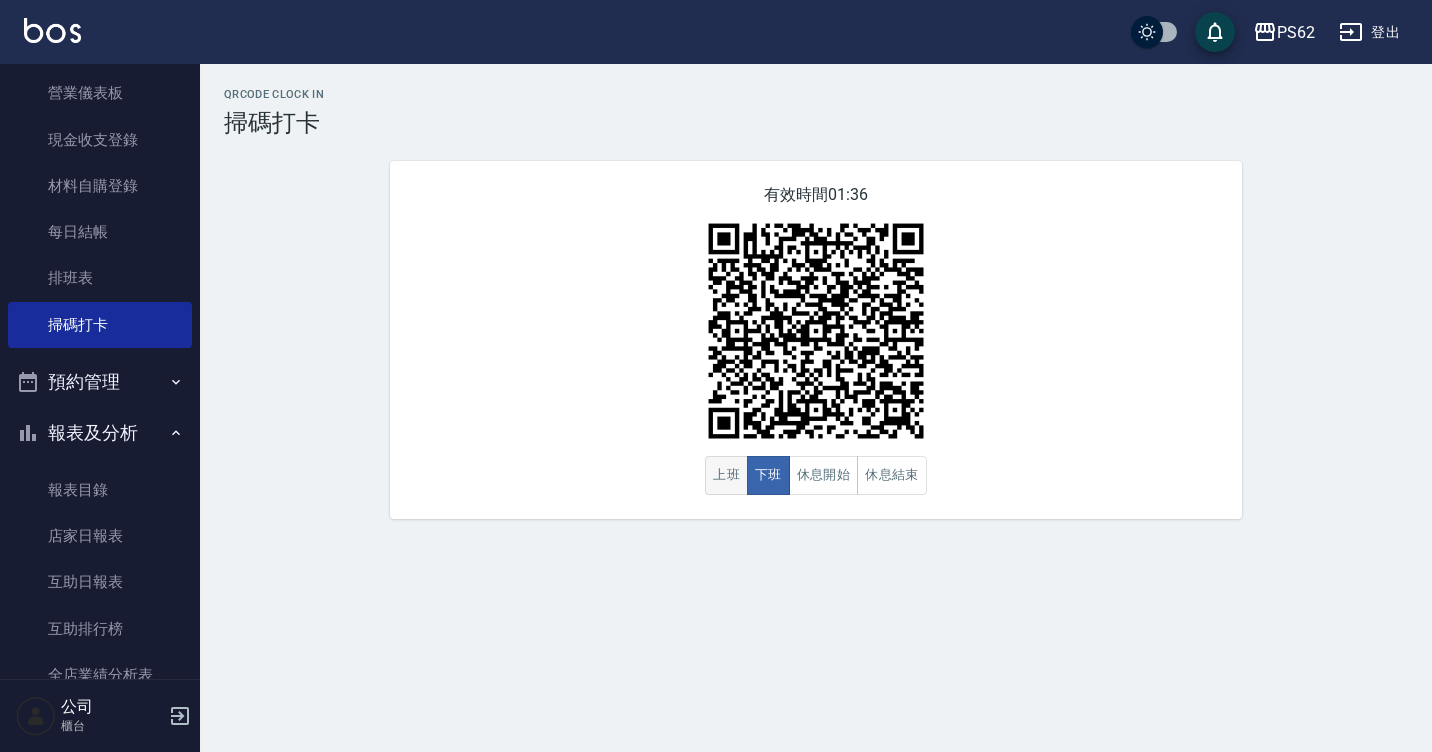 click on "有效時間 [TIME] 上班 下班 休息開始 休息結束" at bounding box center (816, 340) 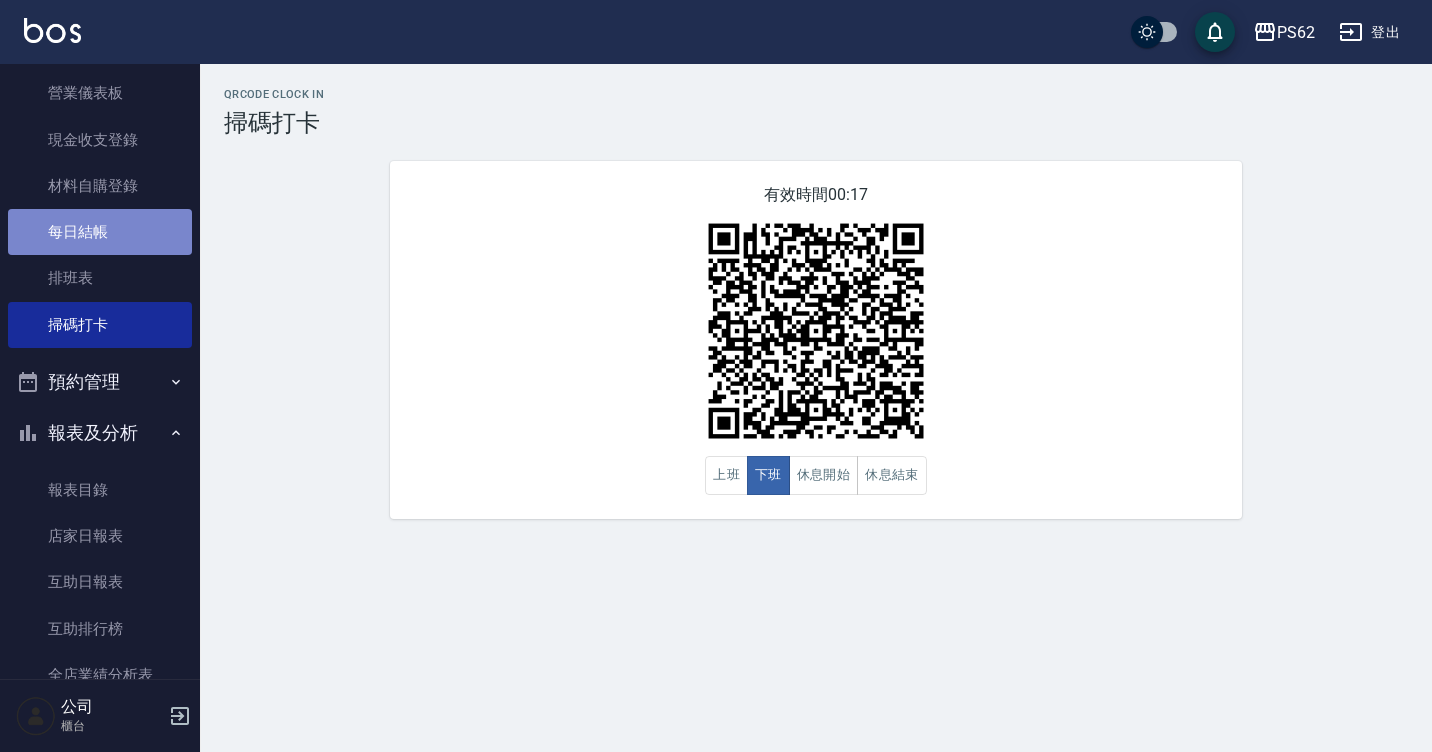 click on "每日結帳" at bounding box center (100, 232) 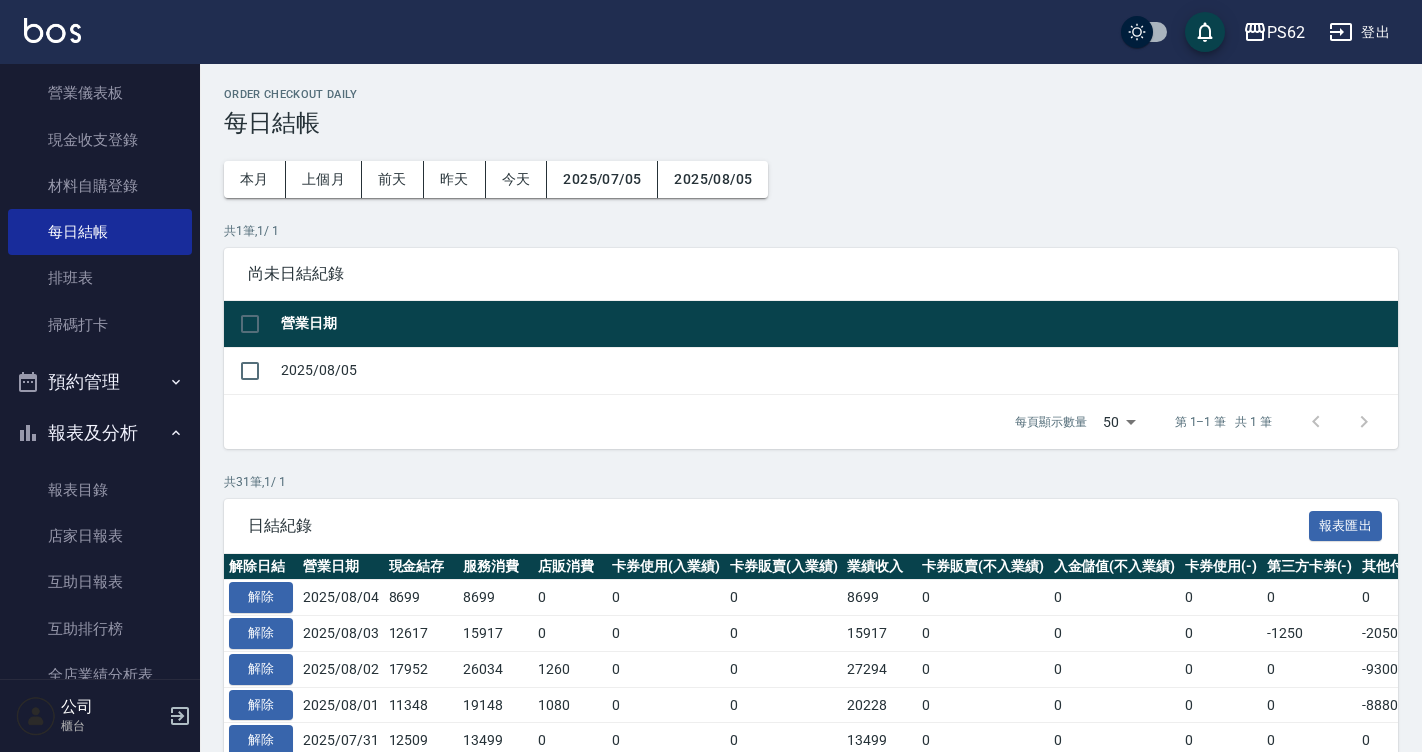 scroll, scrollTop: 0, scrollLeft: 0, axis: both 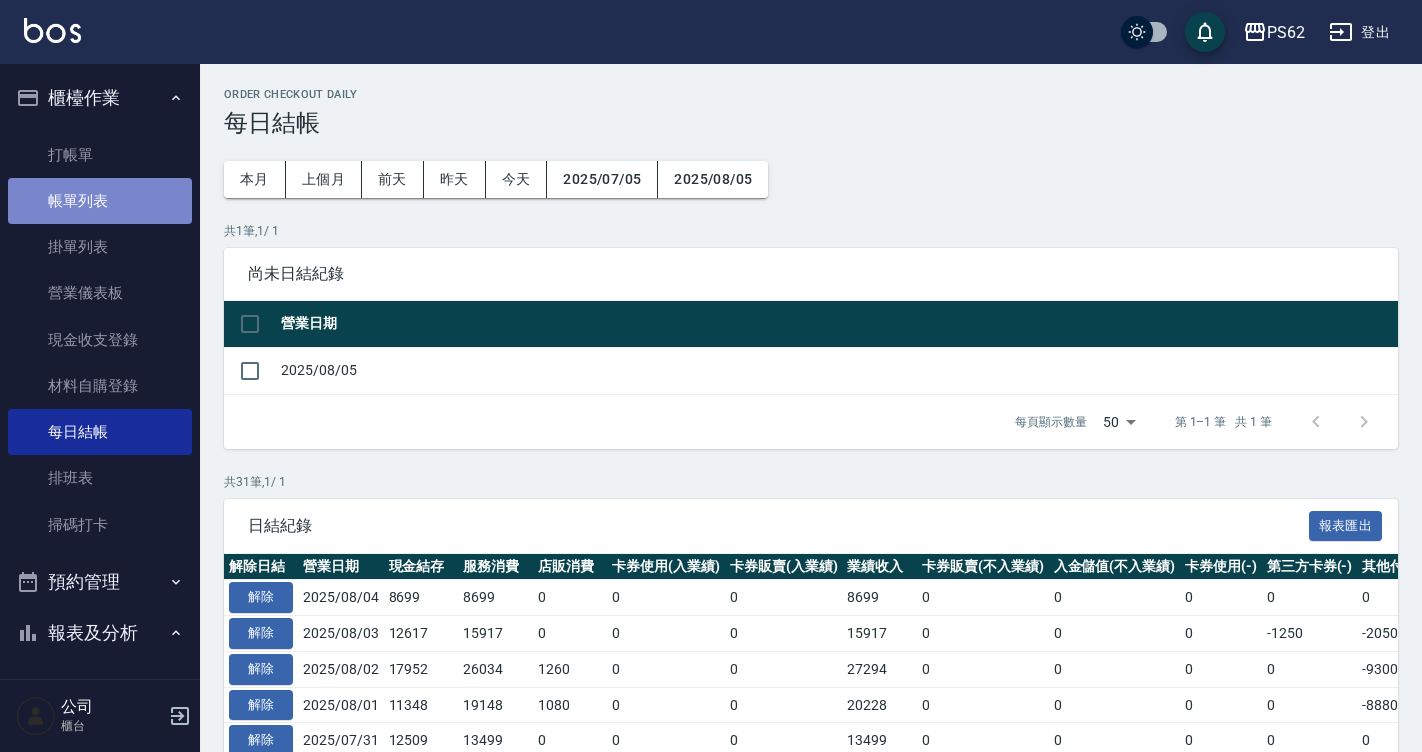 click on "帳單列表" at bounding box center [100, 201] 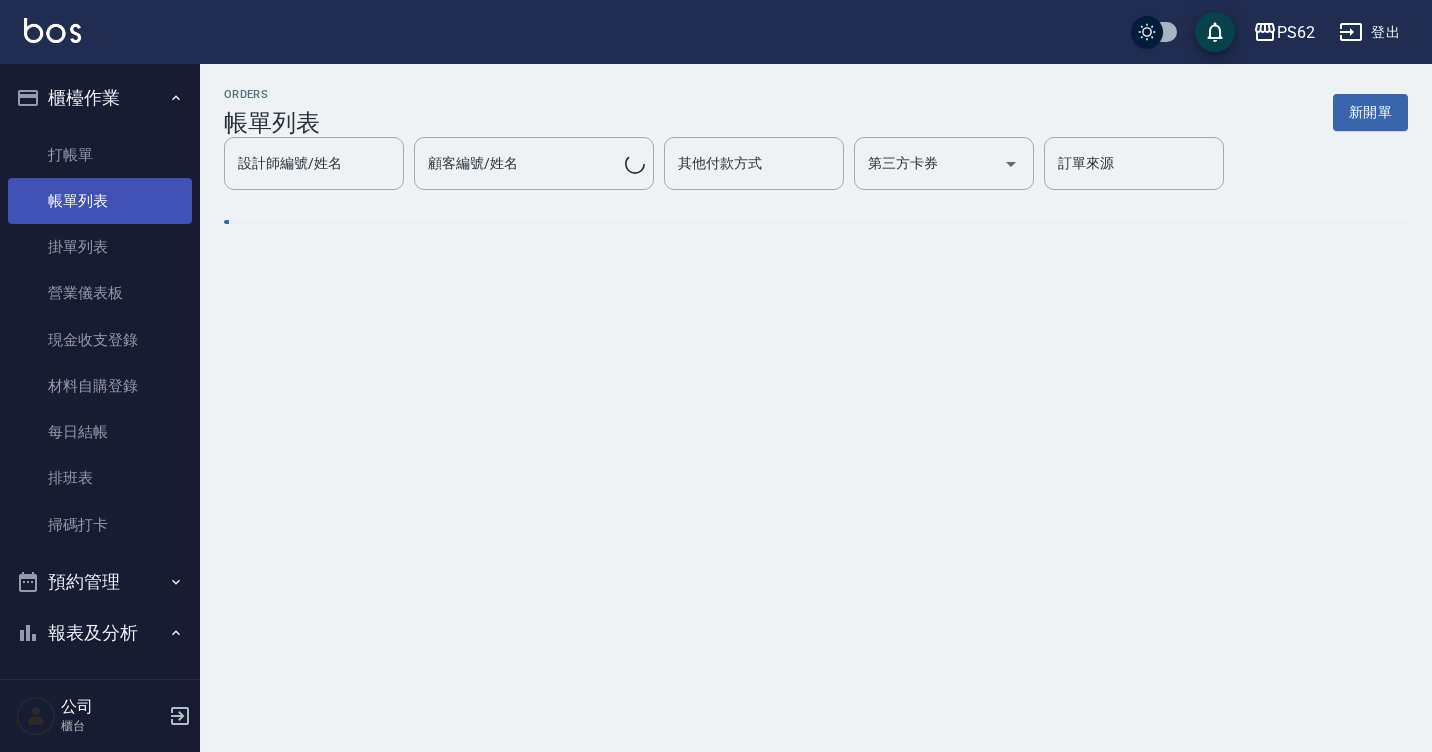 click on "帳單列表" at bounding box center (100, 201) 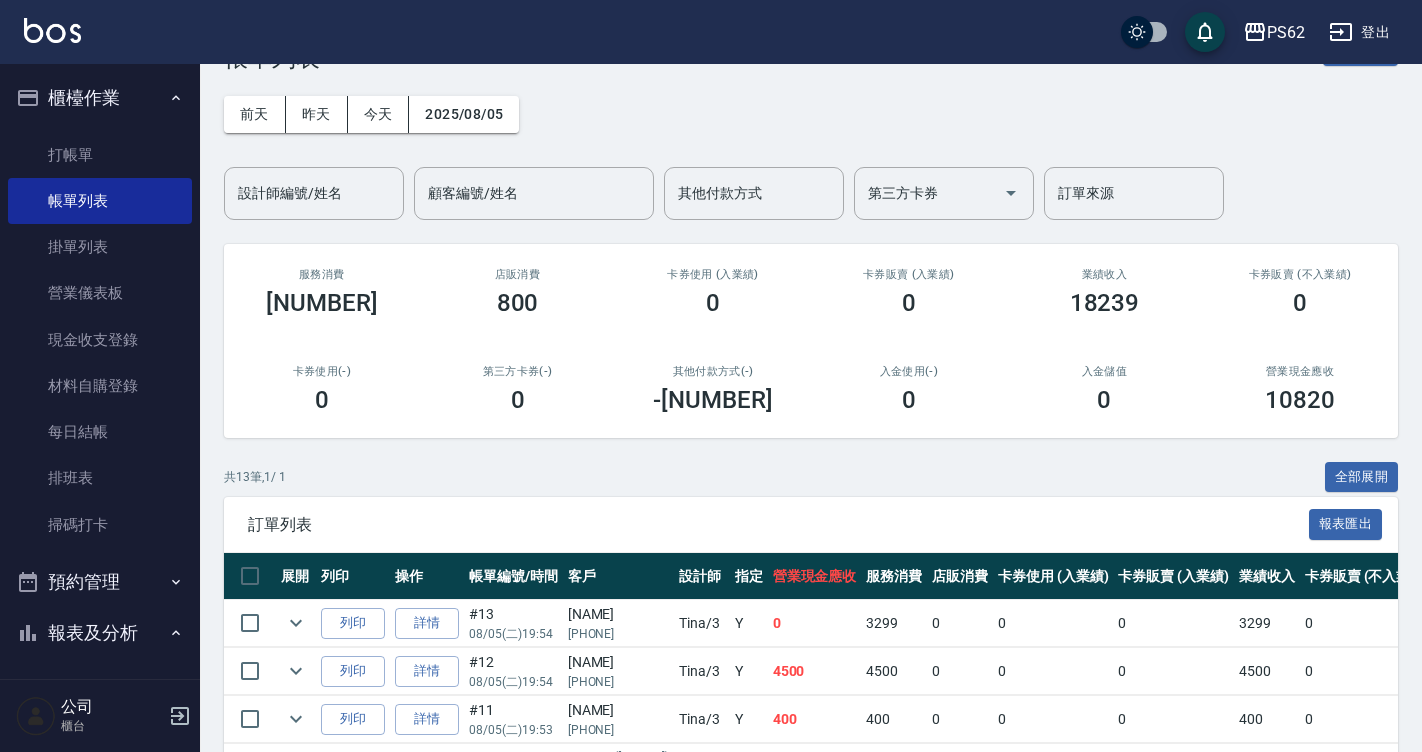 scroll, scrollTop: 100, scrollLeft: 0, axis: vertical 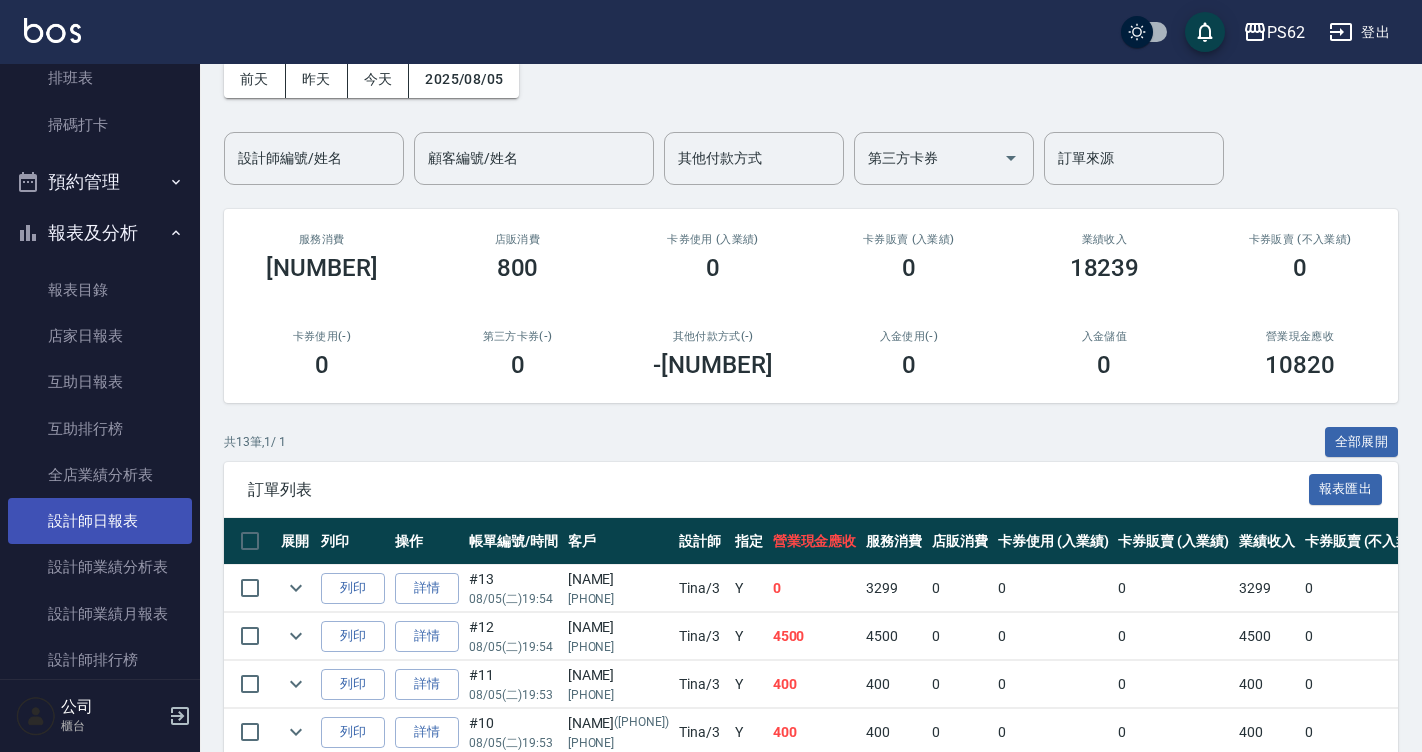 click on "設計師日報表" at bounding box center (100, 521) 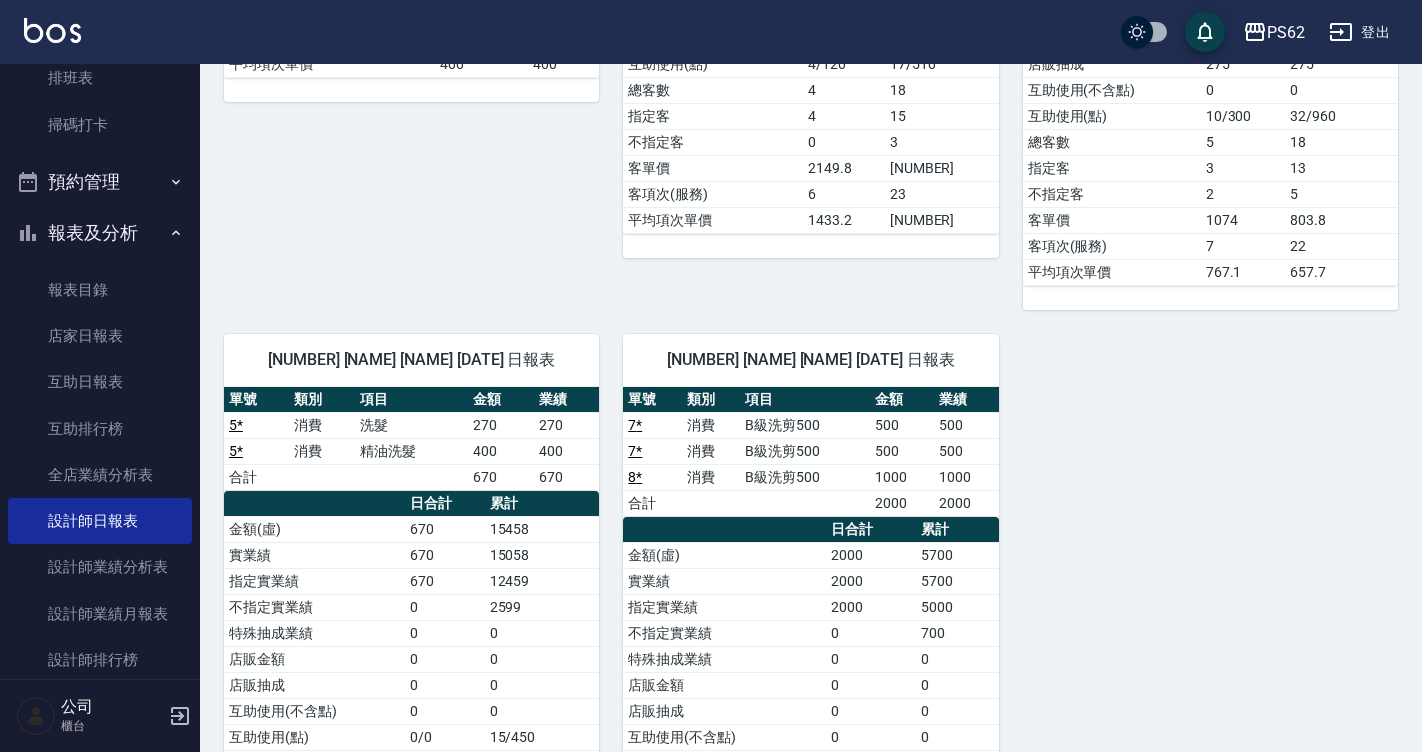 scroll, scrollTop: 700, scrollLeft: 0, axis: vertical 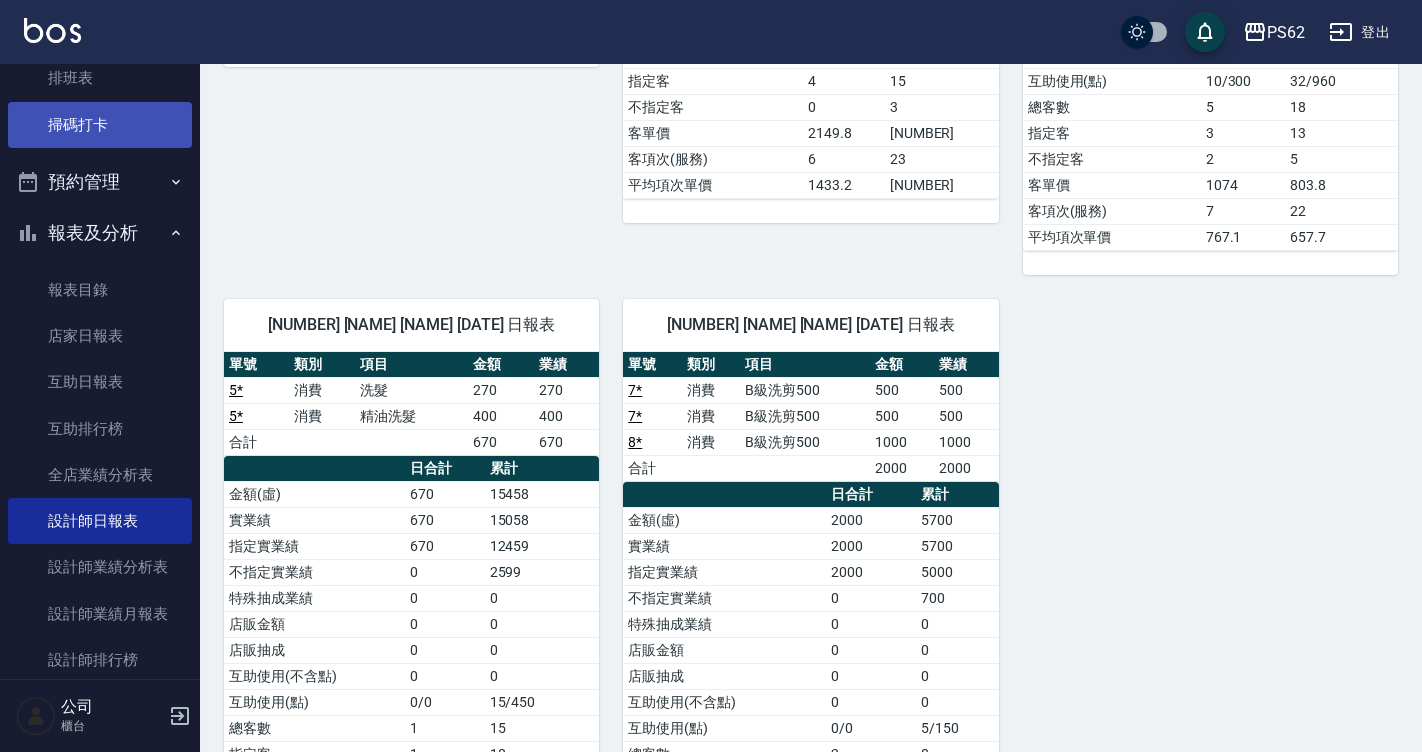 drag, startPoint x: 202, startPoint y: 524, endPoint x: 68, endPoint y: 121, distance: 424.694 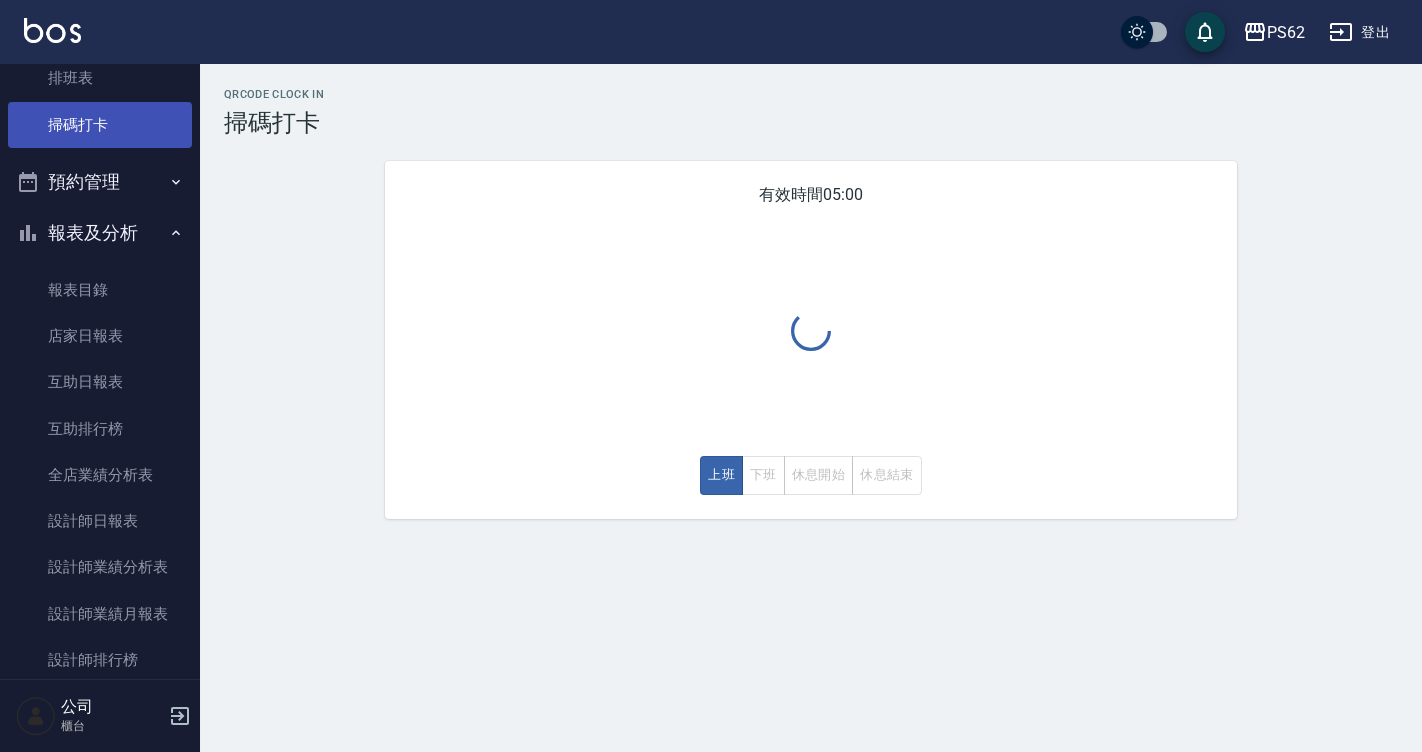 scroll, scrollTop: 0, scrollLeft: 0, axis: both 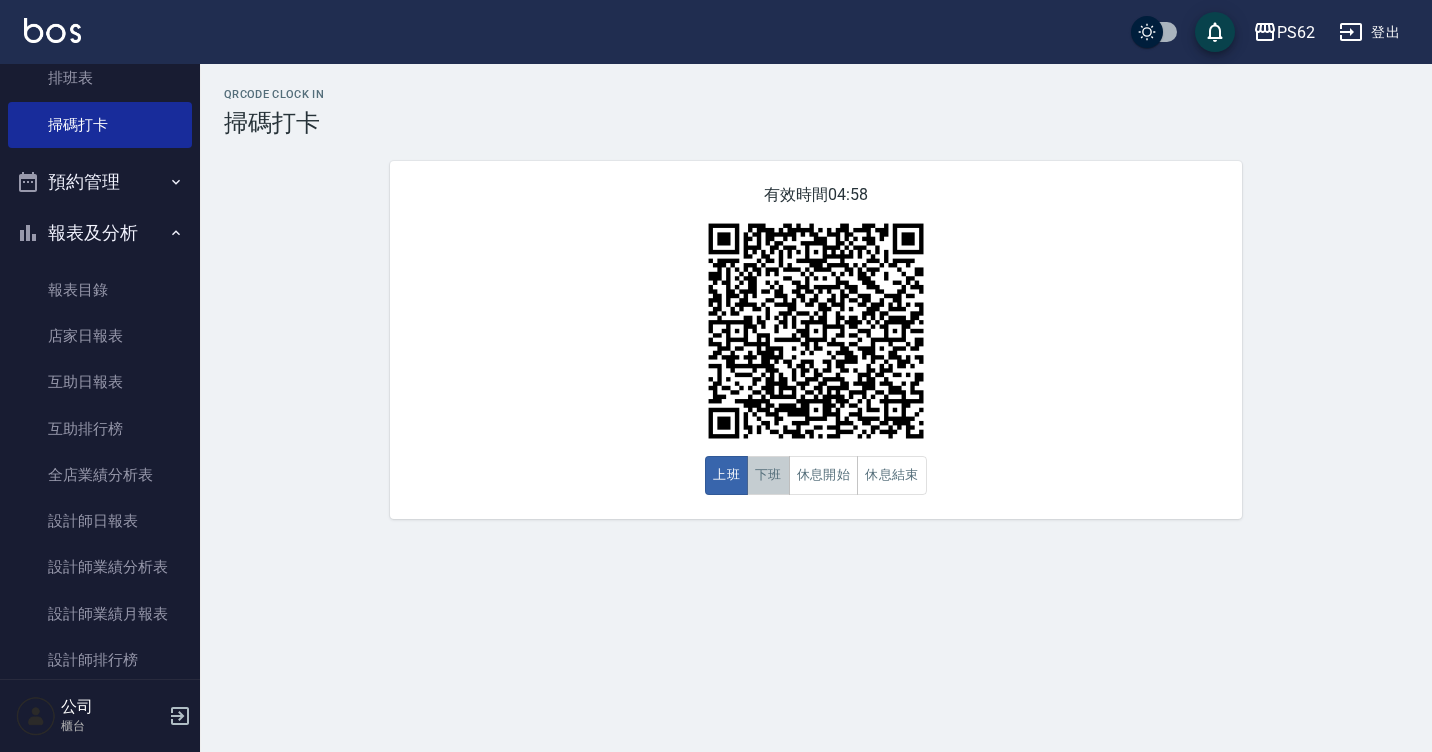click on "下班" at bounding box center (768, 475) 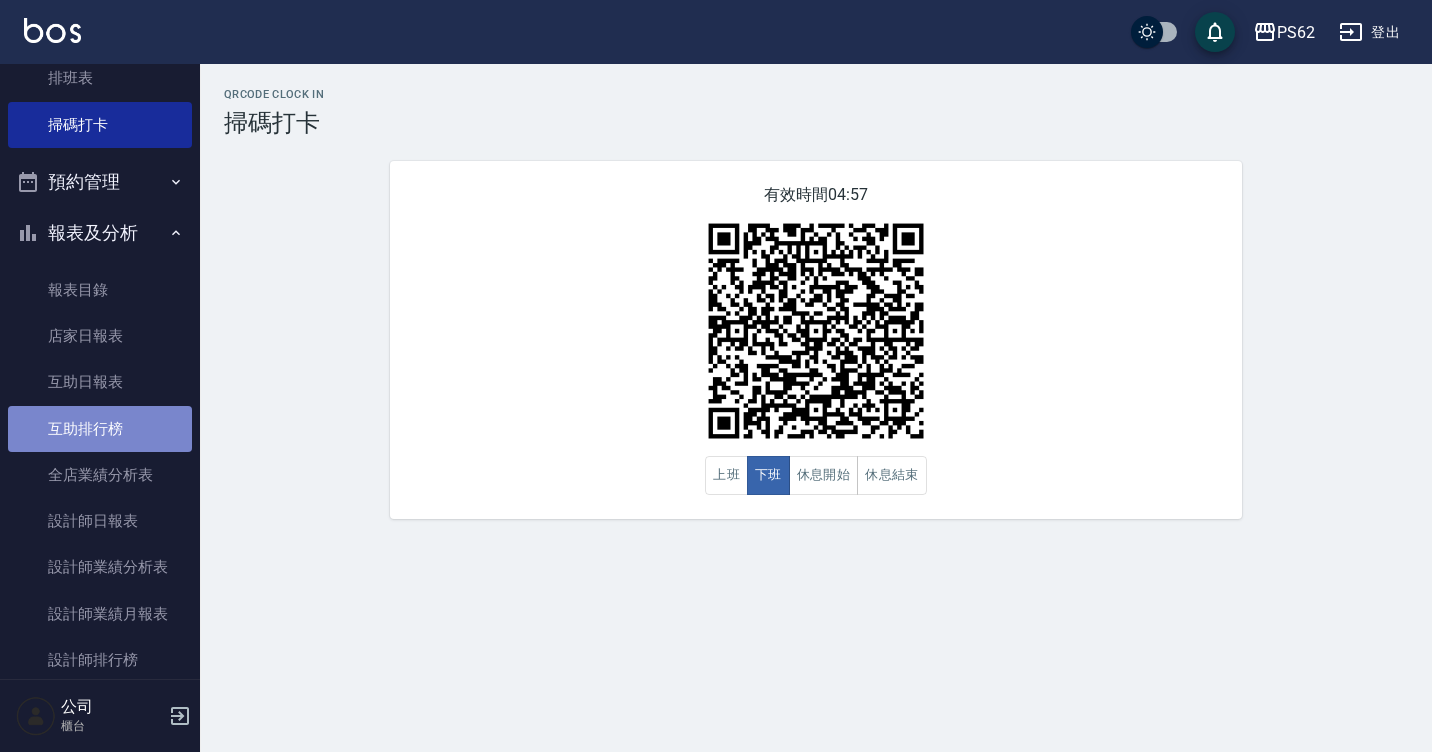 click on "互助排行榜" at bounding box center (100, 429) 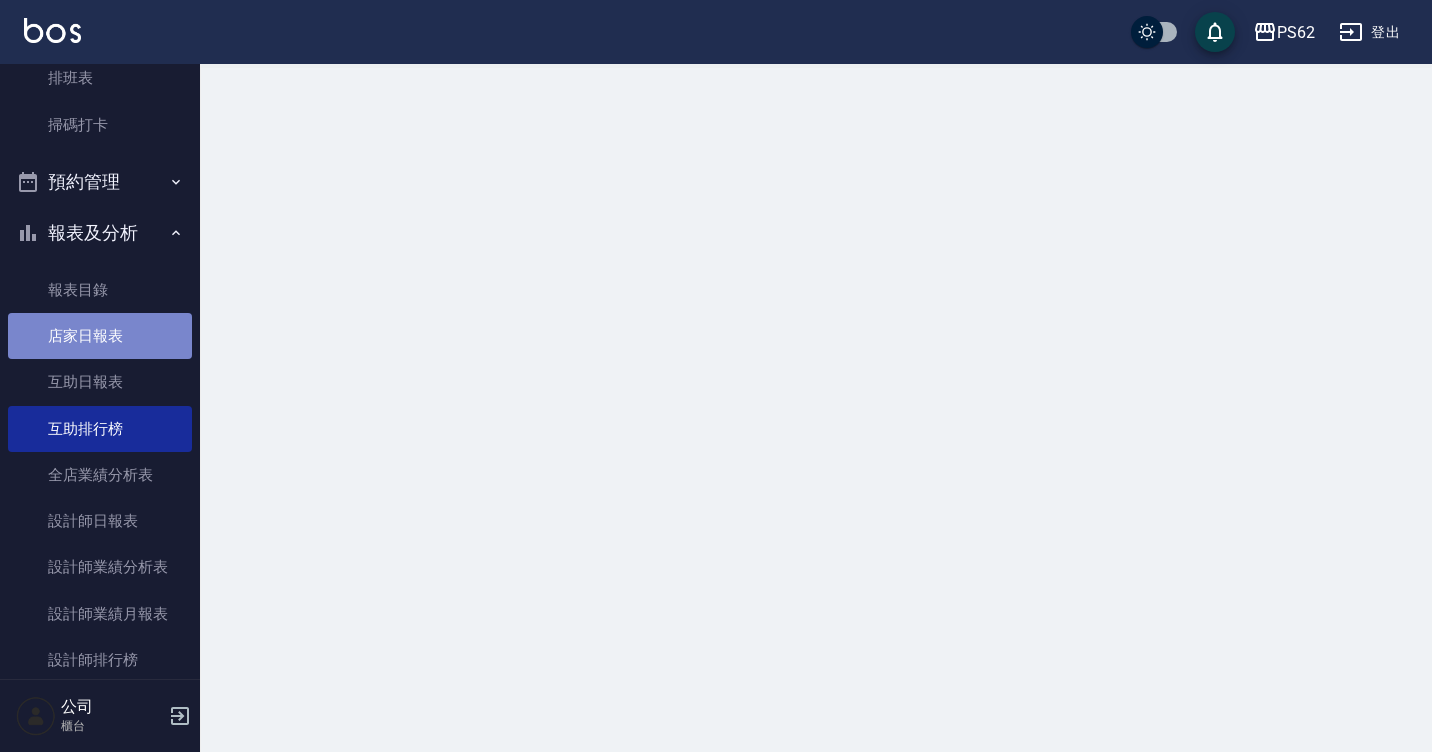 click on "店家日報表" at bounding box center (100, 336) 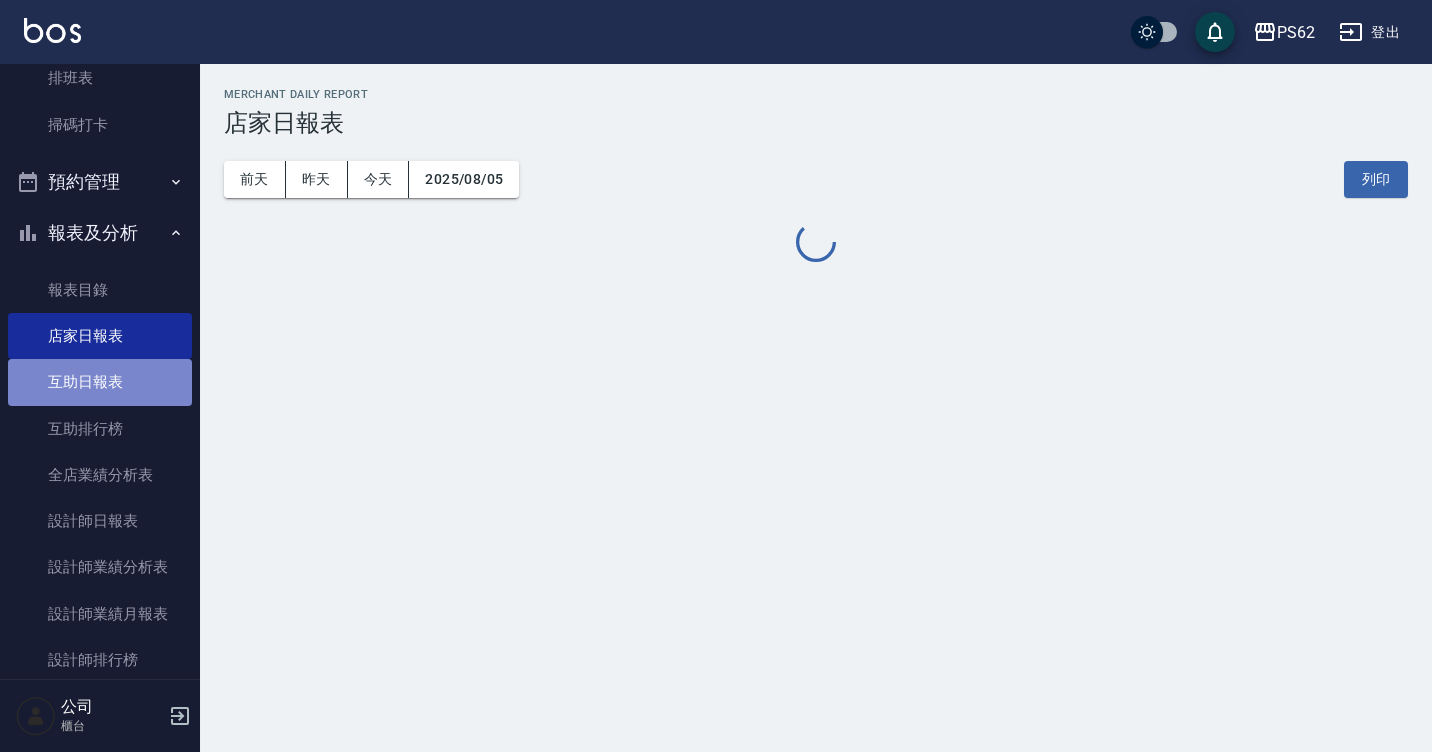 click on "互助日報表" at bounding box center (100, 382) 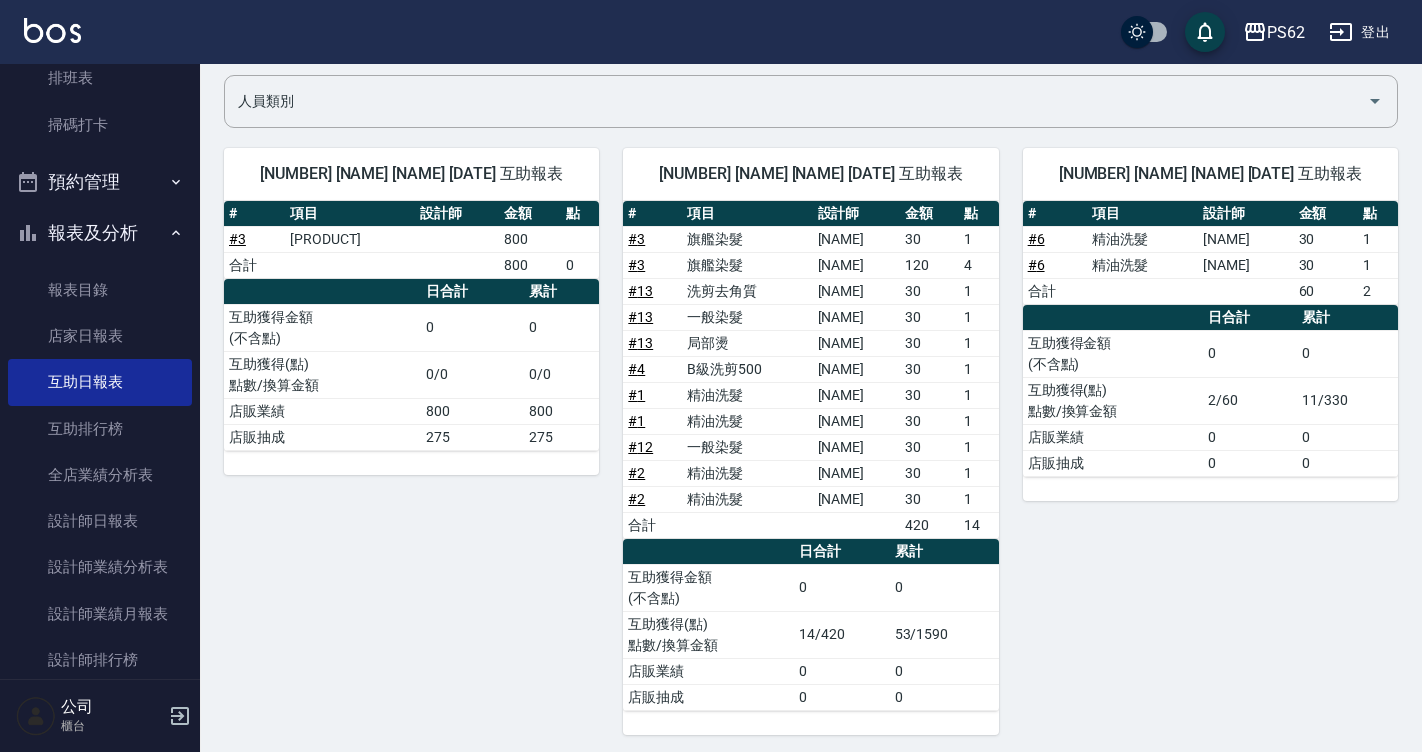 scroll, scrollTop: 154, scrollLeft: 0, axis: vertical 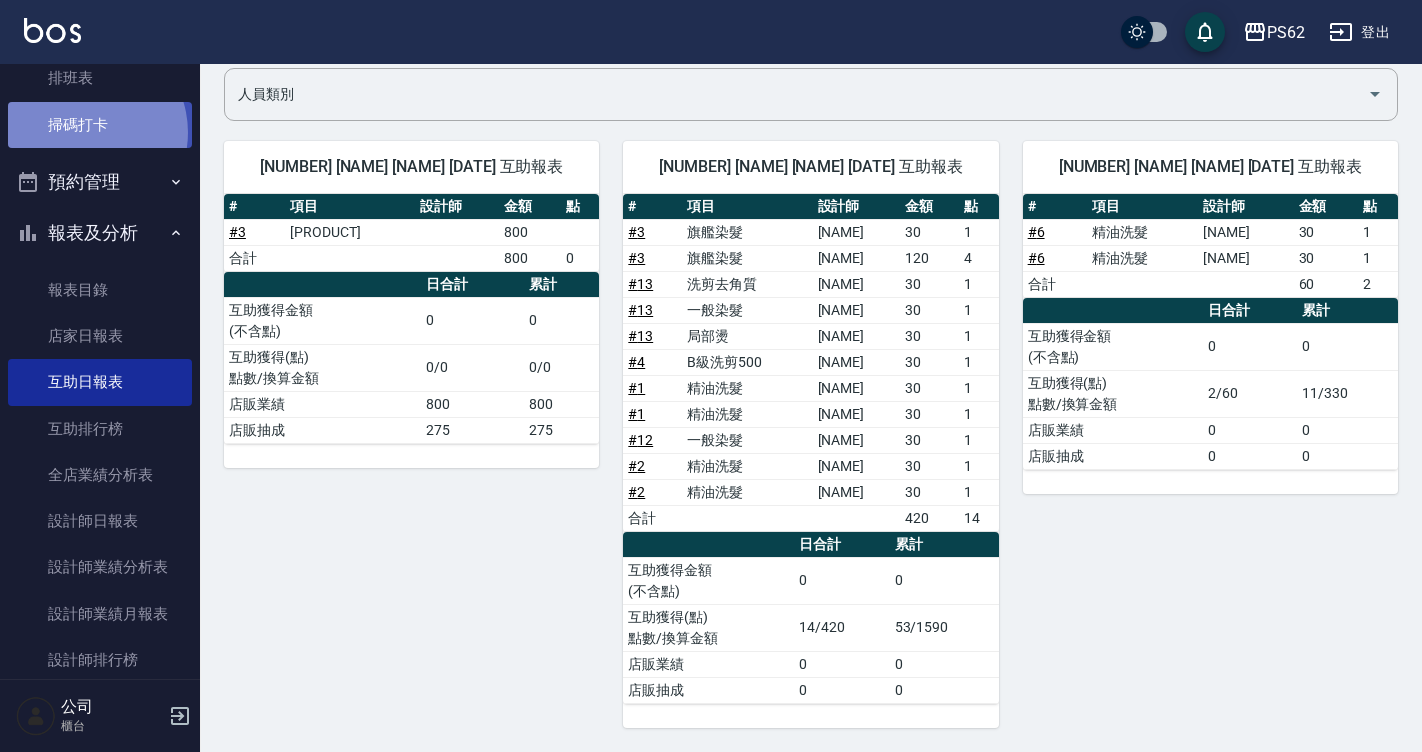 click on "掃碼打卡" at bounding box center [100, 125] 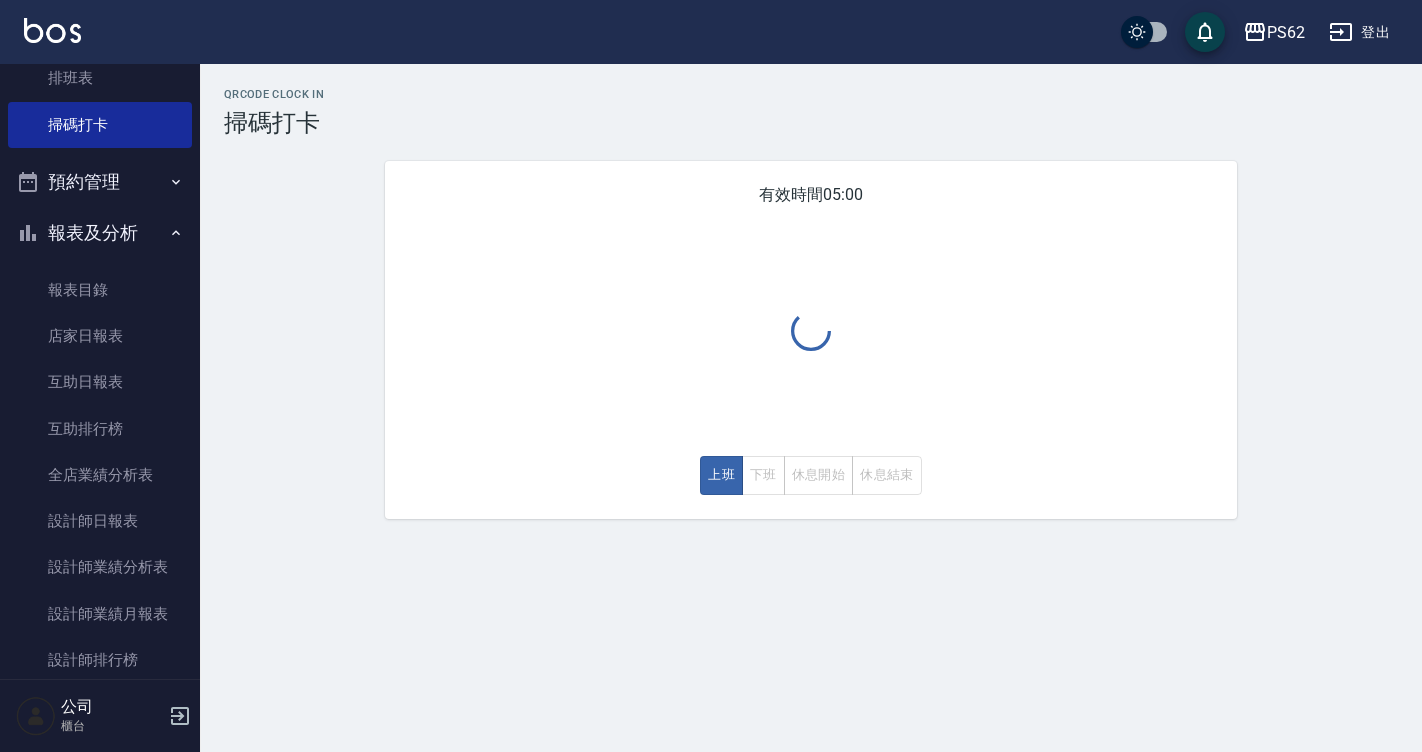 scroll, scrollTop: 0, scrollLeft: 0, axis: both 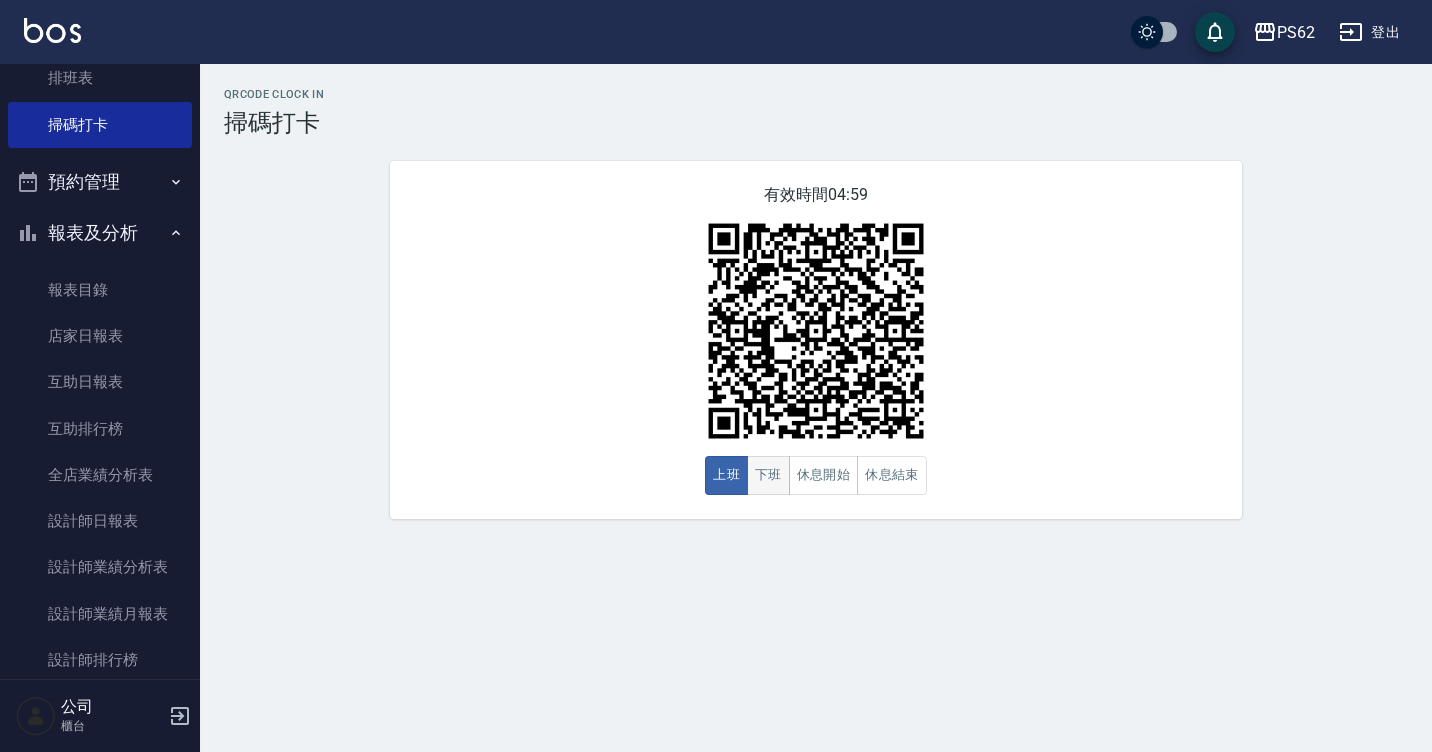 click on "下班" at bounding box center [768, 475] 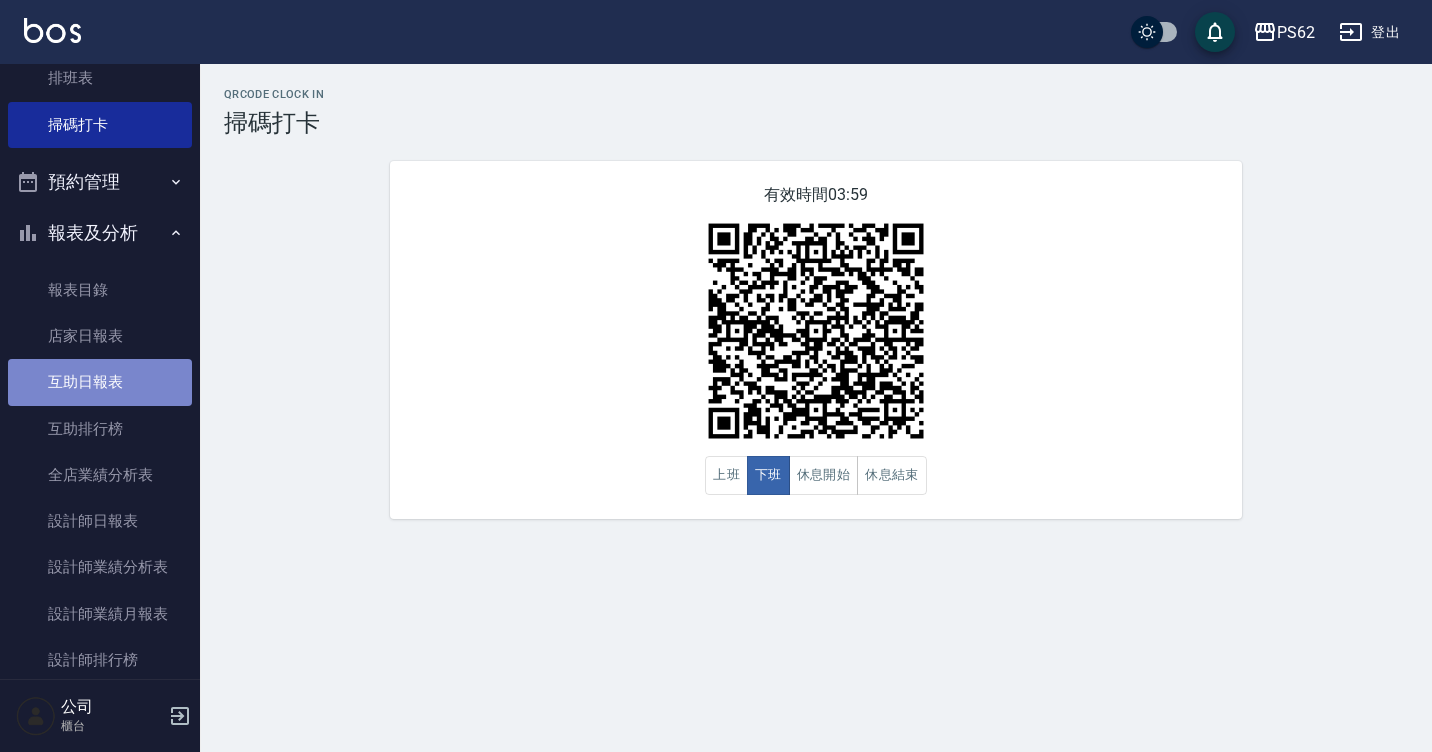 click on "互助日報表" at bounding box center (100, 382) 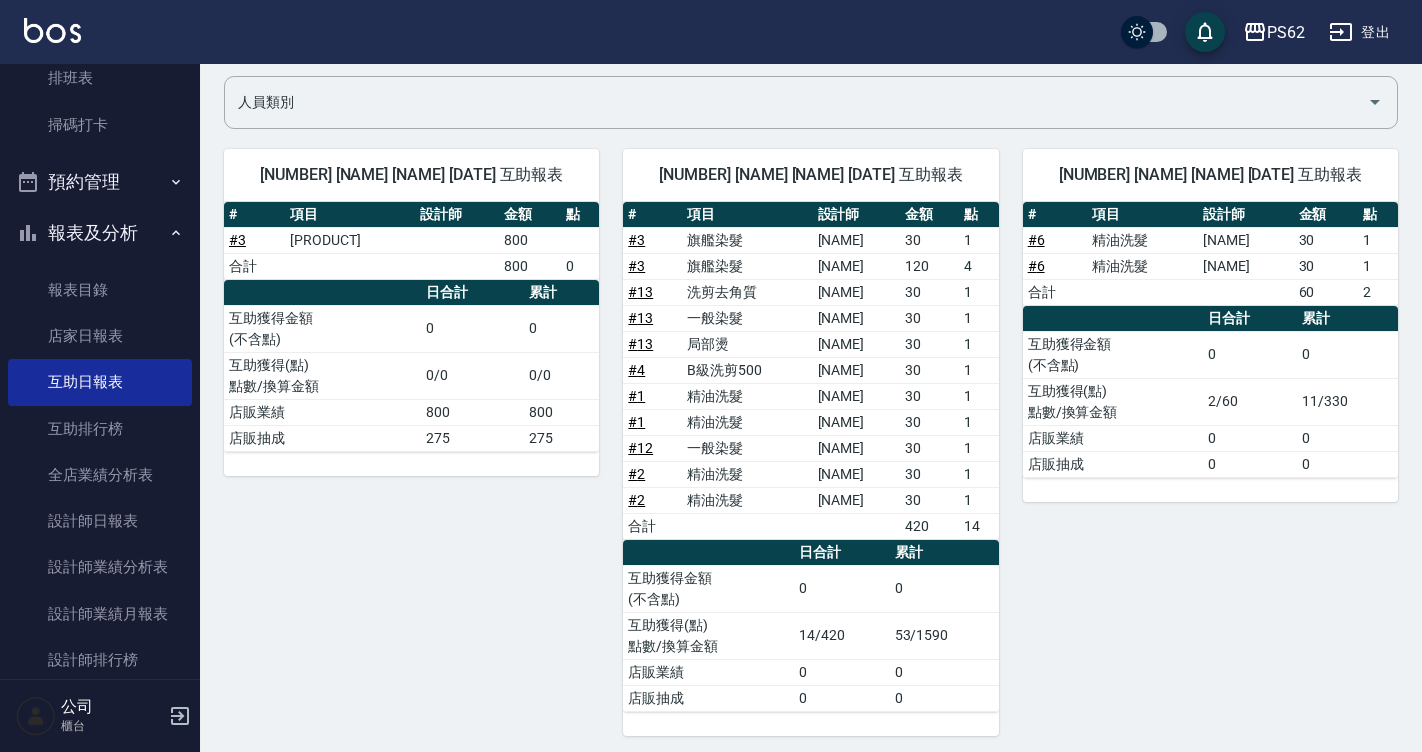 scroll, scrollTop: 154, scrollLeft: 0, axis: vertical 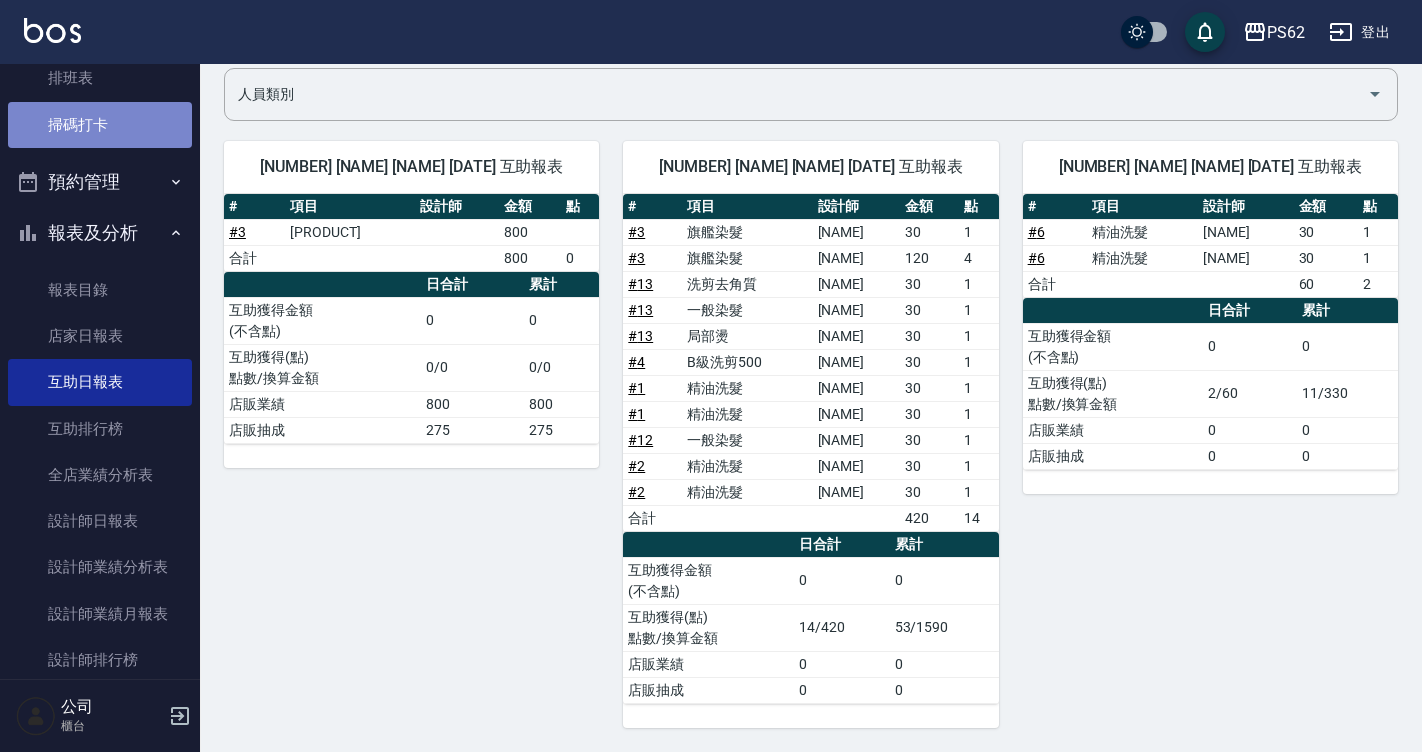 click on "掃碼打卡" at bounding box center [100, 125] 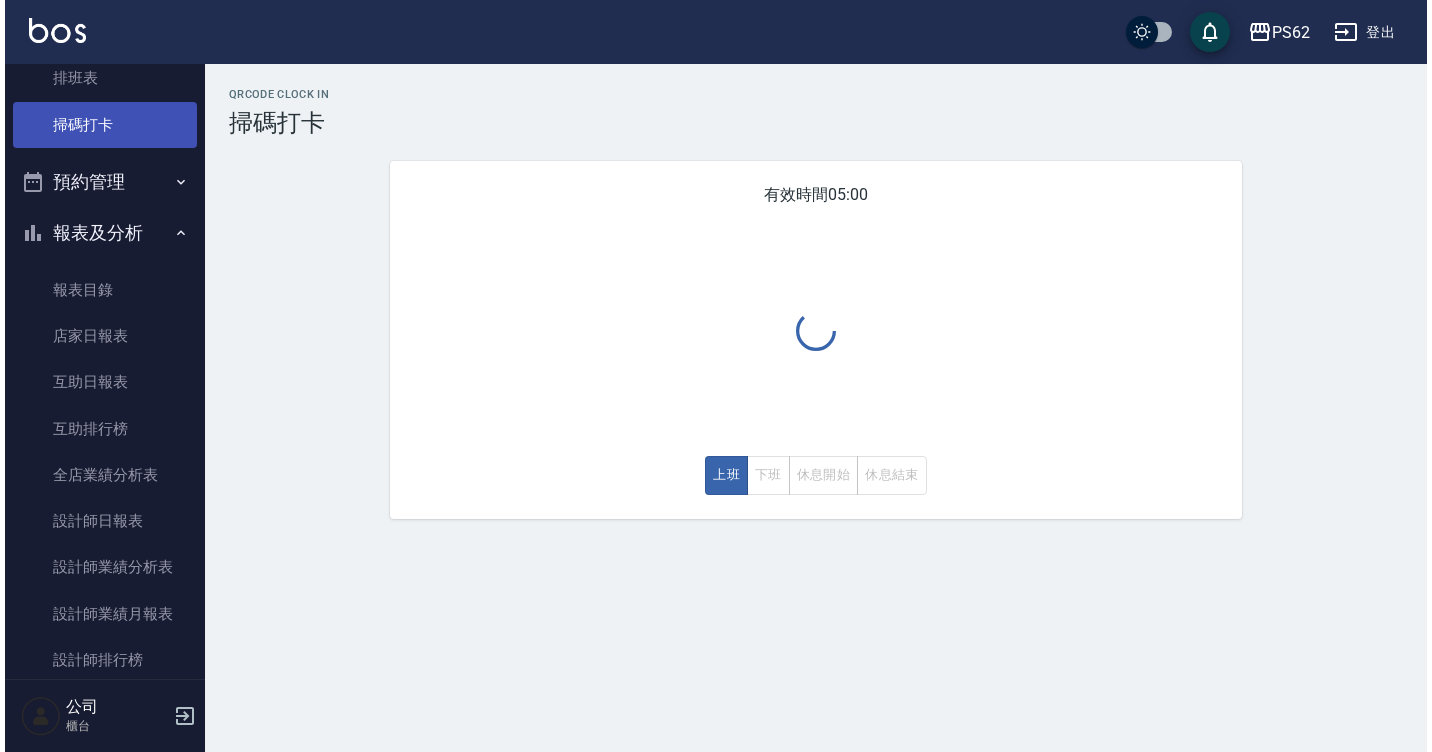 scroll, scrollTop: 0, scrollLeft: 0, axis: both 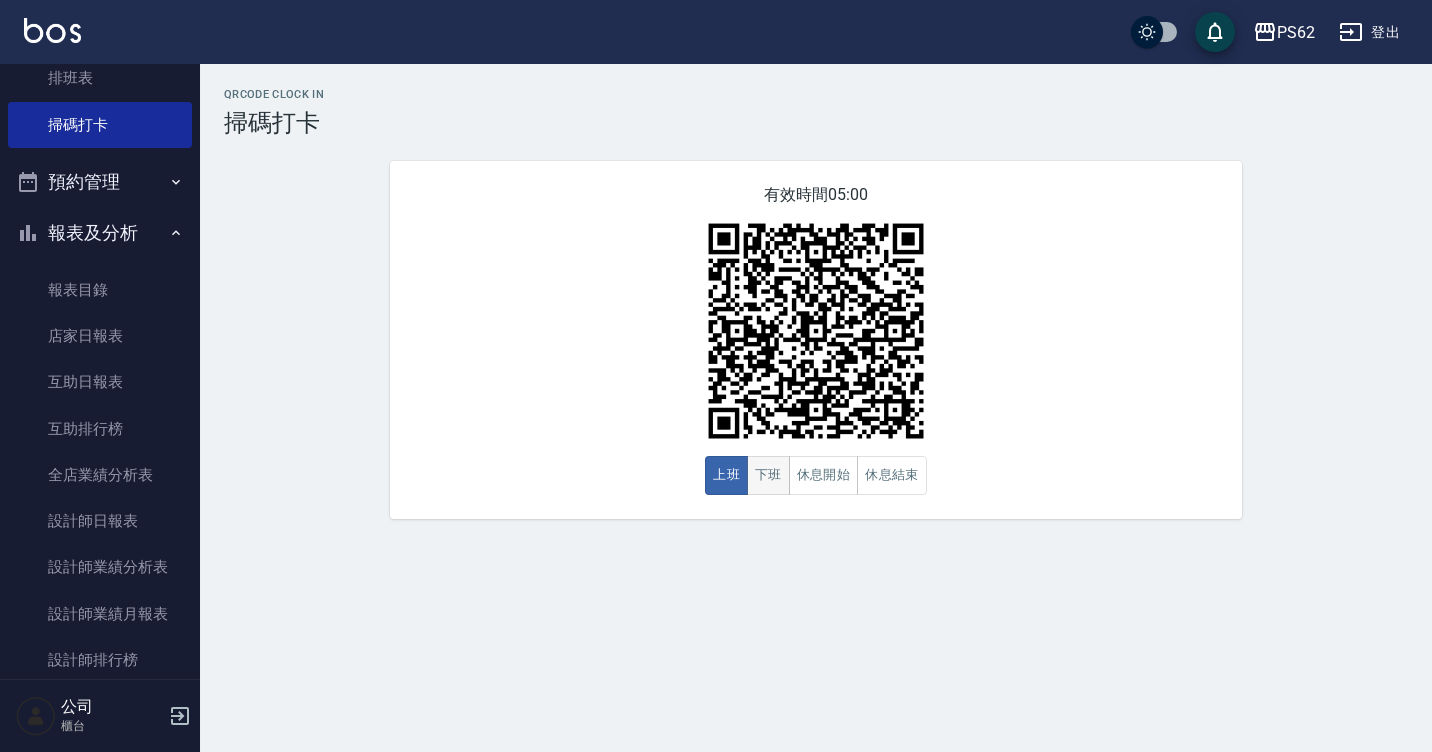click on "下班" at bounding box center [768, 475] 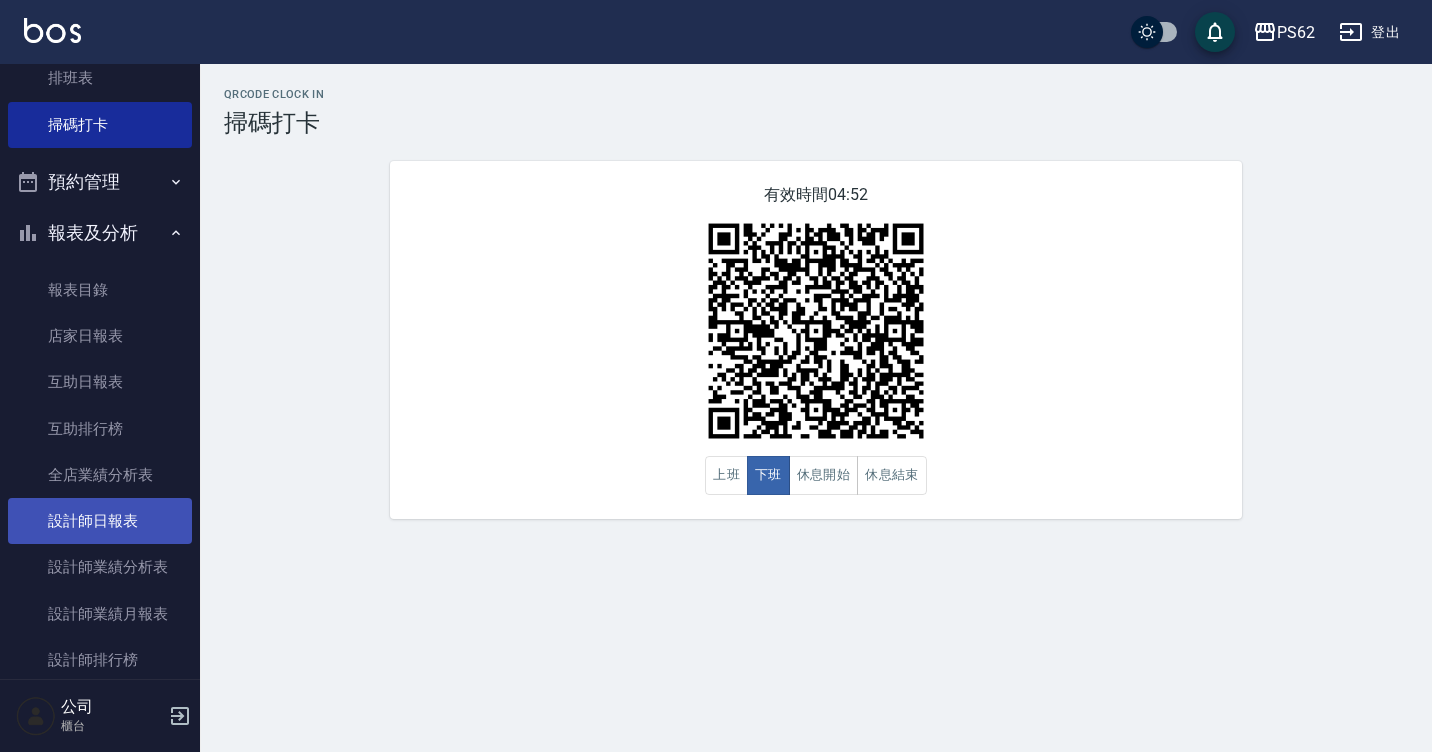 click on "設計師日報表" at bounding box center (100, 521) 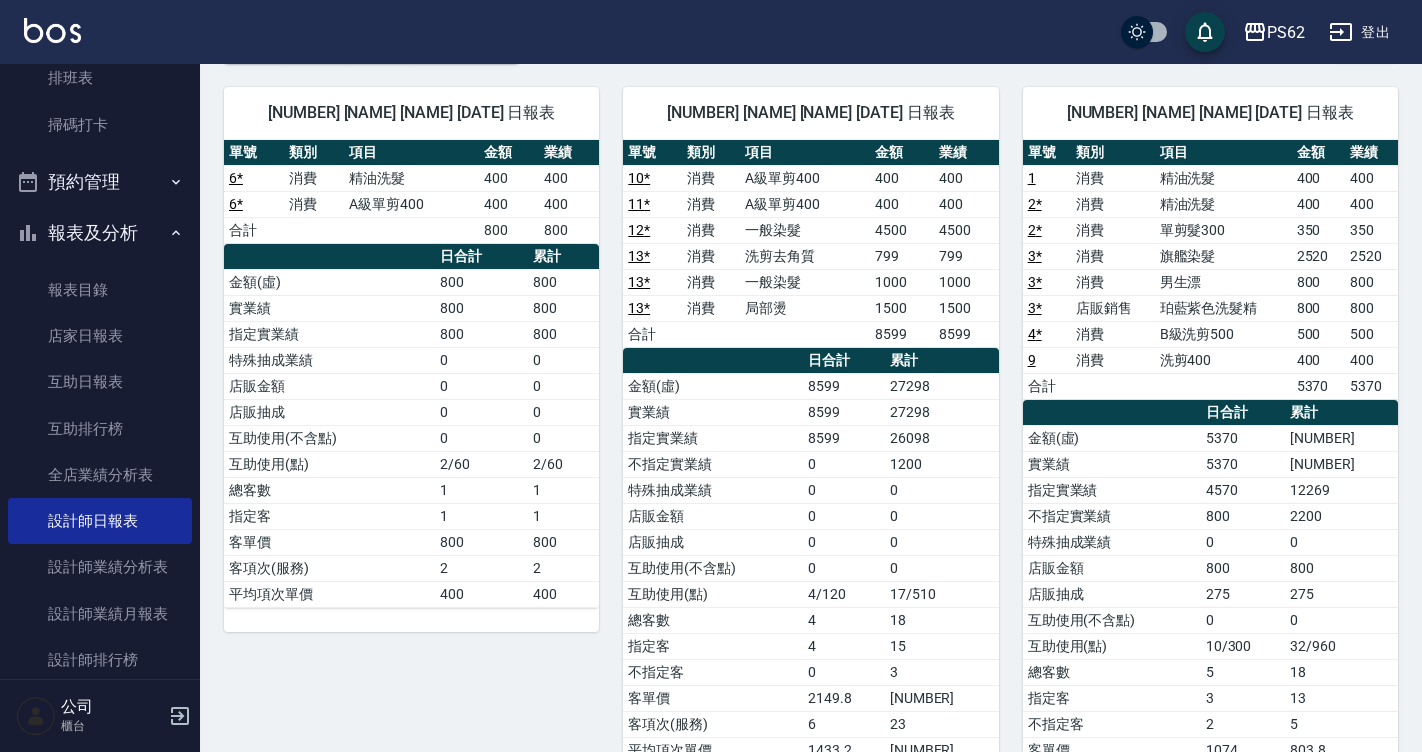 scroll, scrollTop: 100, scrollLeft: 0, axis: vertical 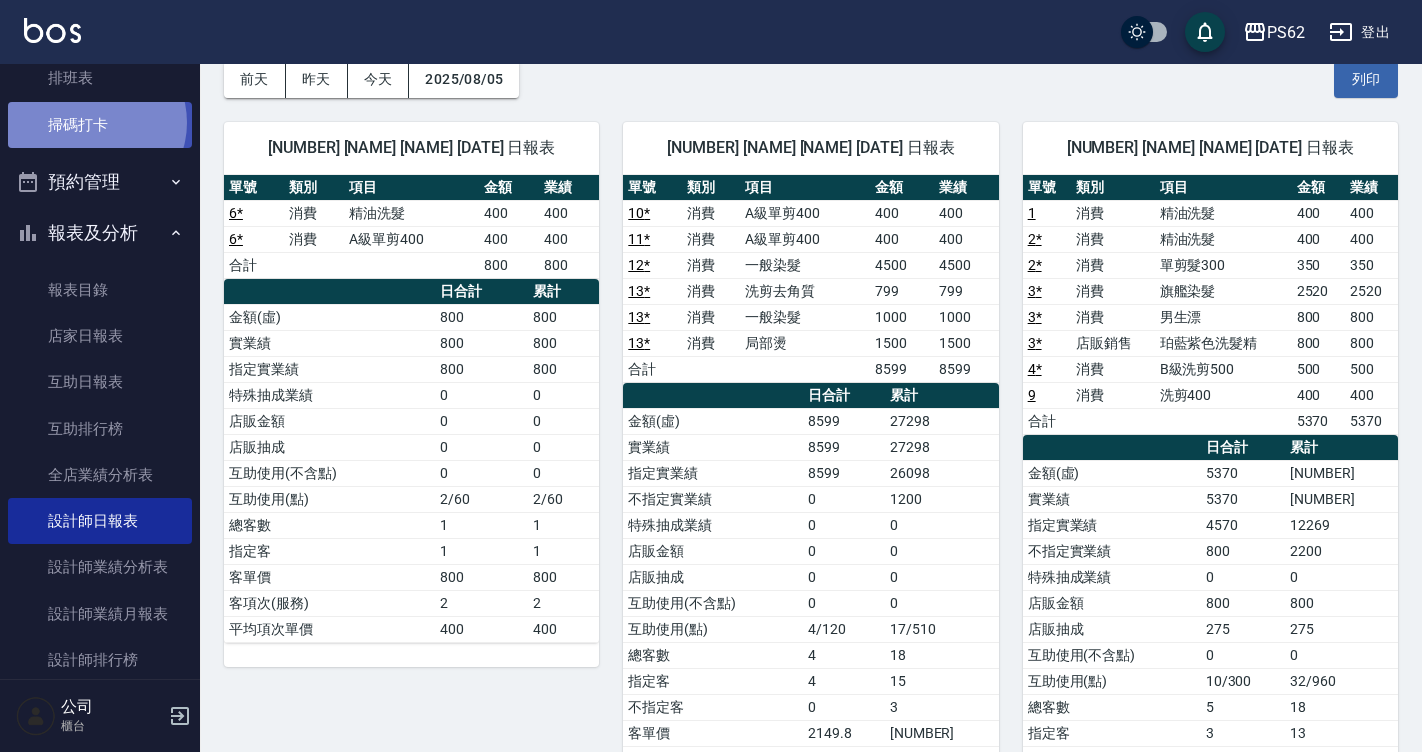 click on "掃碼打卡" at bounding box center [100, 125] 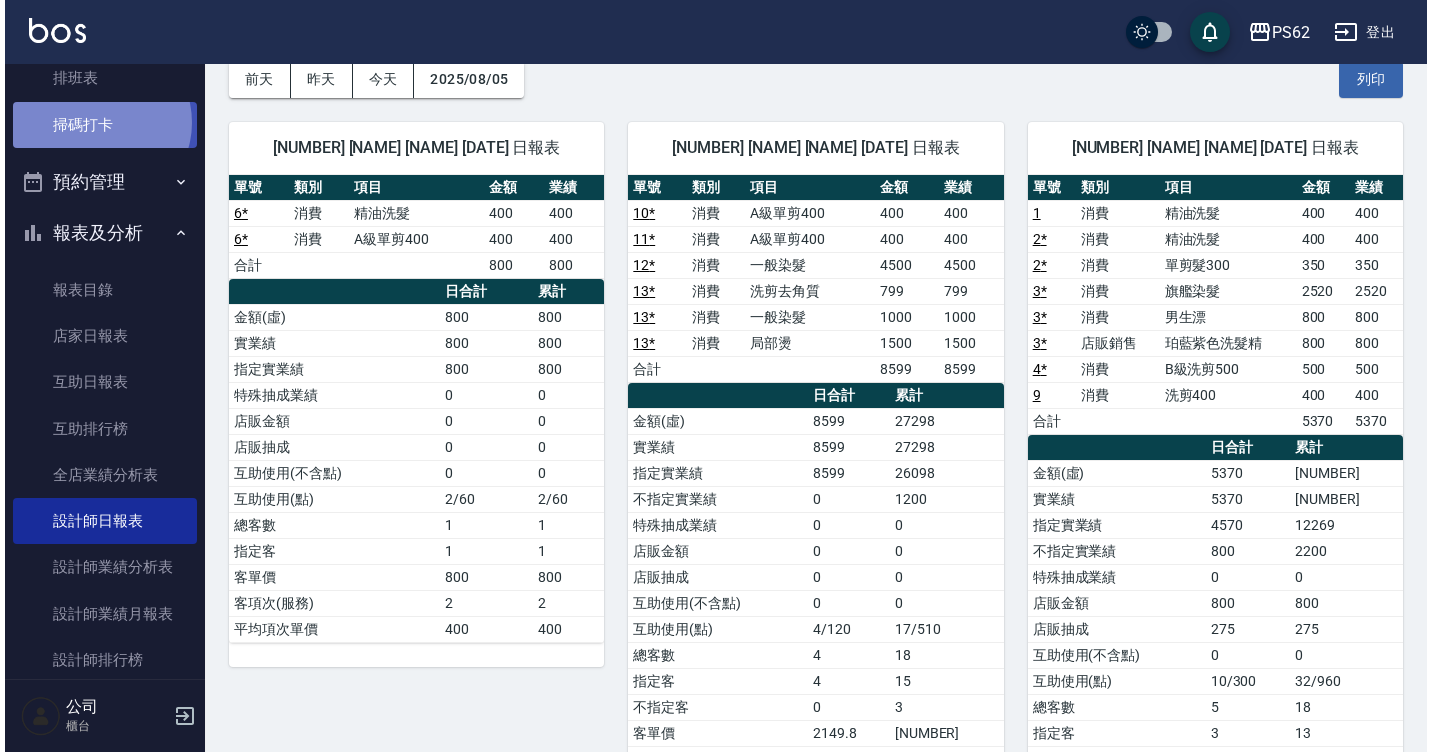 scroll, scrollTop: 0, scrollLeft: 0, axis: both 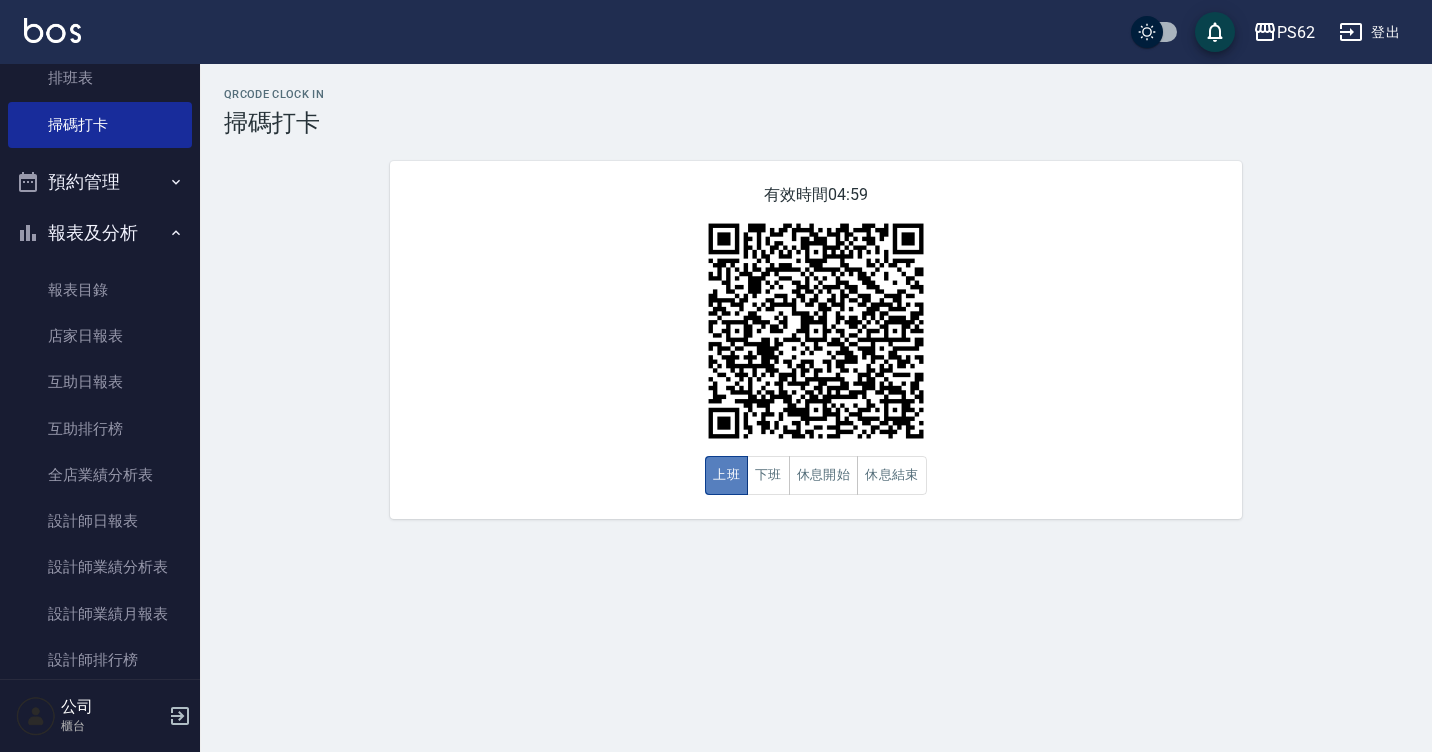 click on "上班" at bounding box center (726, 475) 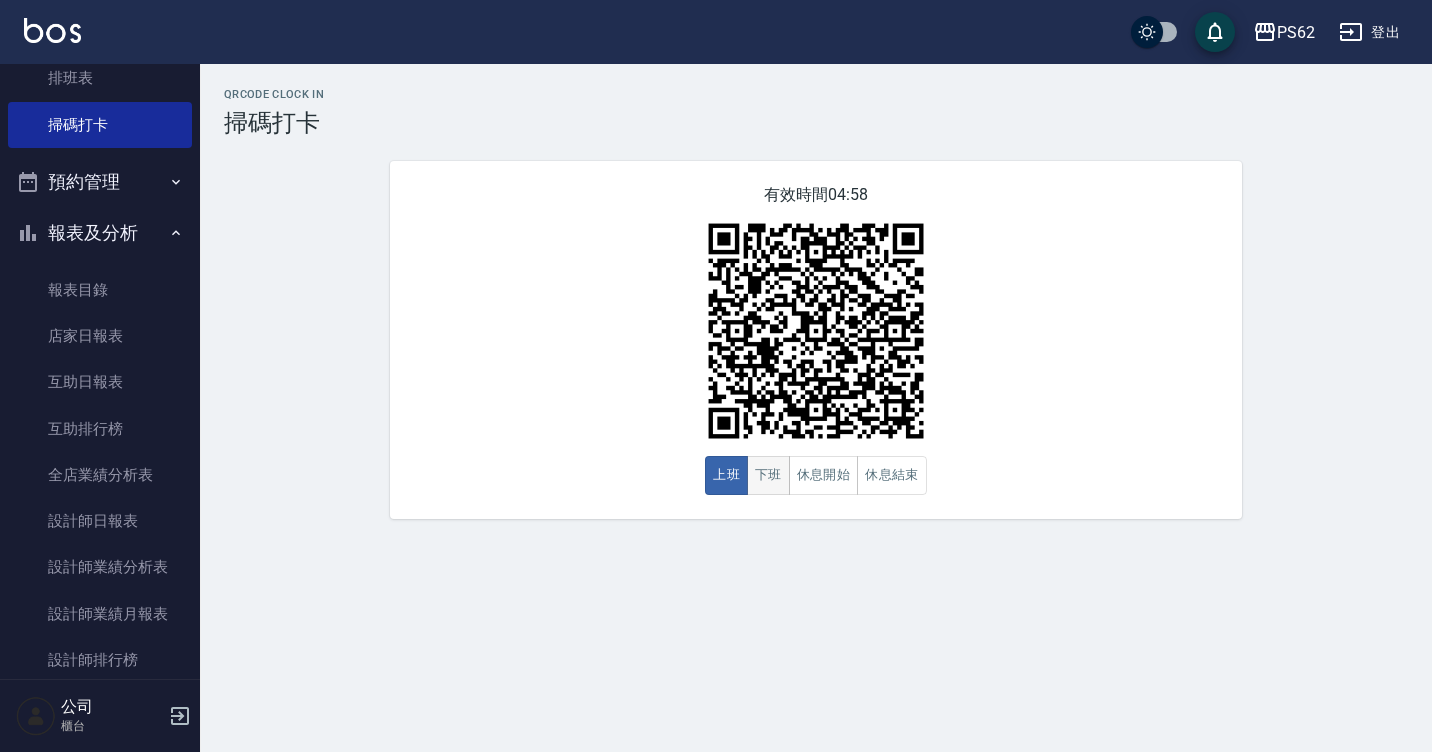 click on "下班" at bounding box center (768, 475) 